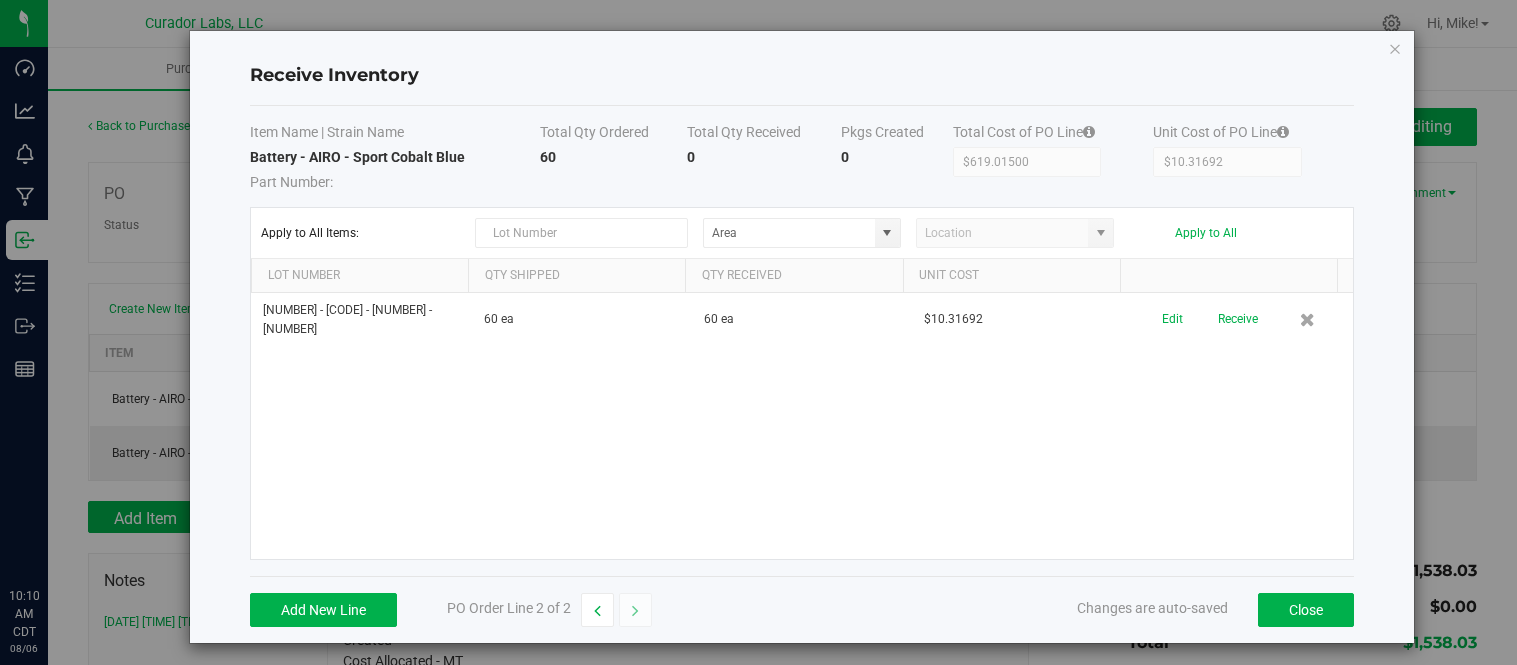 scroll, scrollTop: 0, scrollLeft: 0, axis: both 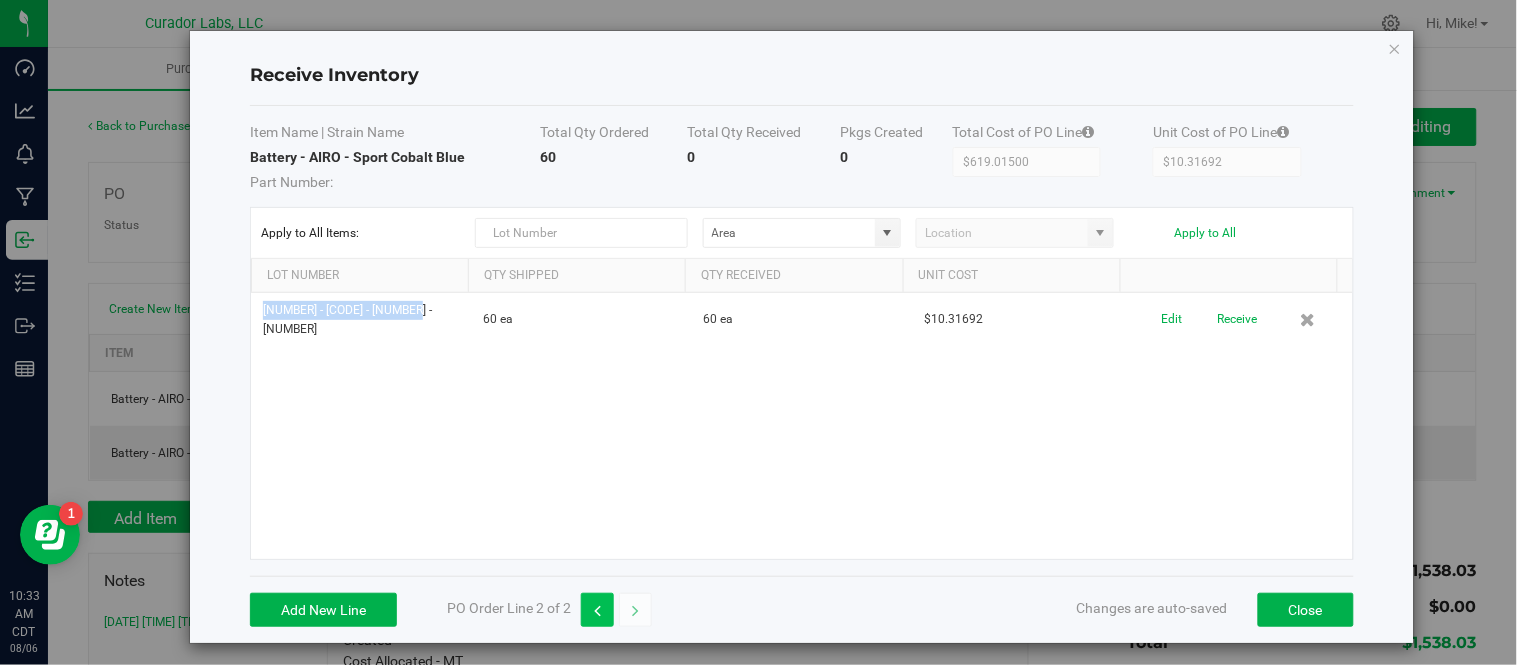 click at bounding box center (597, 610) 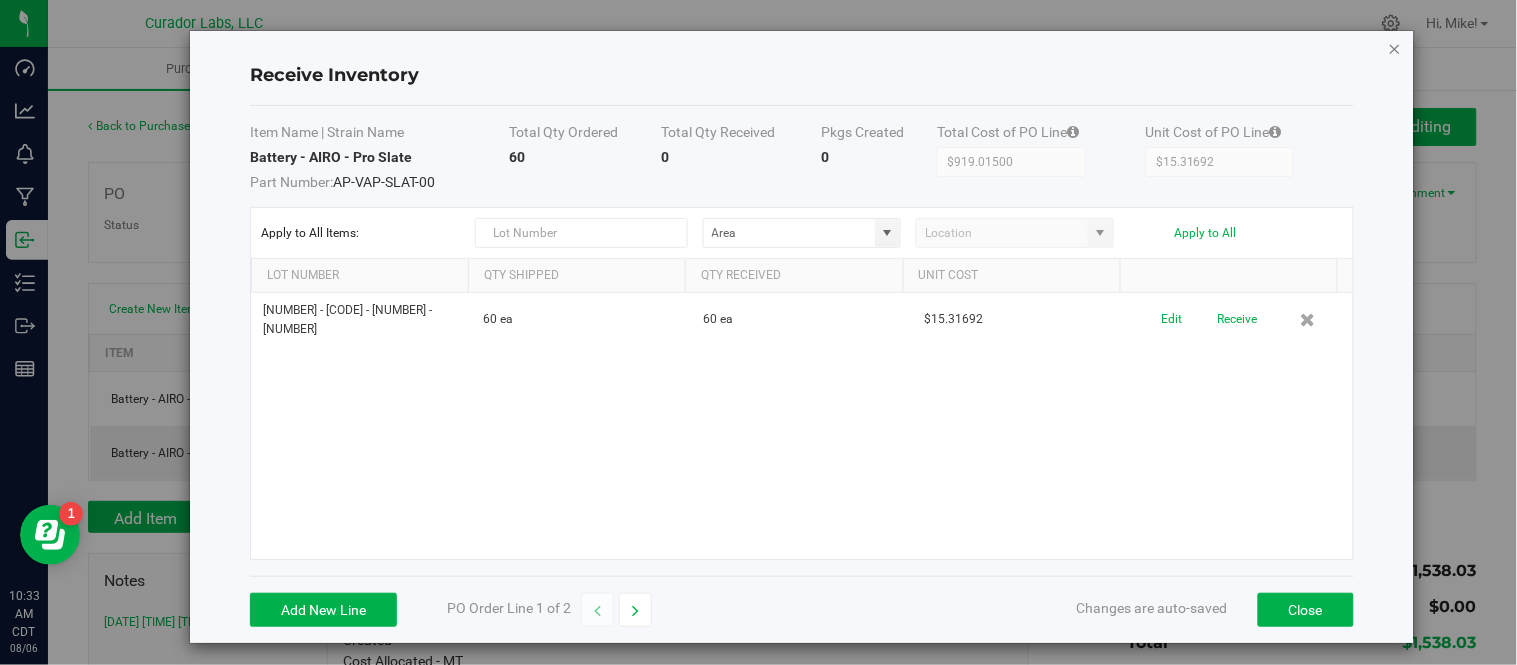 click at bounding box center [1395, 48] 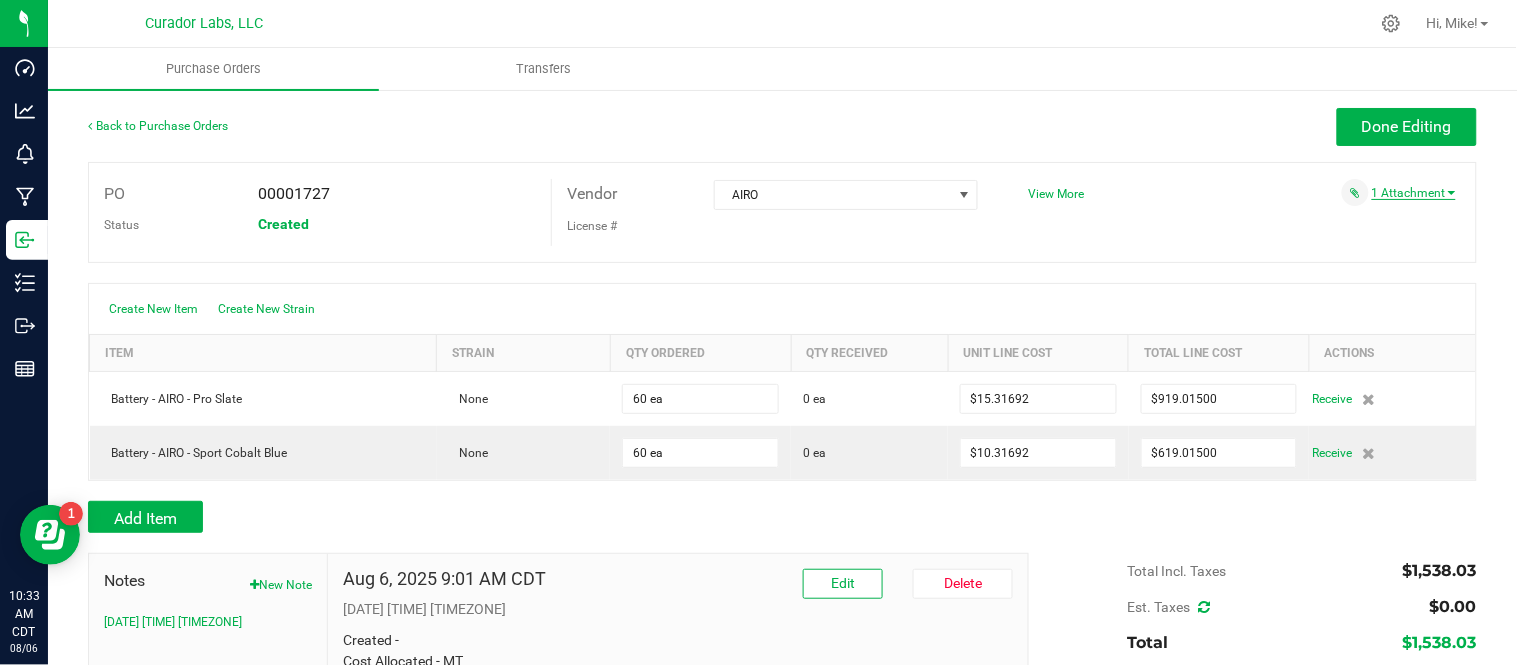 click on "1
Attachment" at bounding box center (1414, 193) 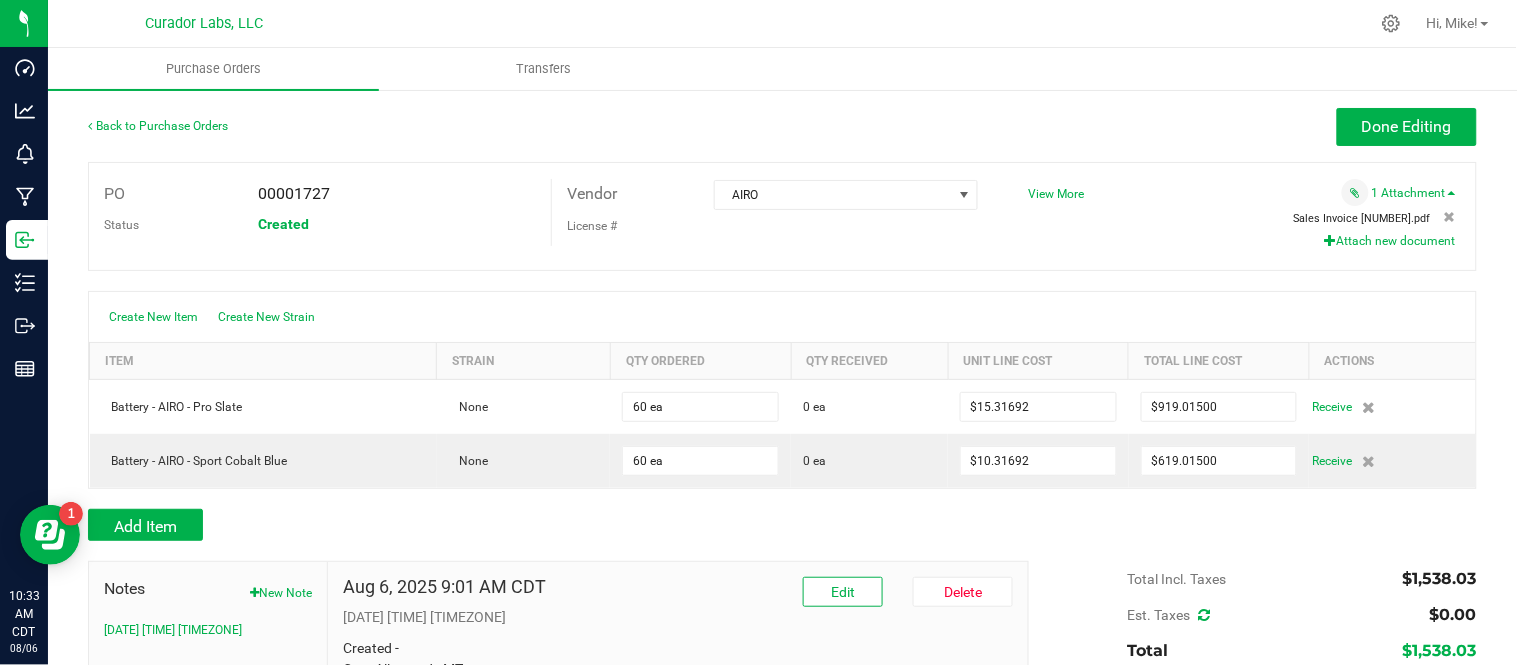 click on "Sales Invoice 90008184.pdf" at bounding box center [1362, 218] 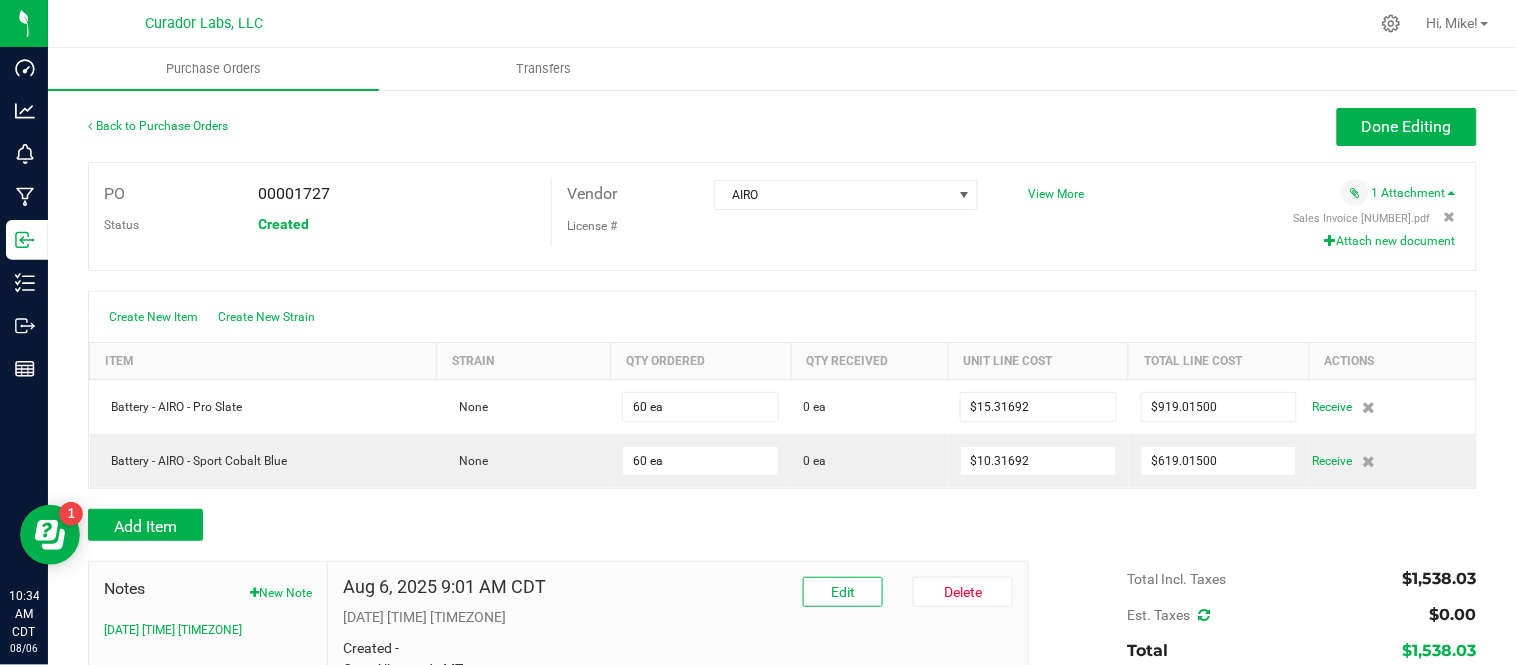 scroll, scrollTop: 111, scrollLeft: 0, axis: vertical 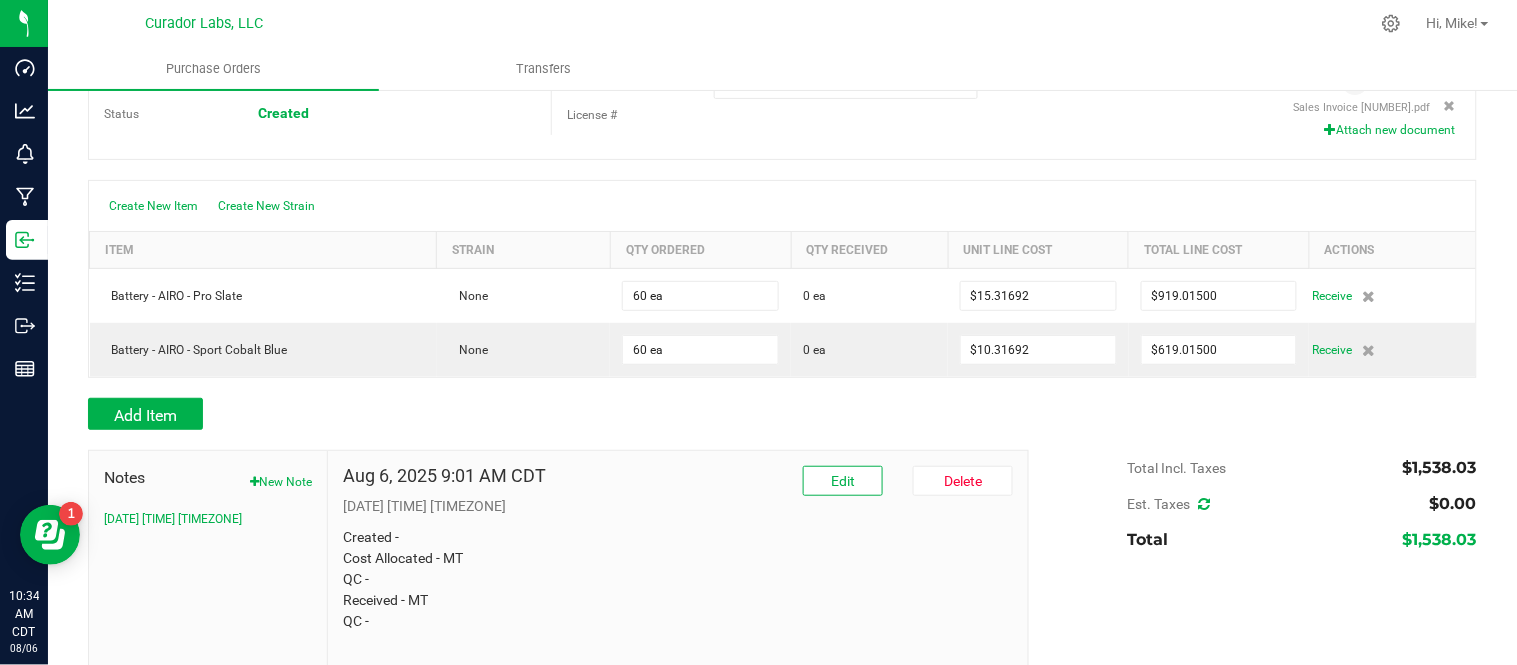 drag, startPoint x: 1396, startPoint y: 475, endPoint x: 1460, endPoint y: 468, distance: 64.381676 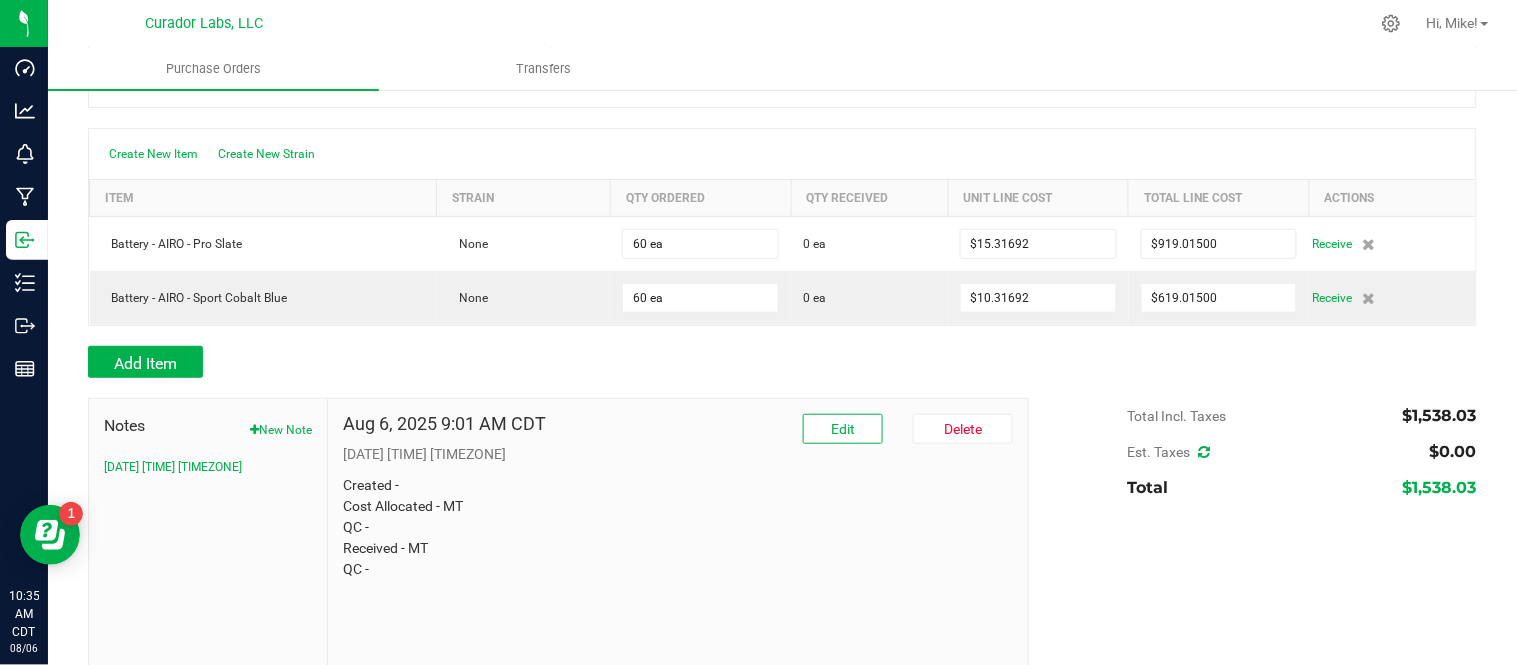 scroll, scrollTop: 187, scrollLeft: 0, axis: vertical 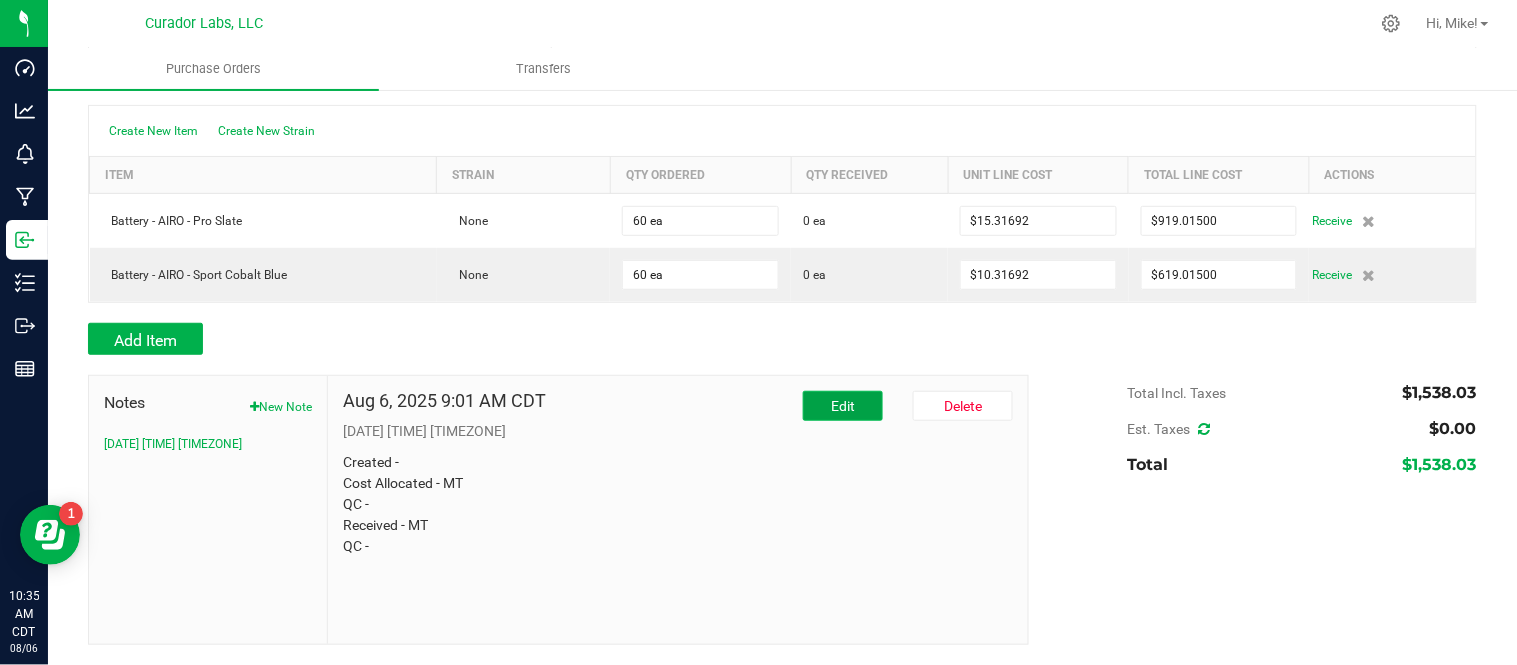 click on "Edit" at bounding box center [843, 406] 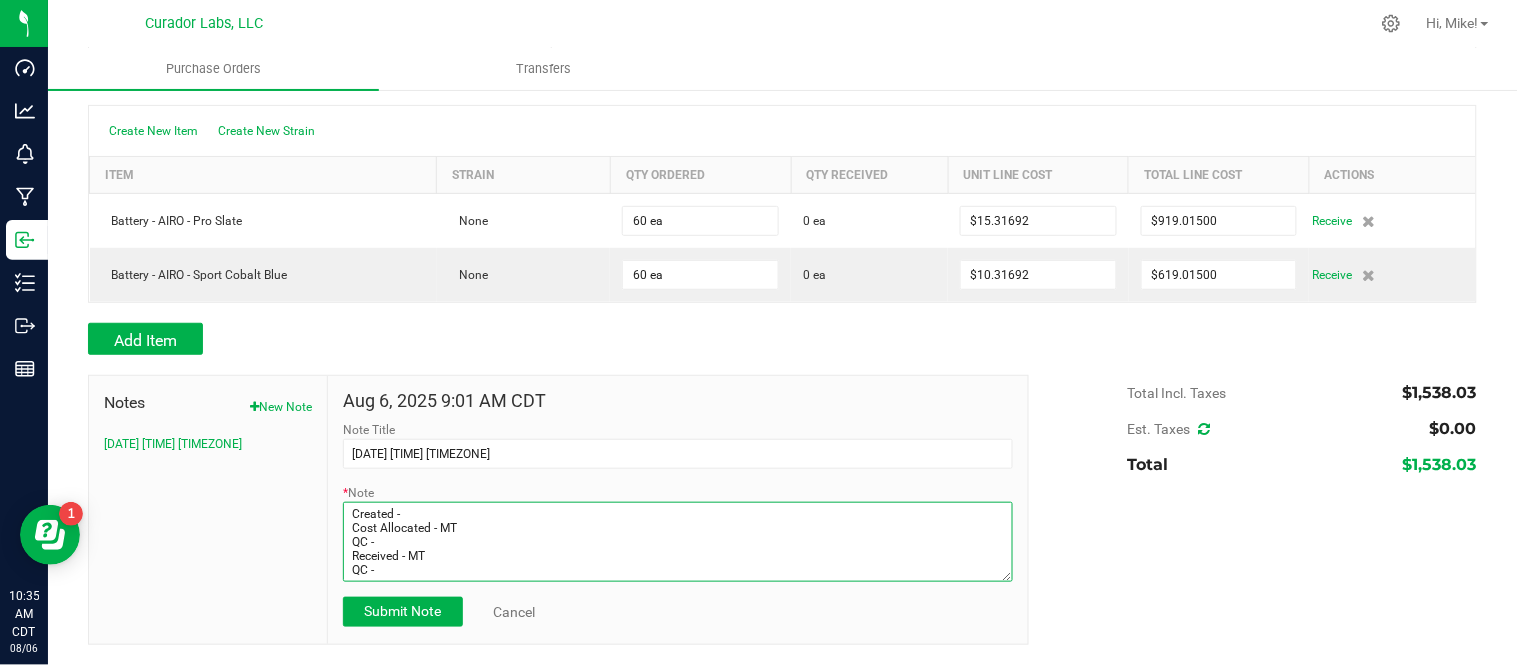 click on "*
Note" at bounding box center [678, 542] 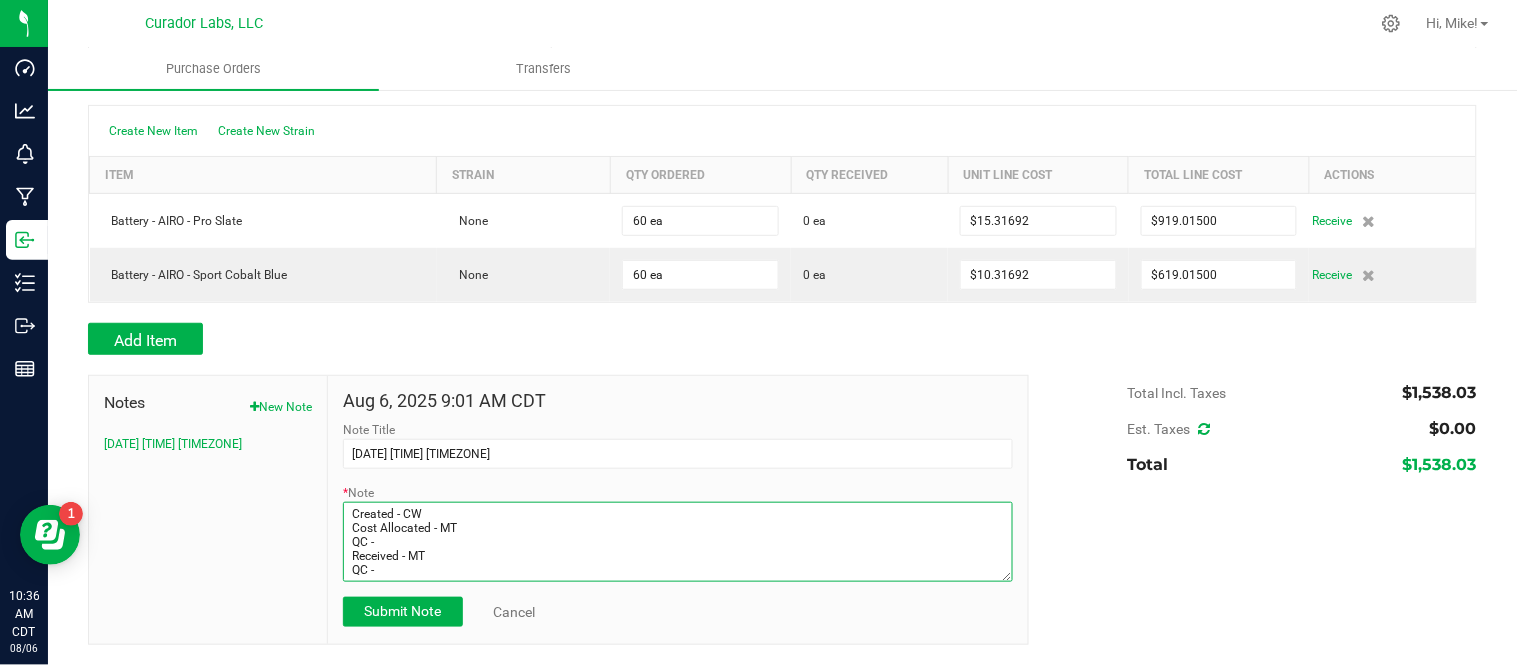 click on "*
Note" at bounding box center (678, 542) 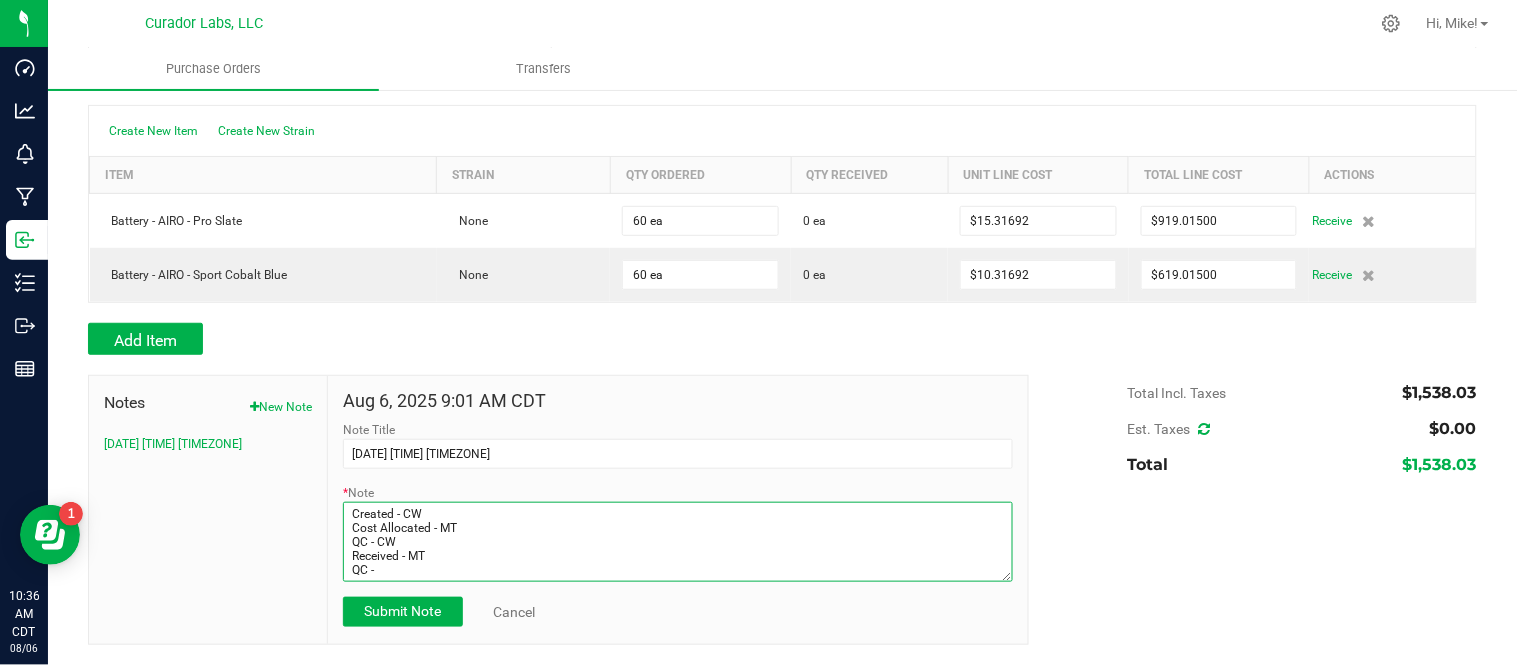 click on "*
Note" at bounding box center (678, 542) 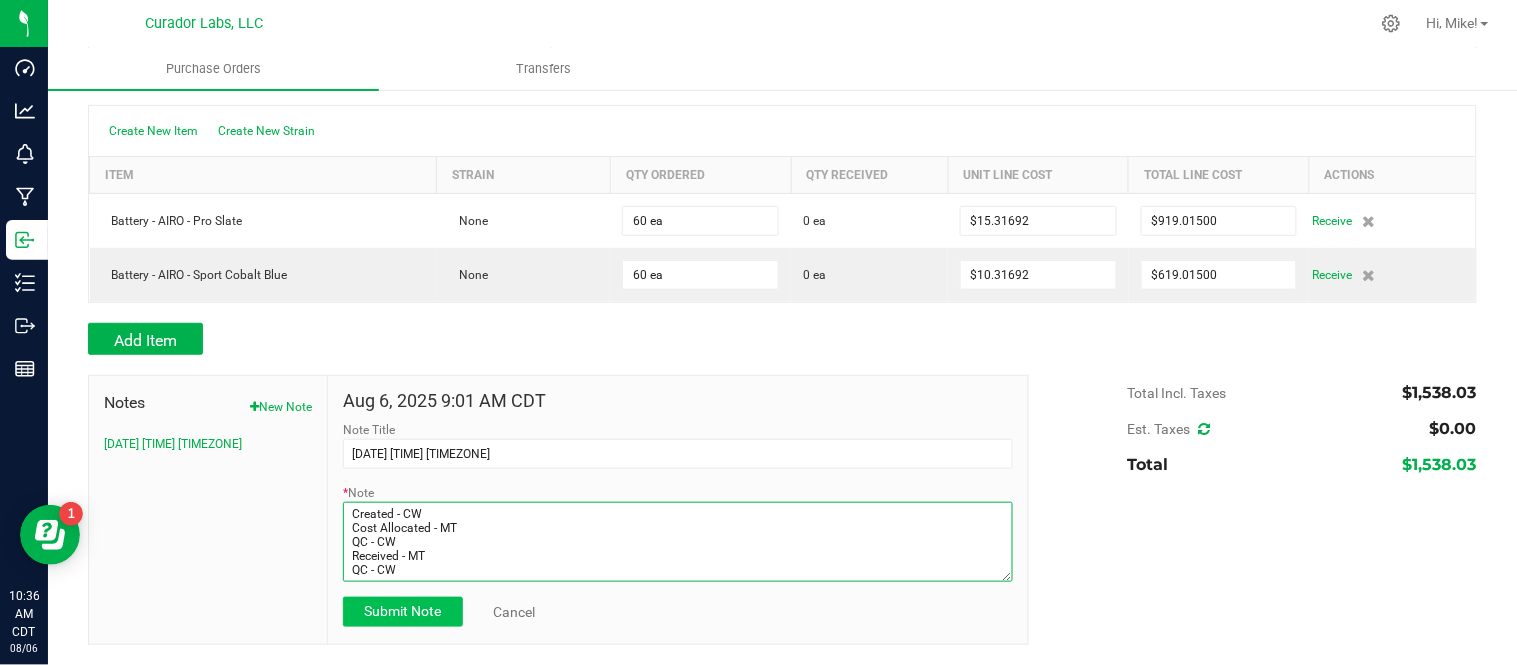 type on "Created - CW
Cost Allocated - MT
QC - CW
Received - MT
QC - CW" 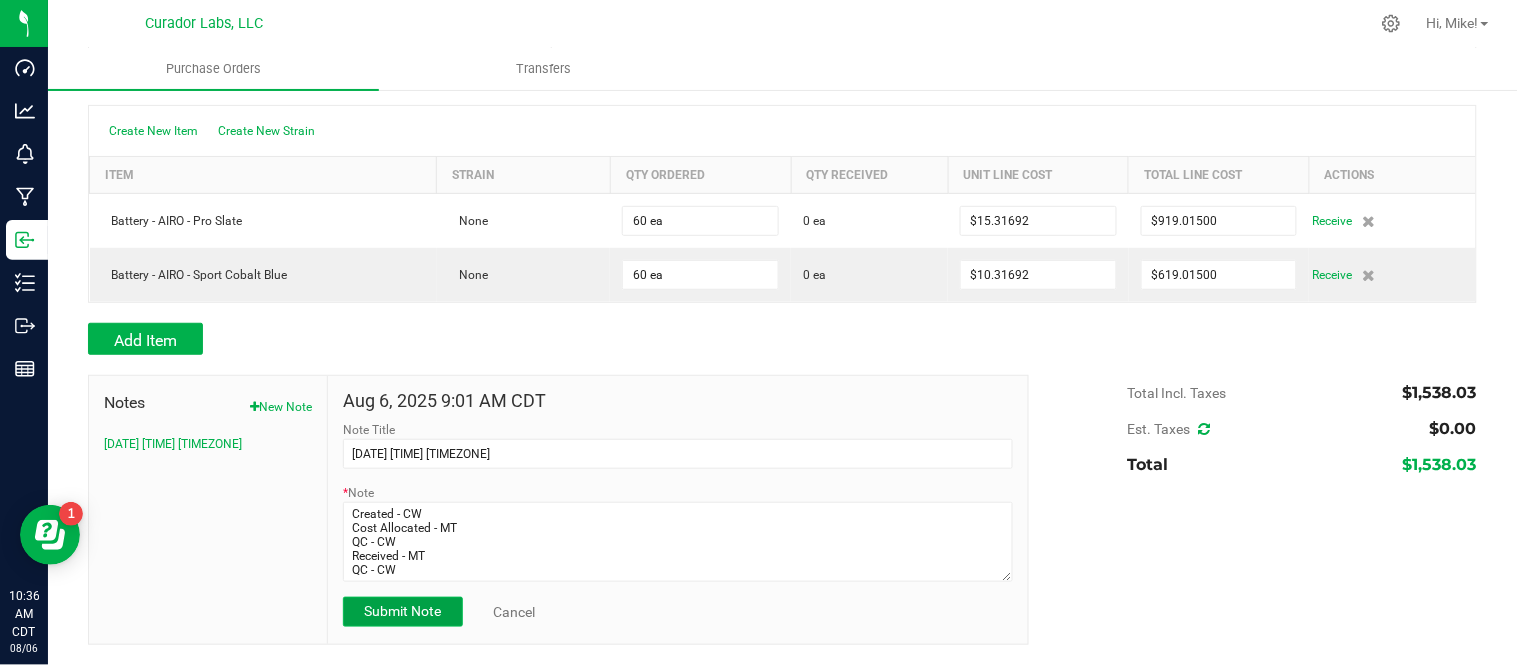 click on "Submit Note" at bounding box center (402, 611) 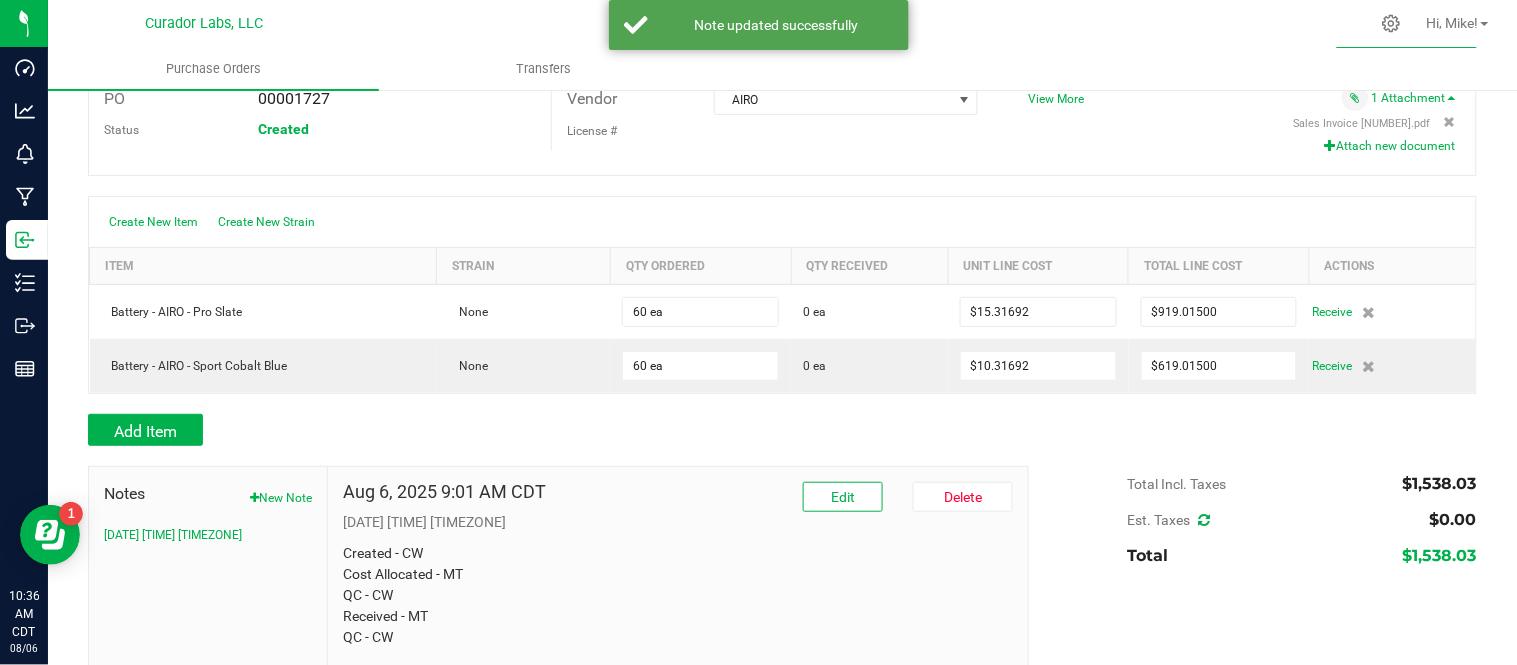 scroll, scrollTop: 0, scrollLeft: 0, axis: both 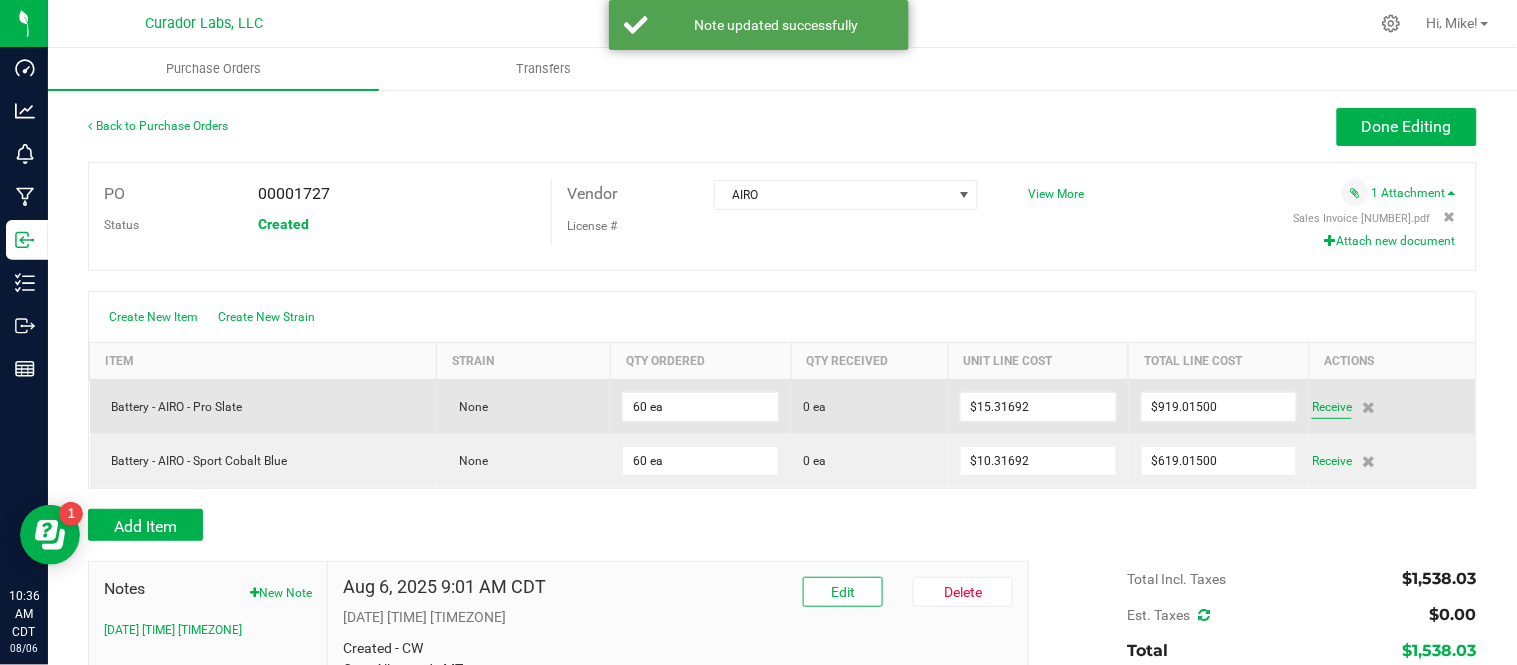 click on "Receive" at bounding box center [1332, 407] 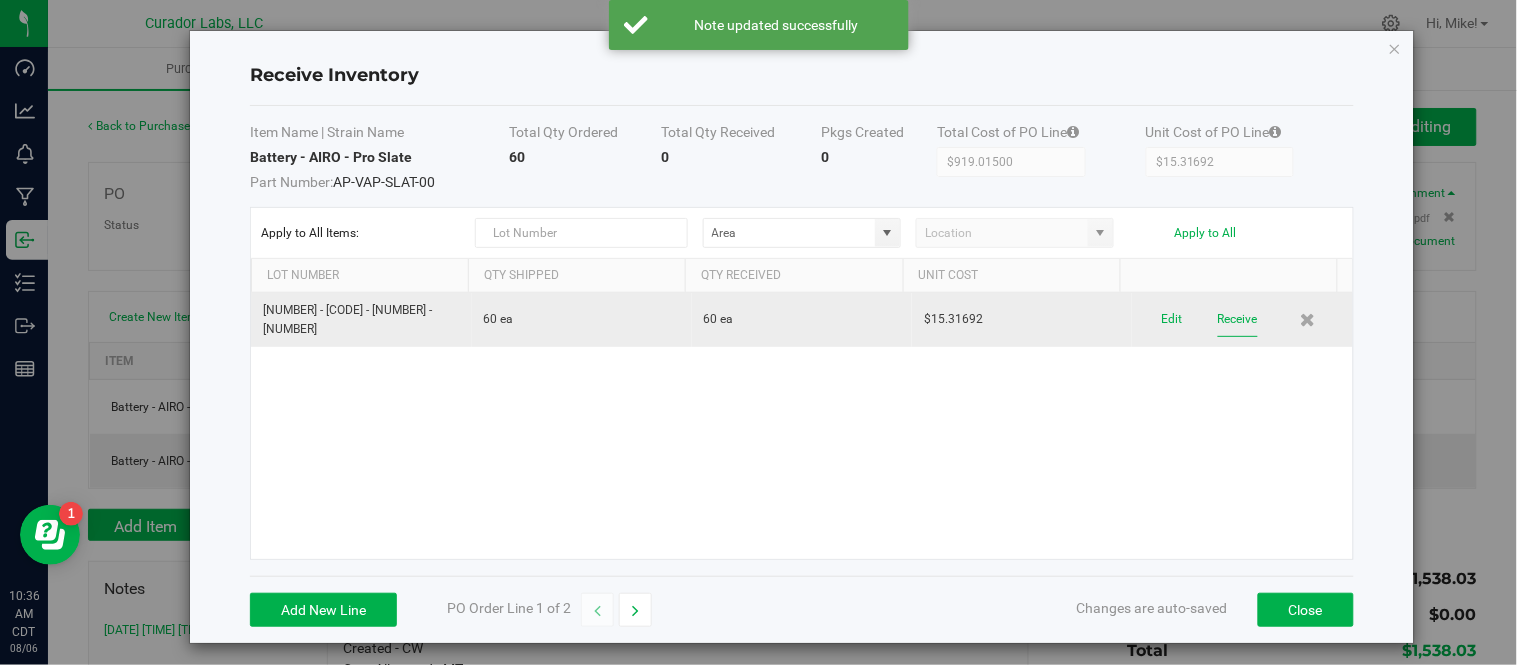 click on "Receive" at bounding box center [1238, 319] 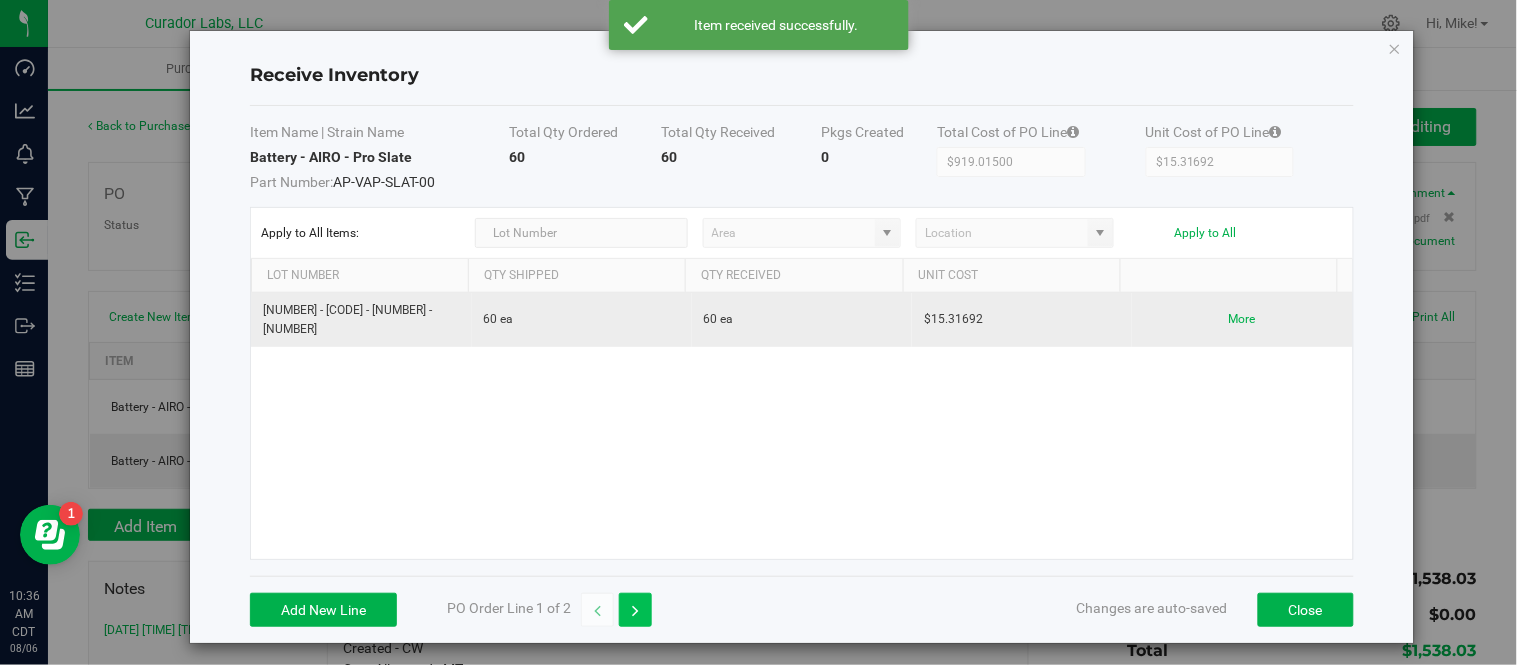 click at bounding box center [635, 610] 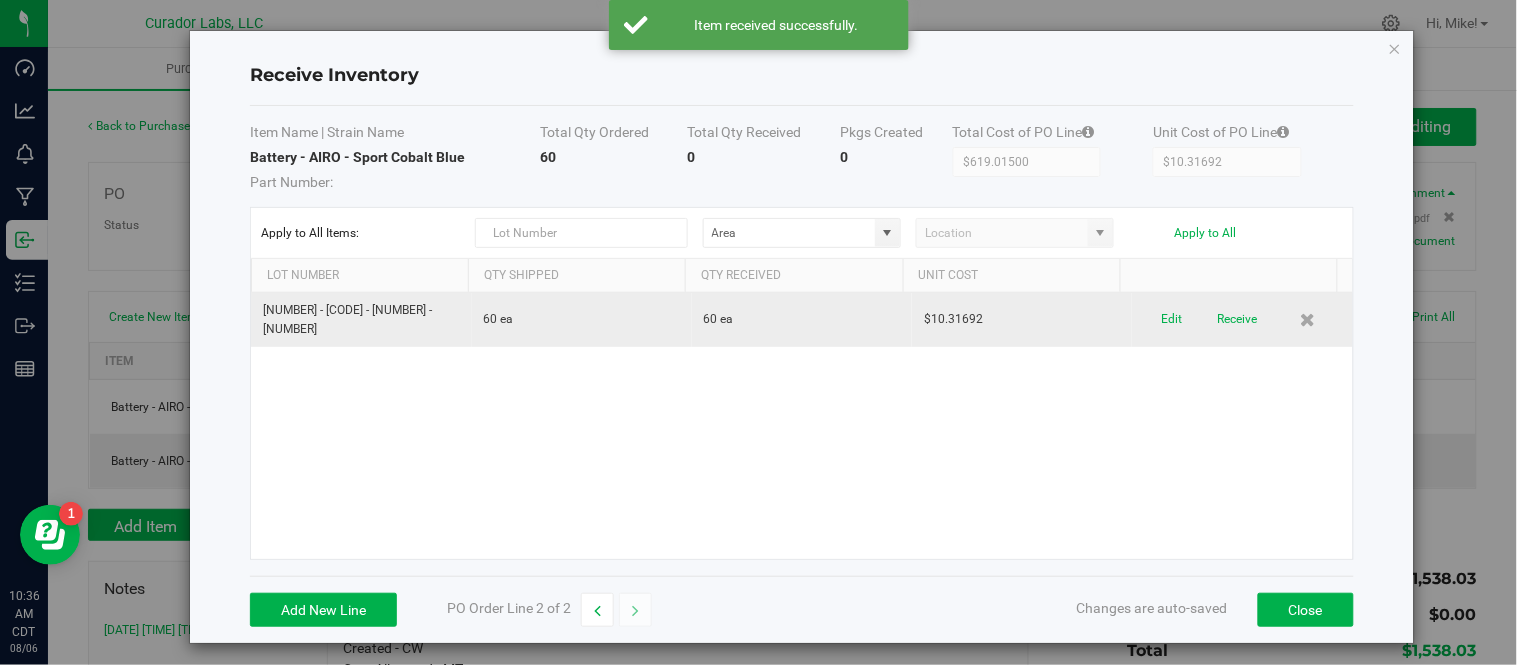 click on "Edit   Receive" at bounding box center [1242, 319] 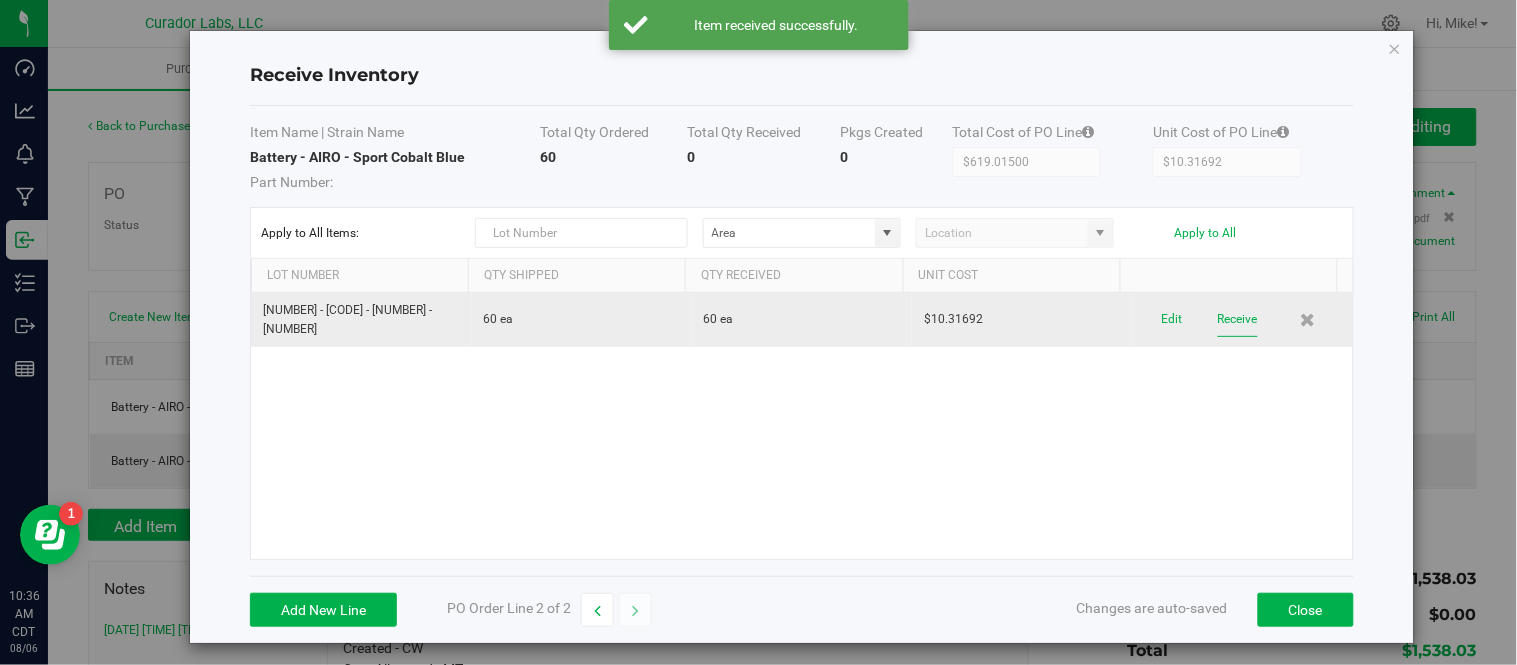 click on "Receive" at bounding box center (1238, 319) 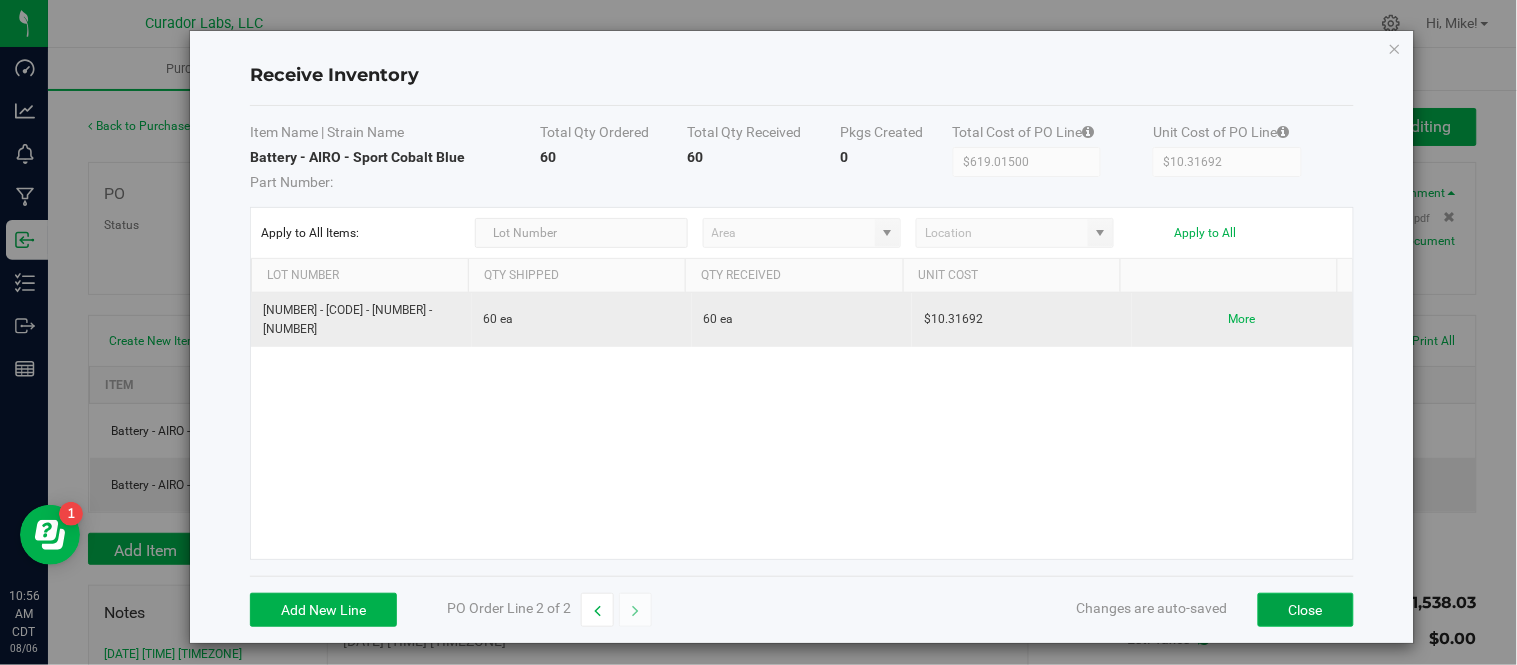click on "Close" at bounding box center [1306, 610] 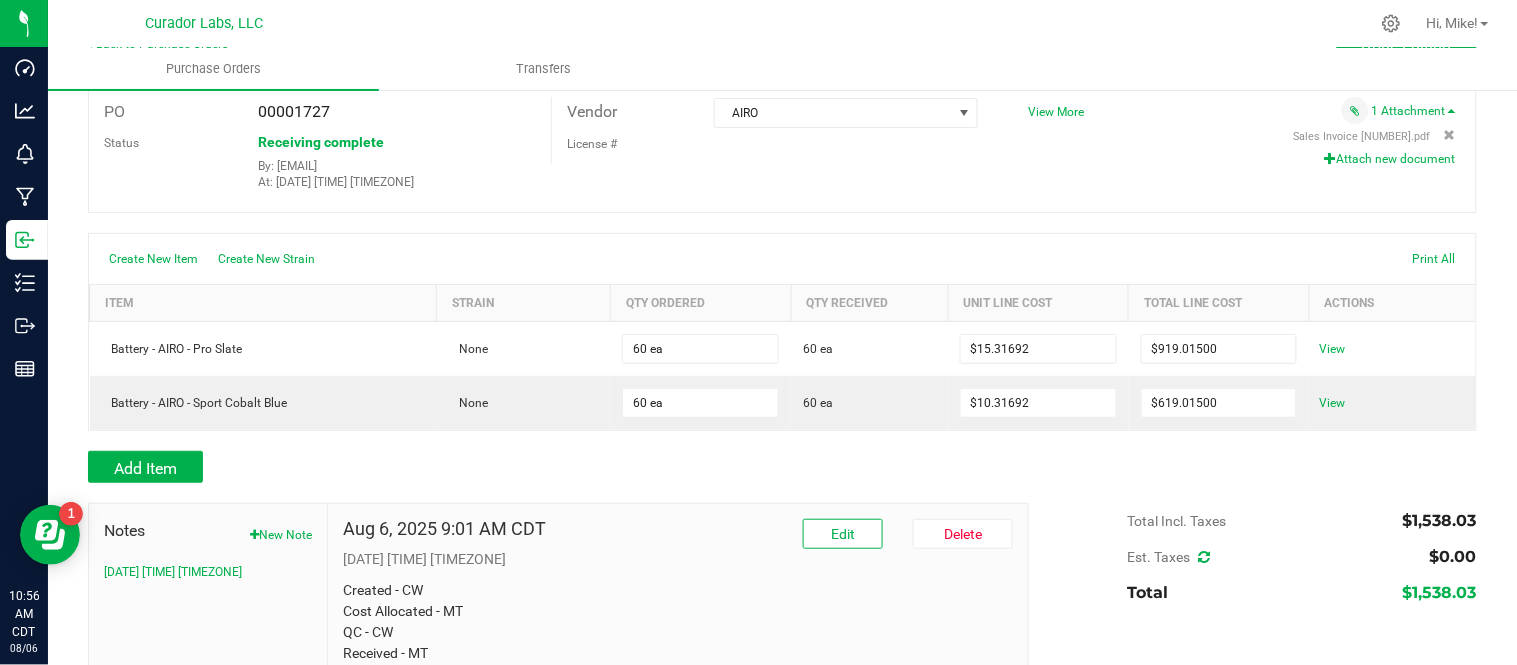 scroll, scrollTop: 0, scrollLeft: 0, axis: both 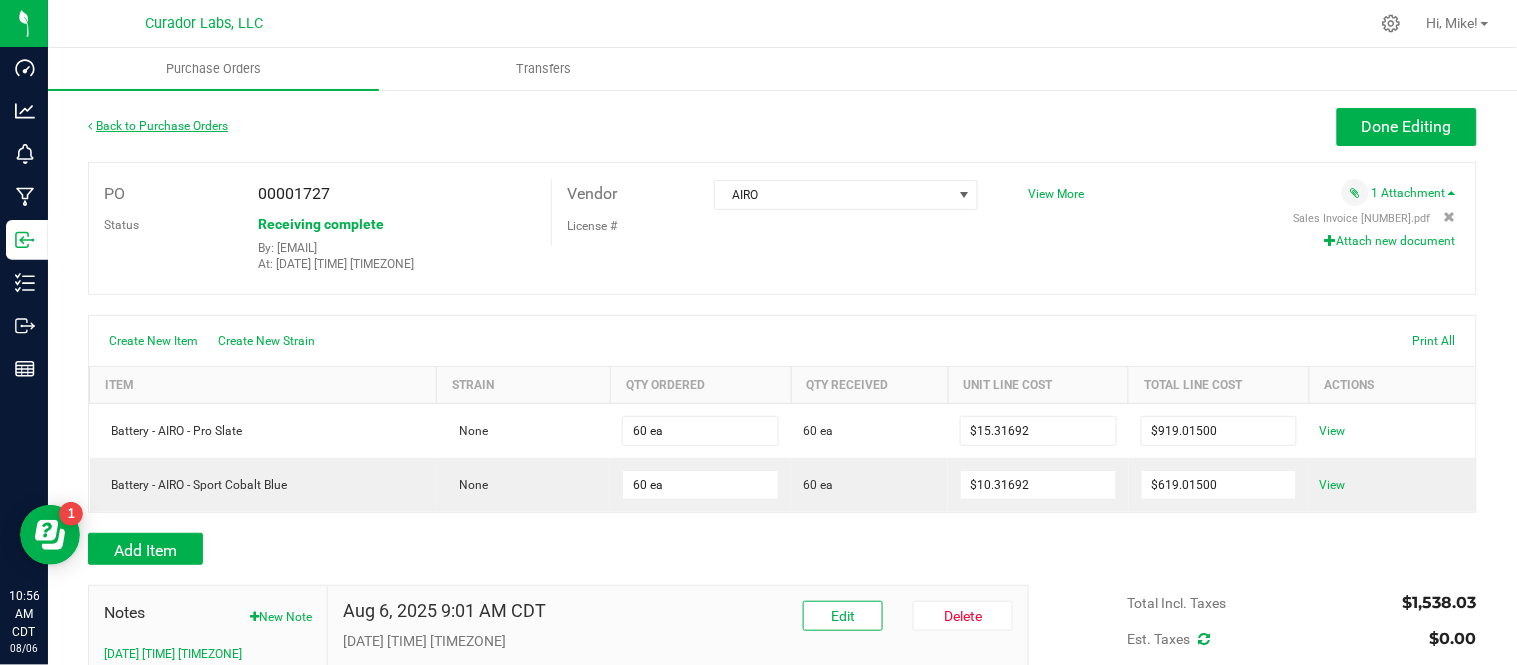 click on "Back to Purchase Orders" at bounding box center (158, 126) 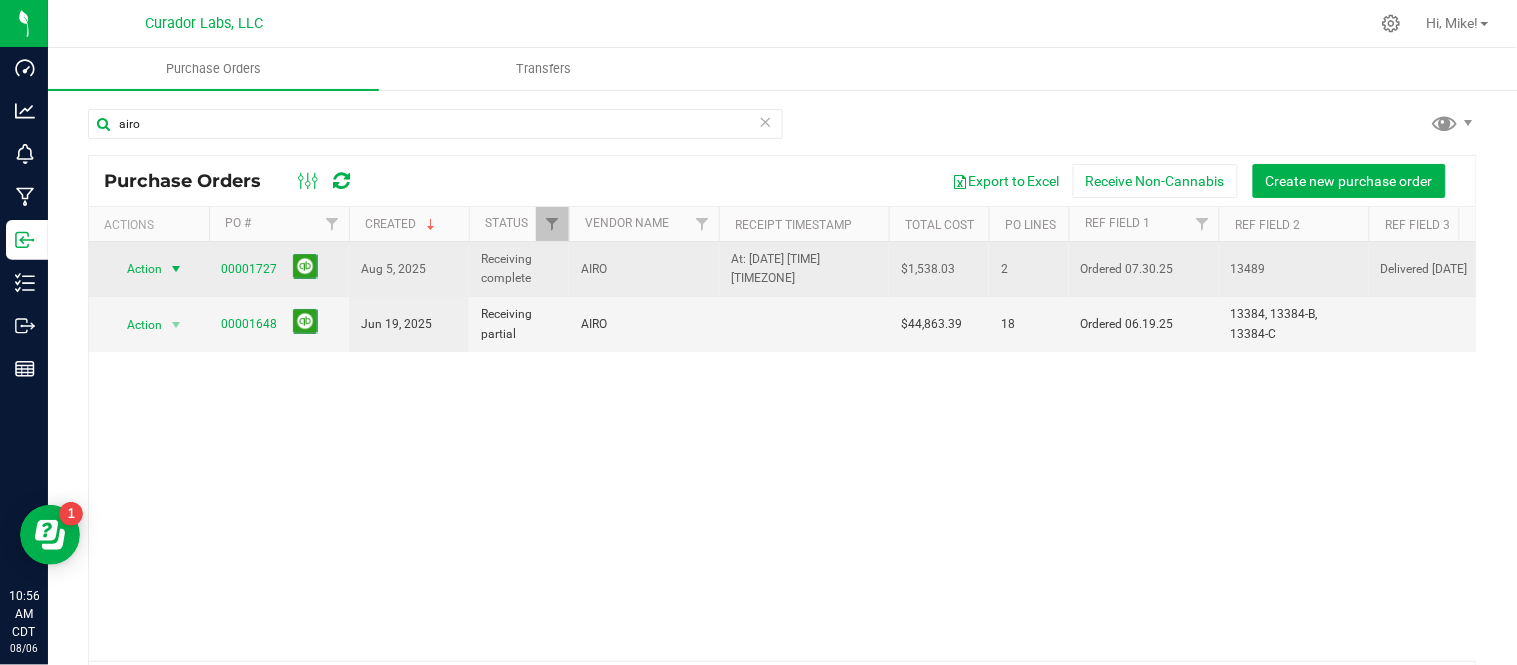 click at bounding box center (176, 269) 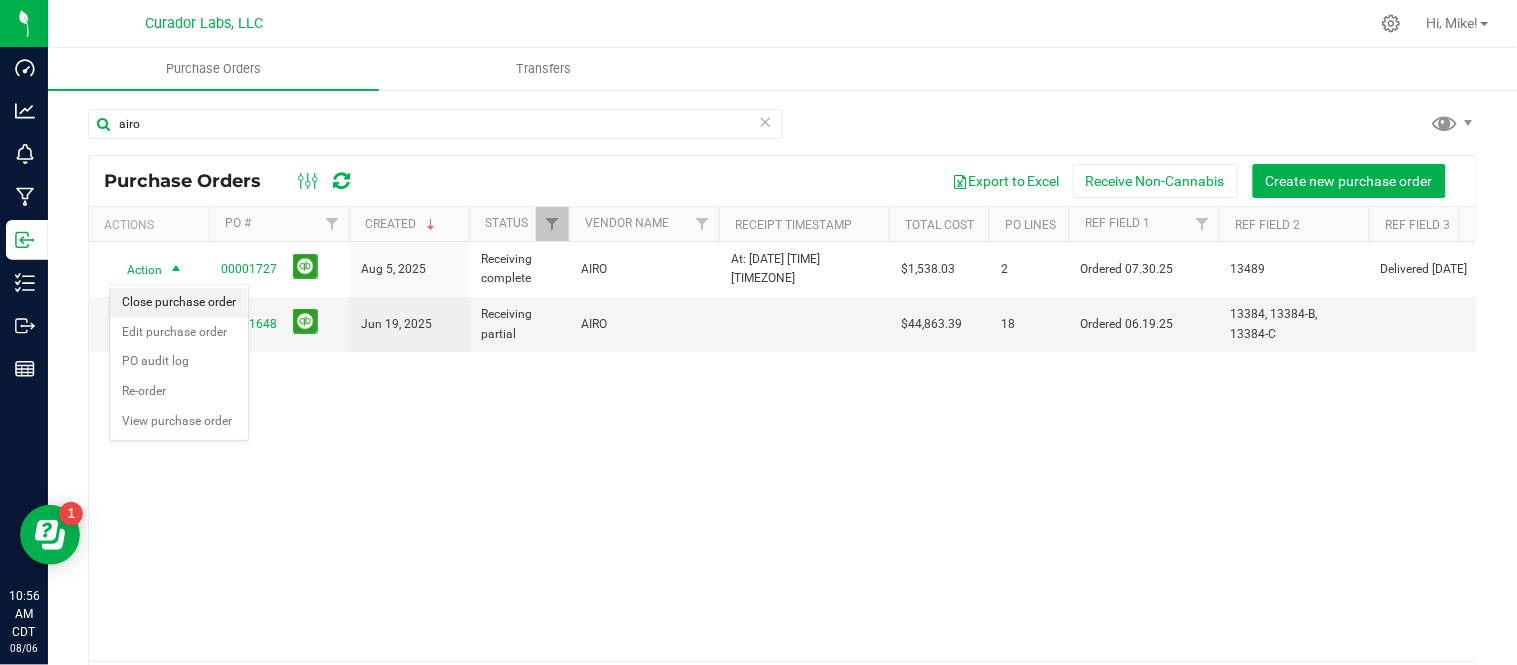 click on "Close purchase order" at bounding box center (179, 303) 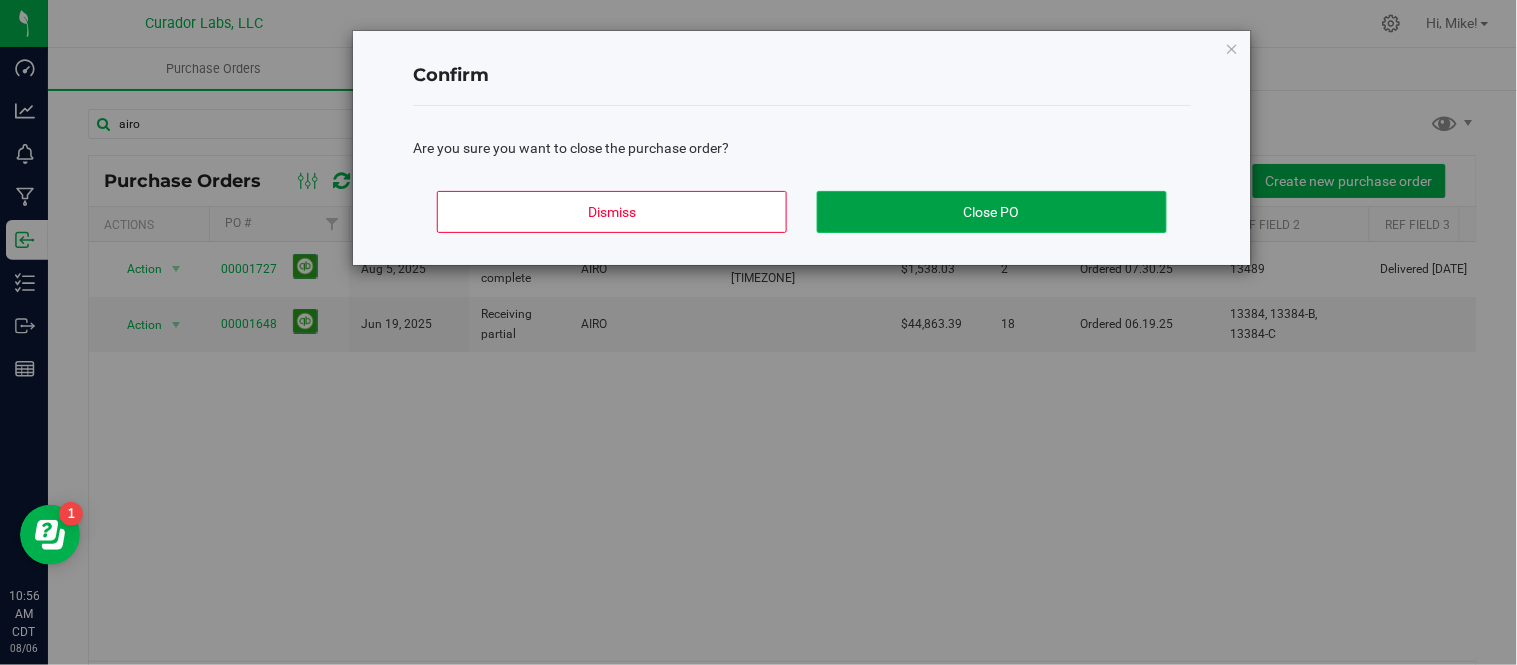 click on "Close PO" at bounding box center [992, 212] 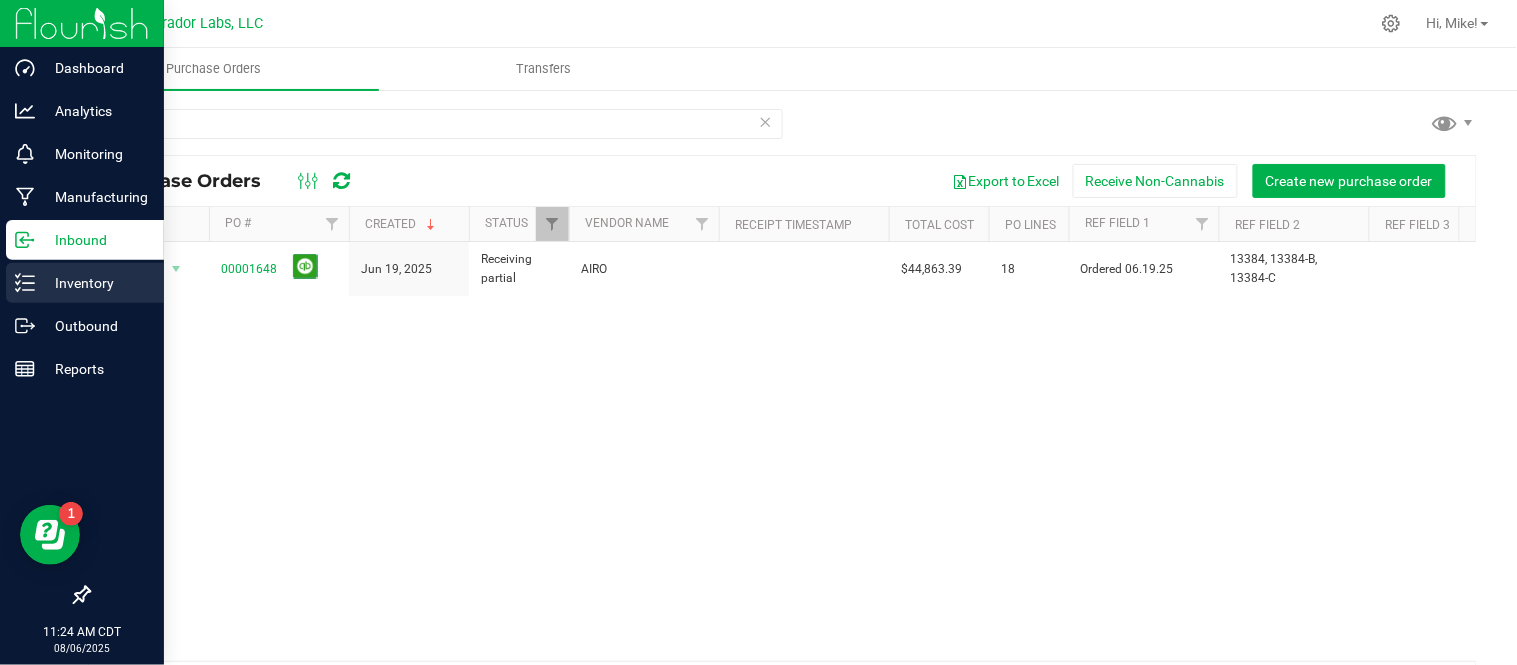 click on "Inventory" at bounding box center (95, 283) 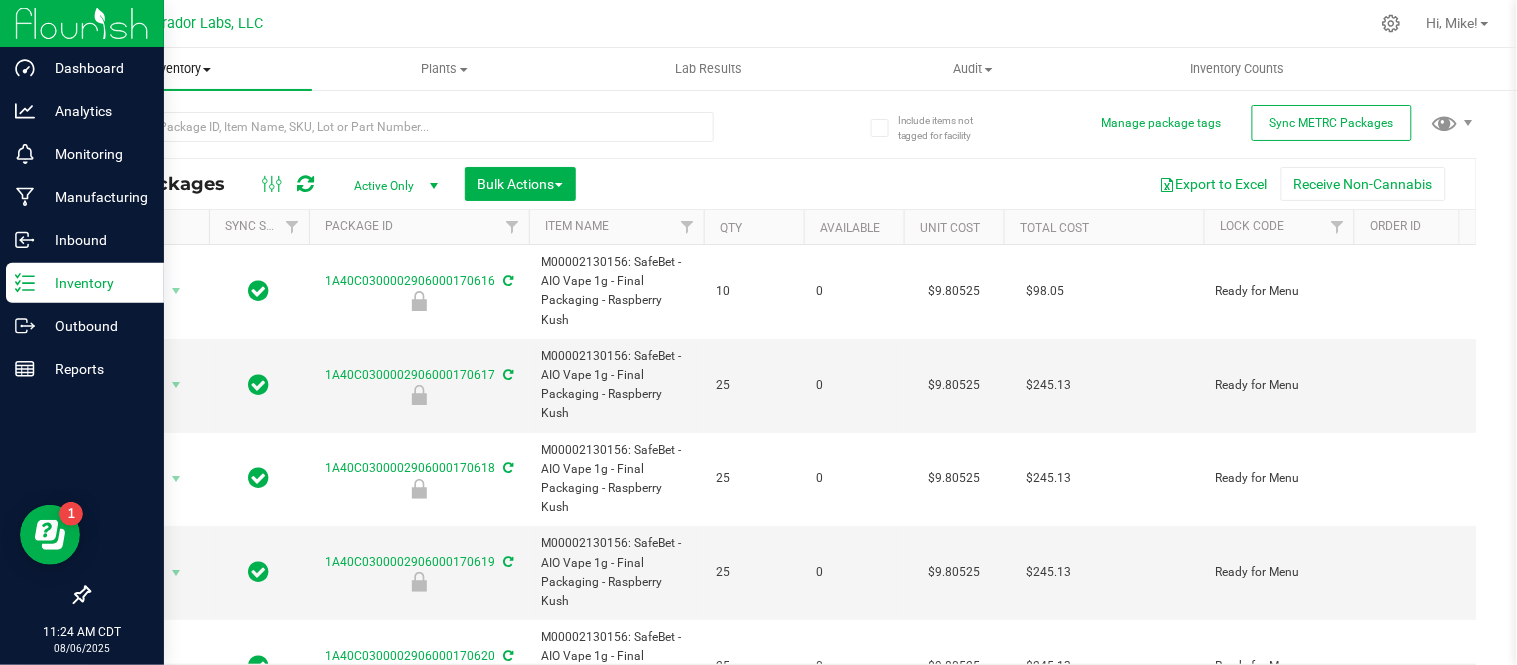 click on "Inventory" at bounding box center [180, 69] 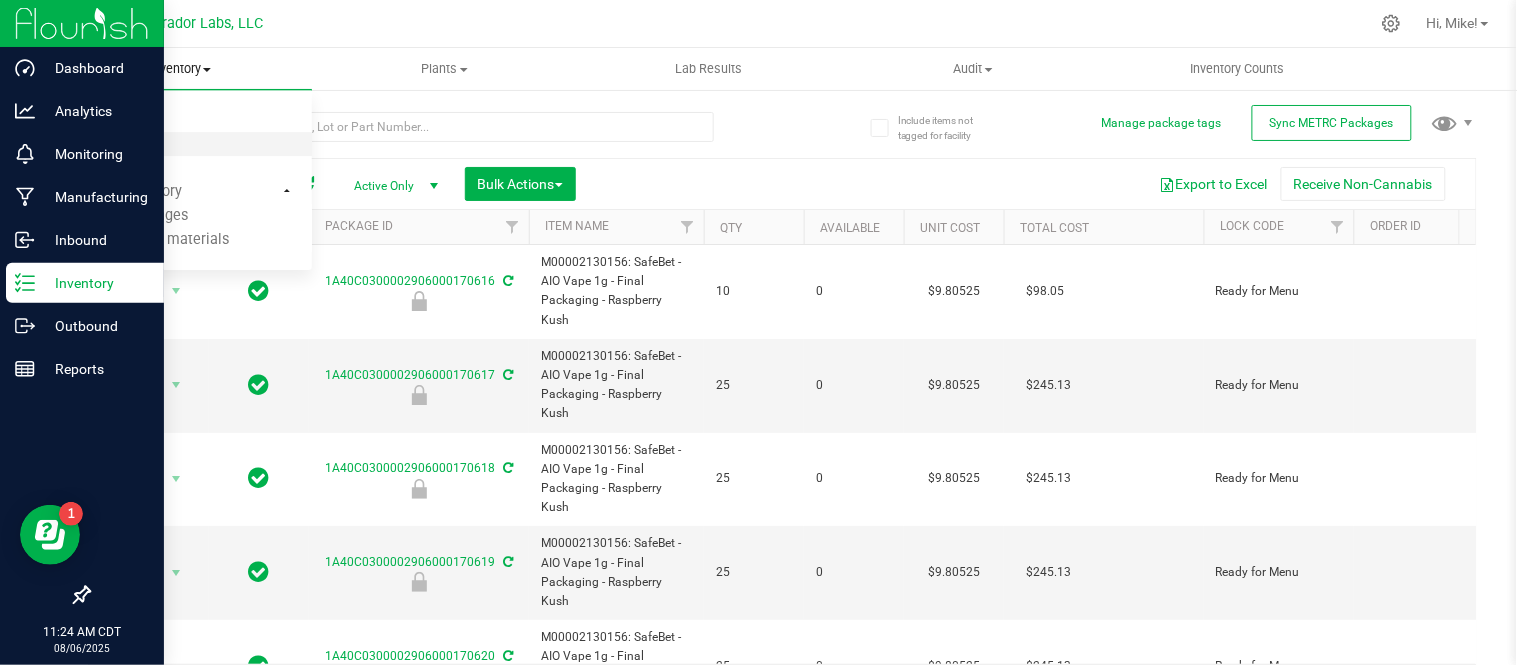 click on "All inventory" at bounding box center (115, 144) 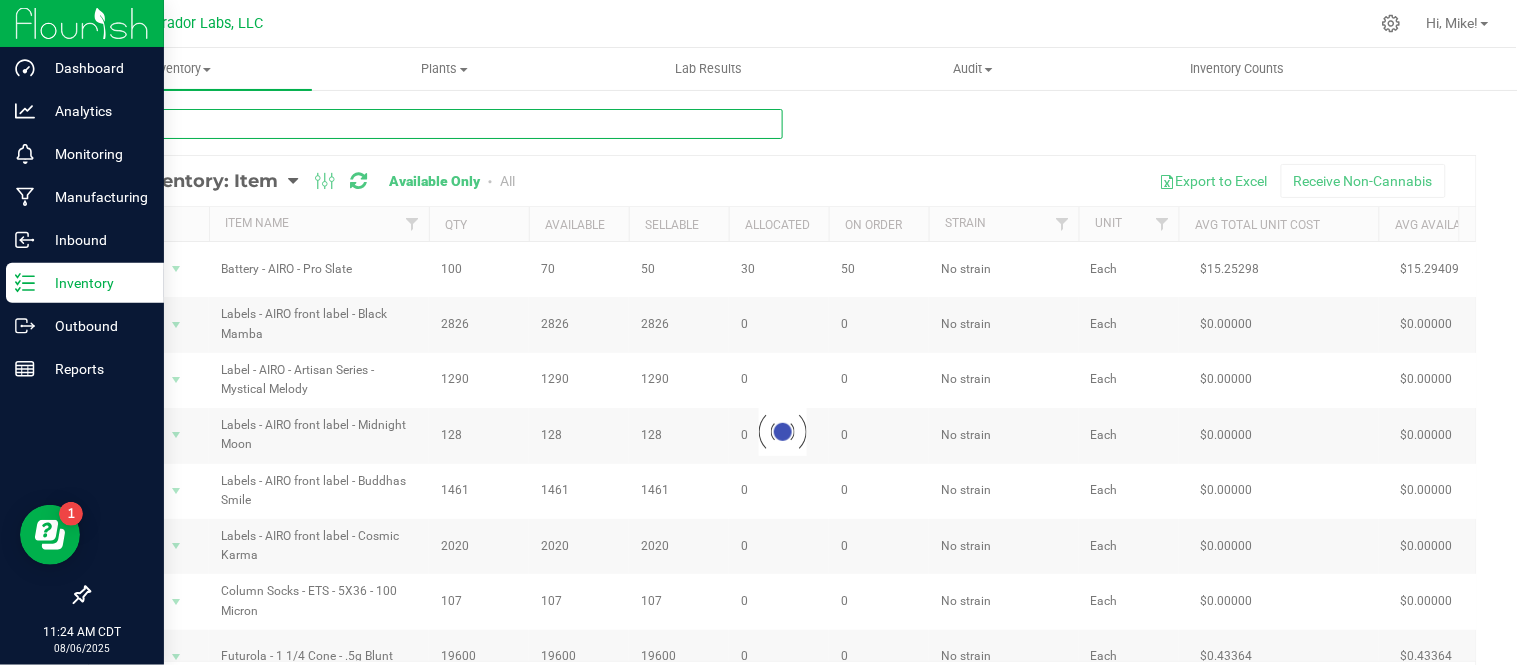 click at bounding box center [435, 124] 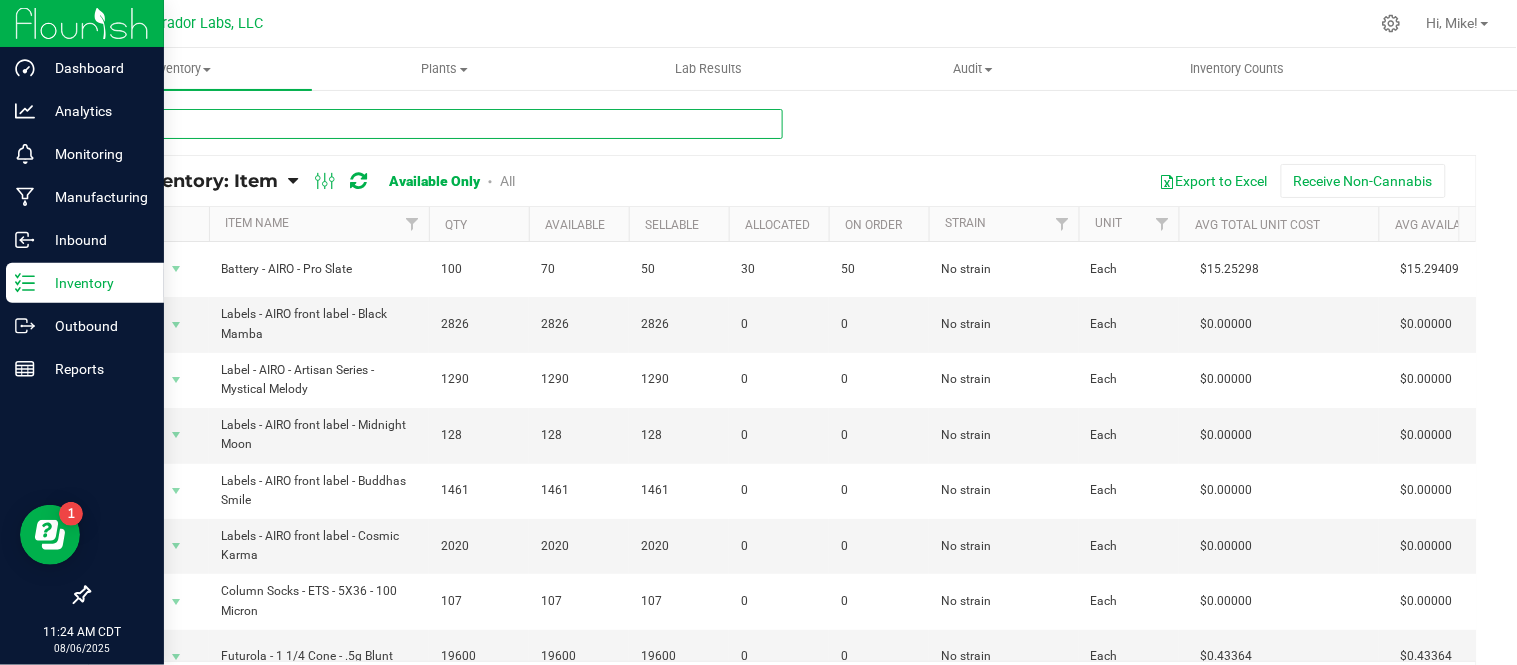 paste on "Battery - AIRO - Pro Slate" 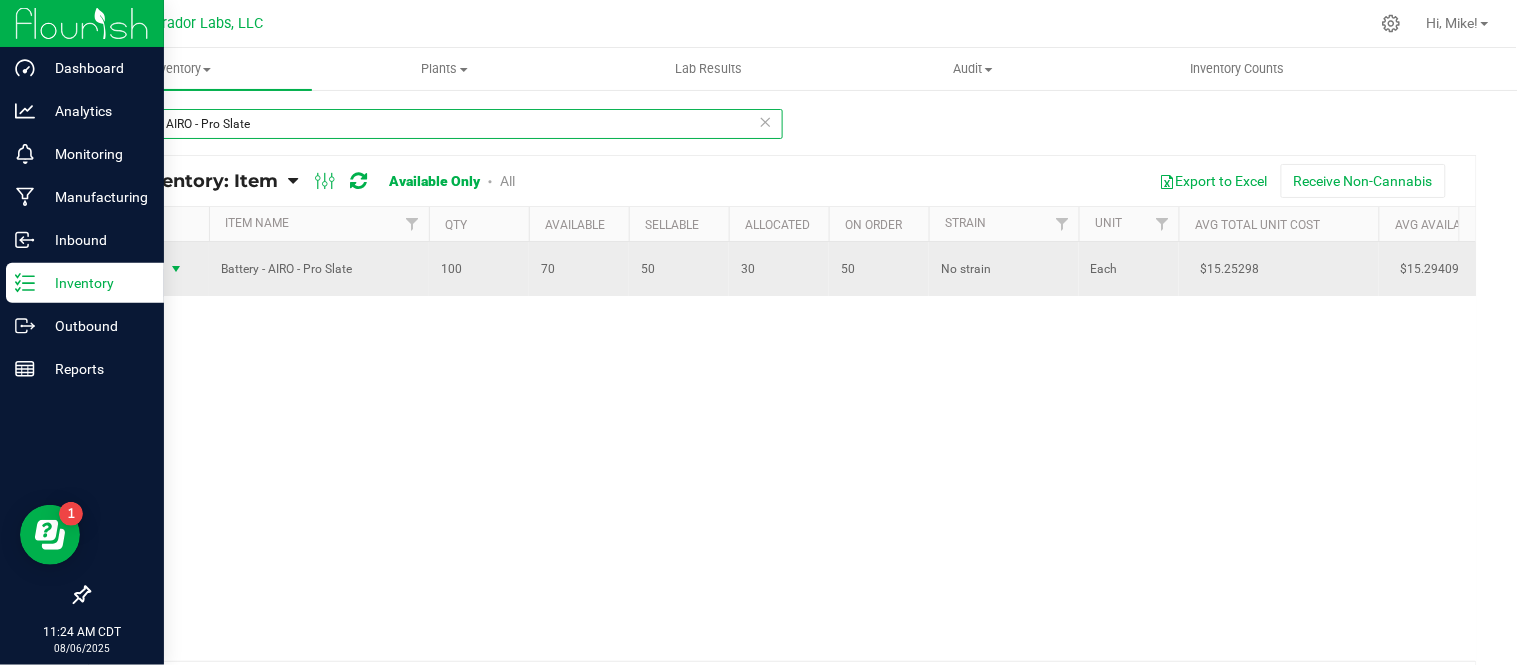 type on "Battery - AIRO - Pro Slate" 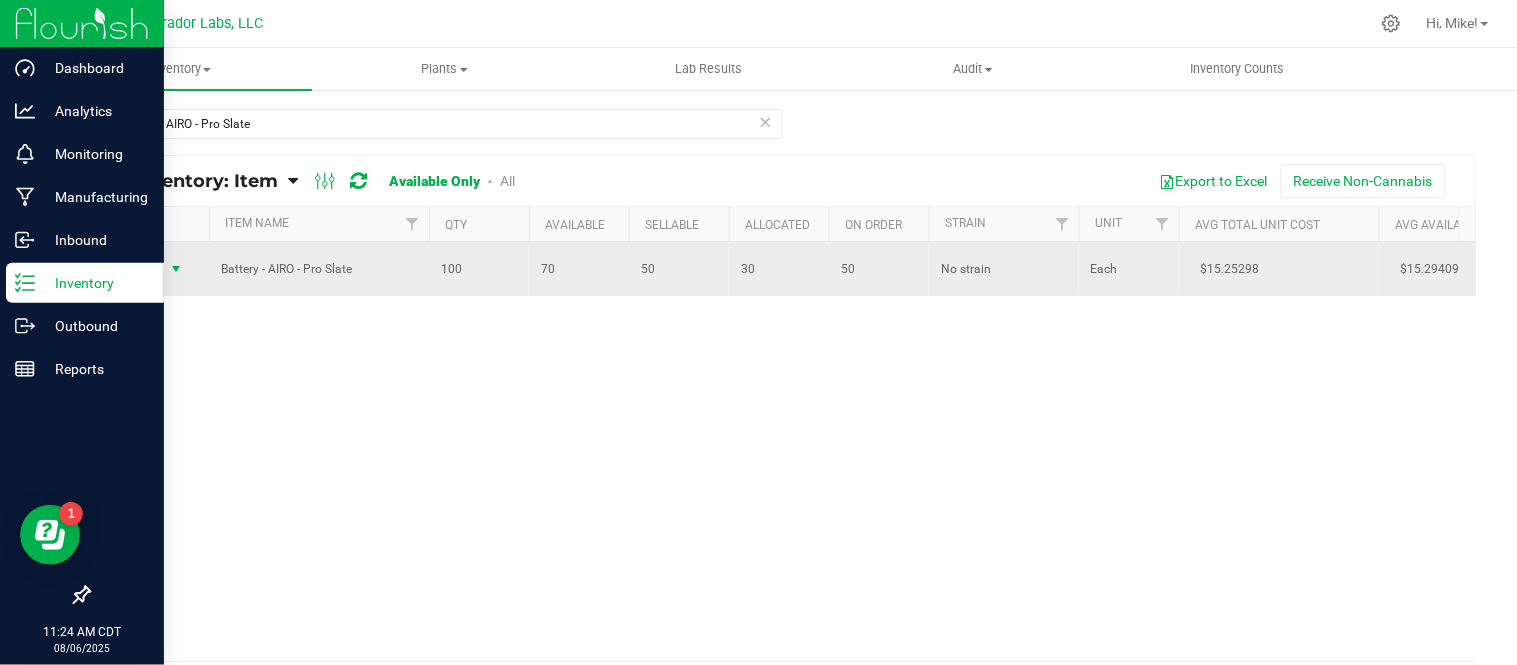 click at bounding box center (176, 269) 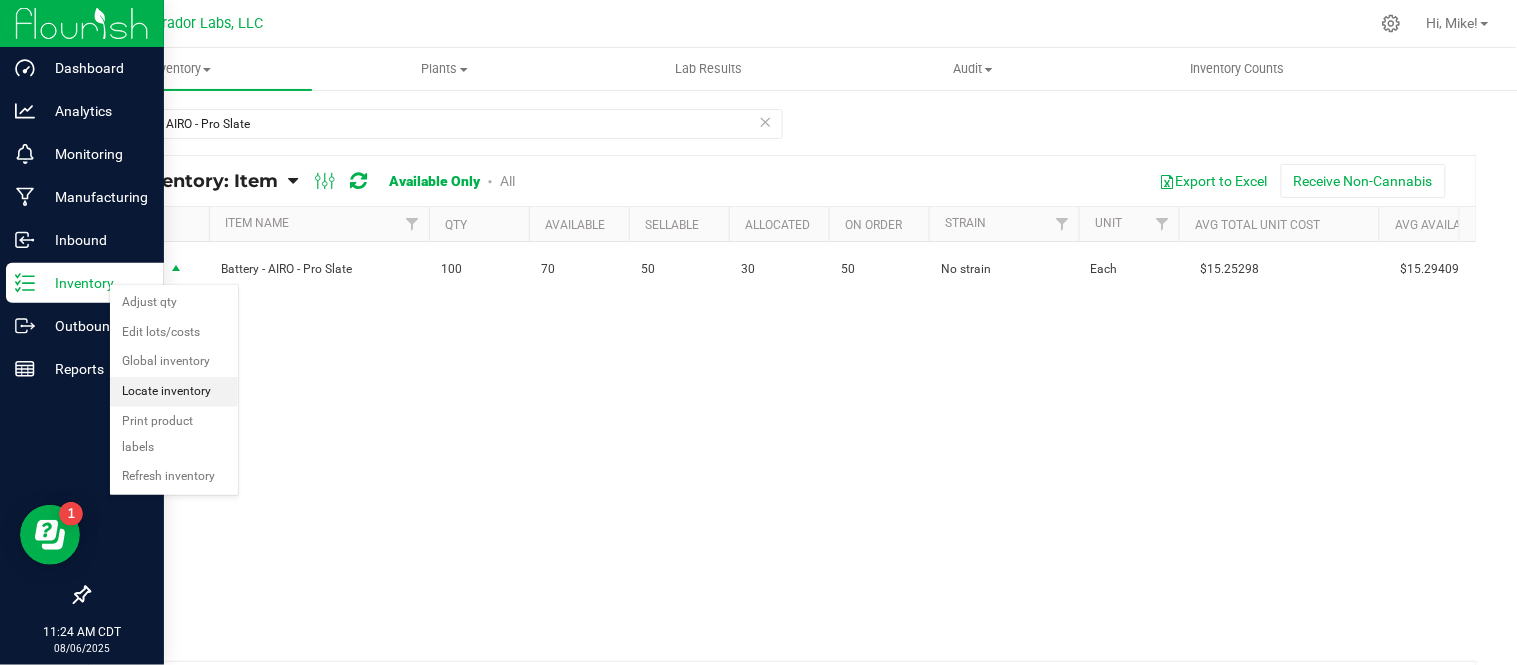 click on "Locate inventory" at bounding box center [174, 392] 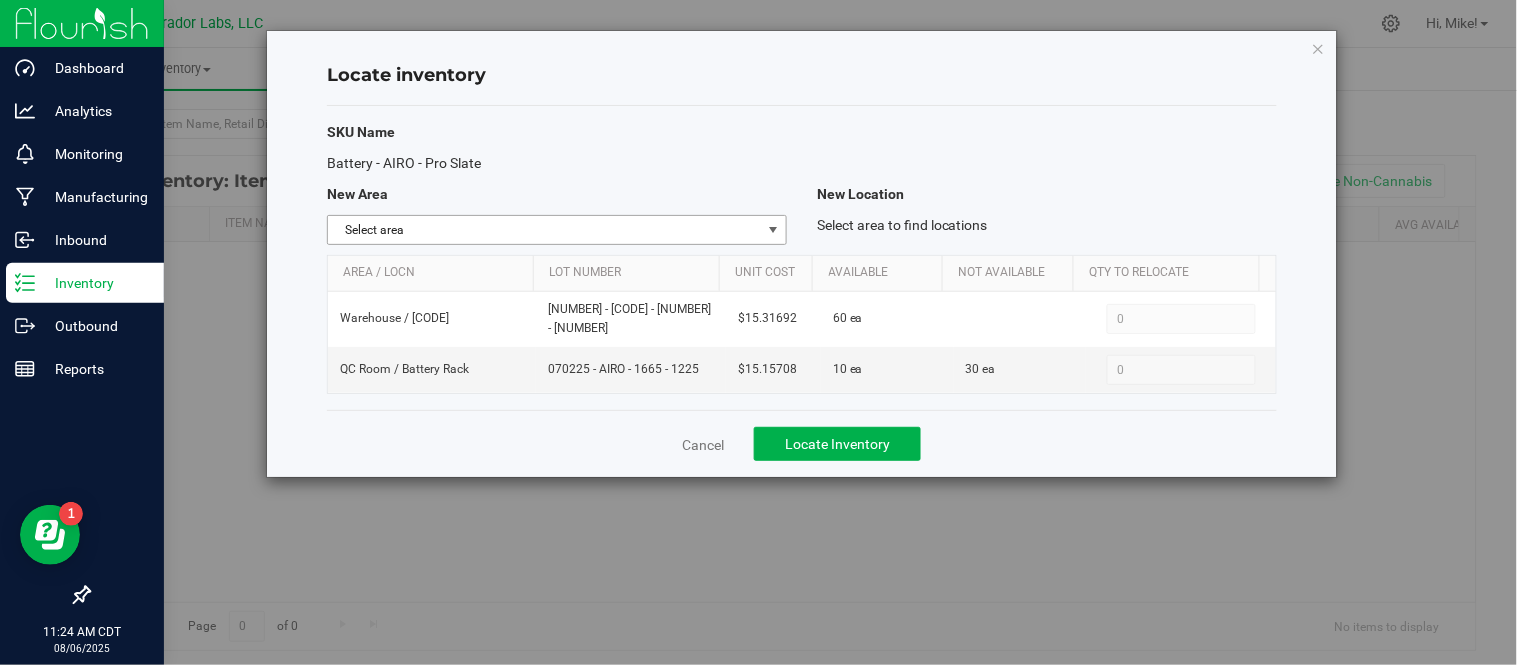 click at bounding box center [773, 230] 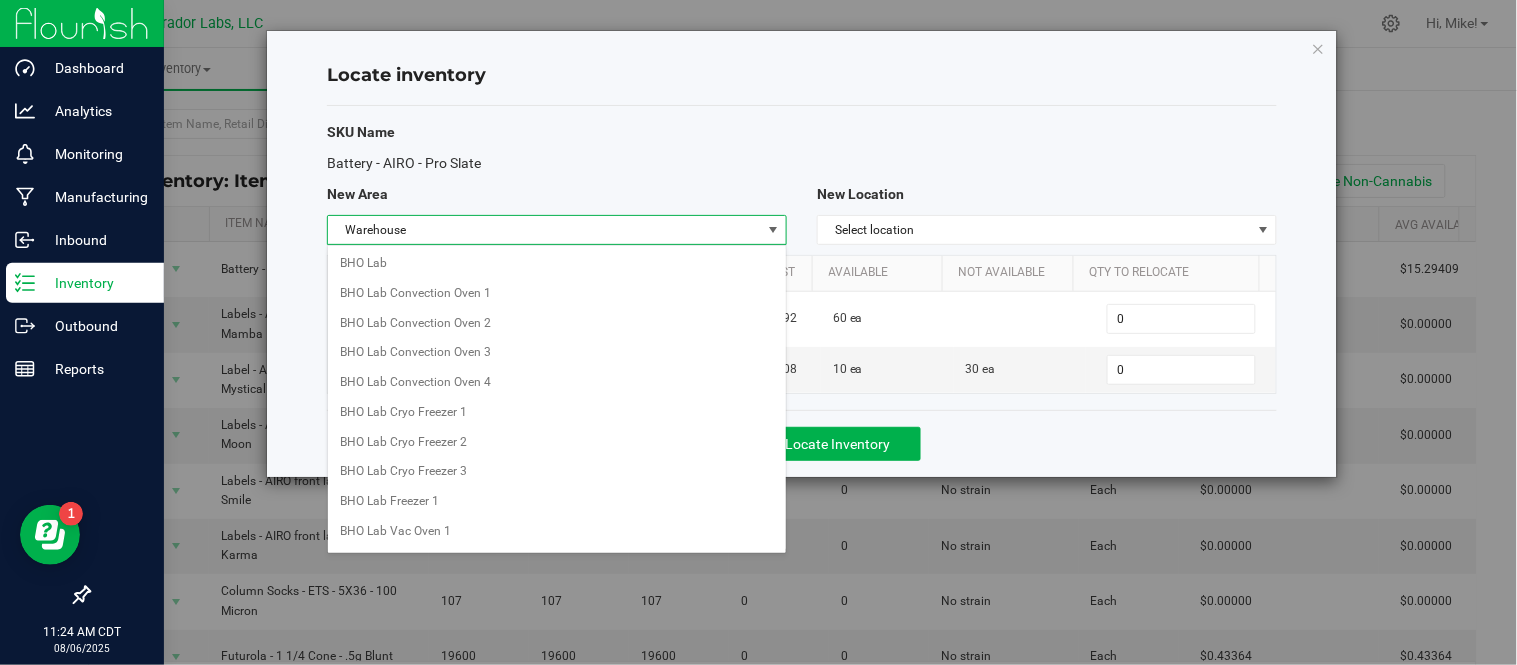 scroll, scrollTop: 1585, scrollLeft: 0, axis: vertical 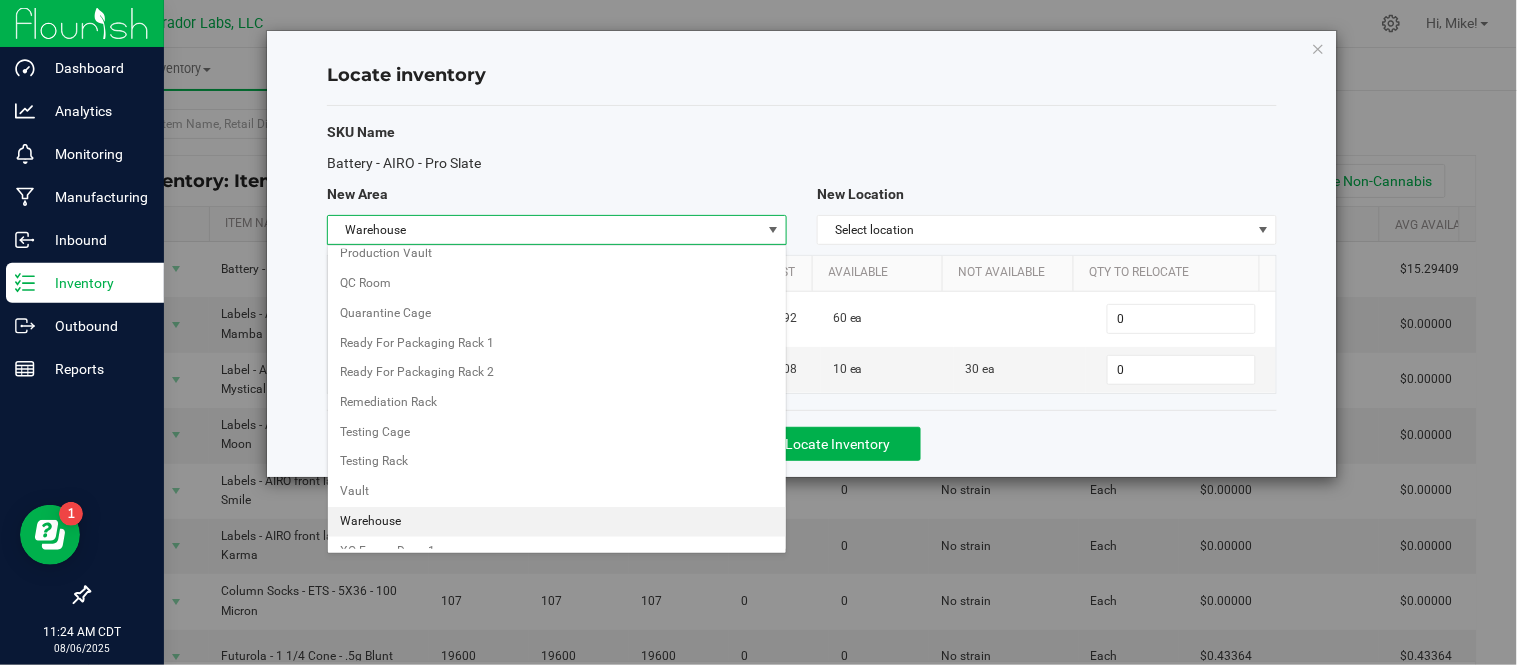 click on "Warehouse" at bounding box center (557, 522) 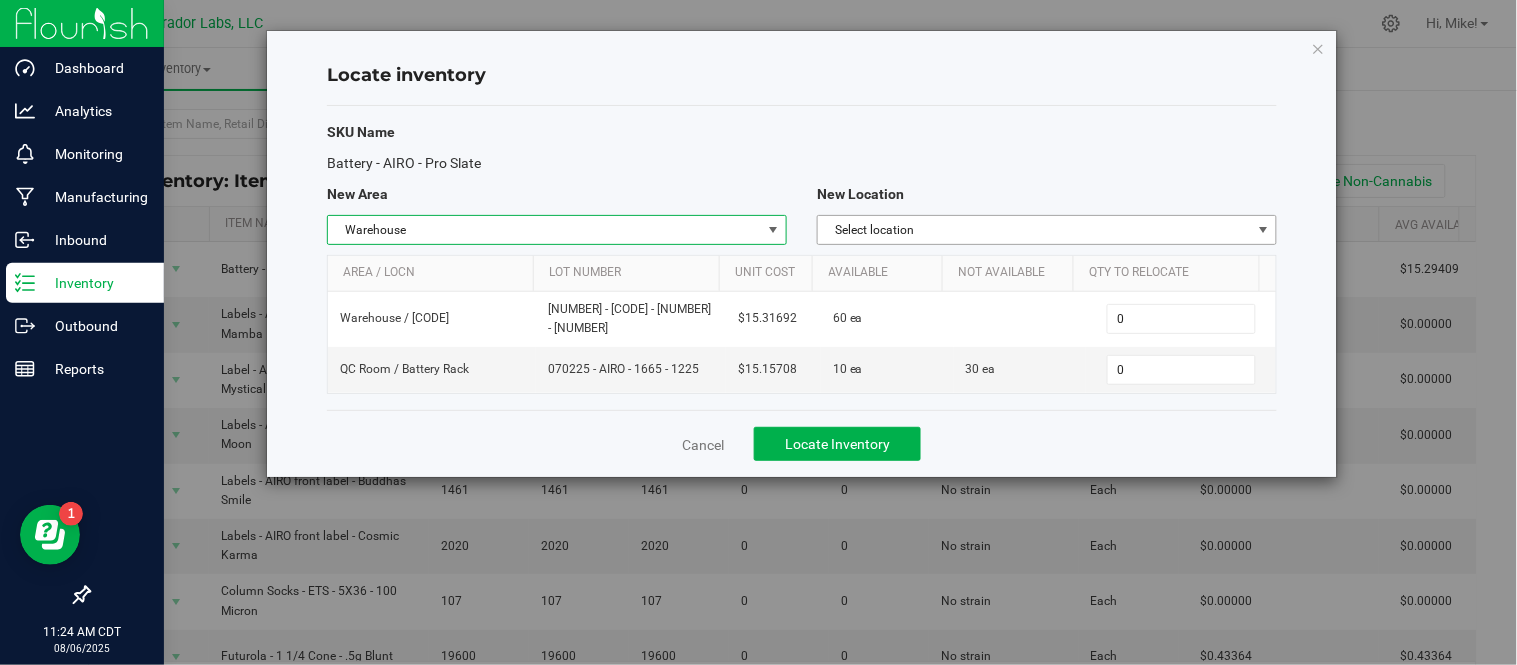 click on "Select location" at bounding box center [1034, 230] 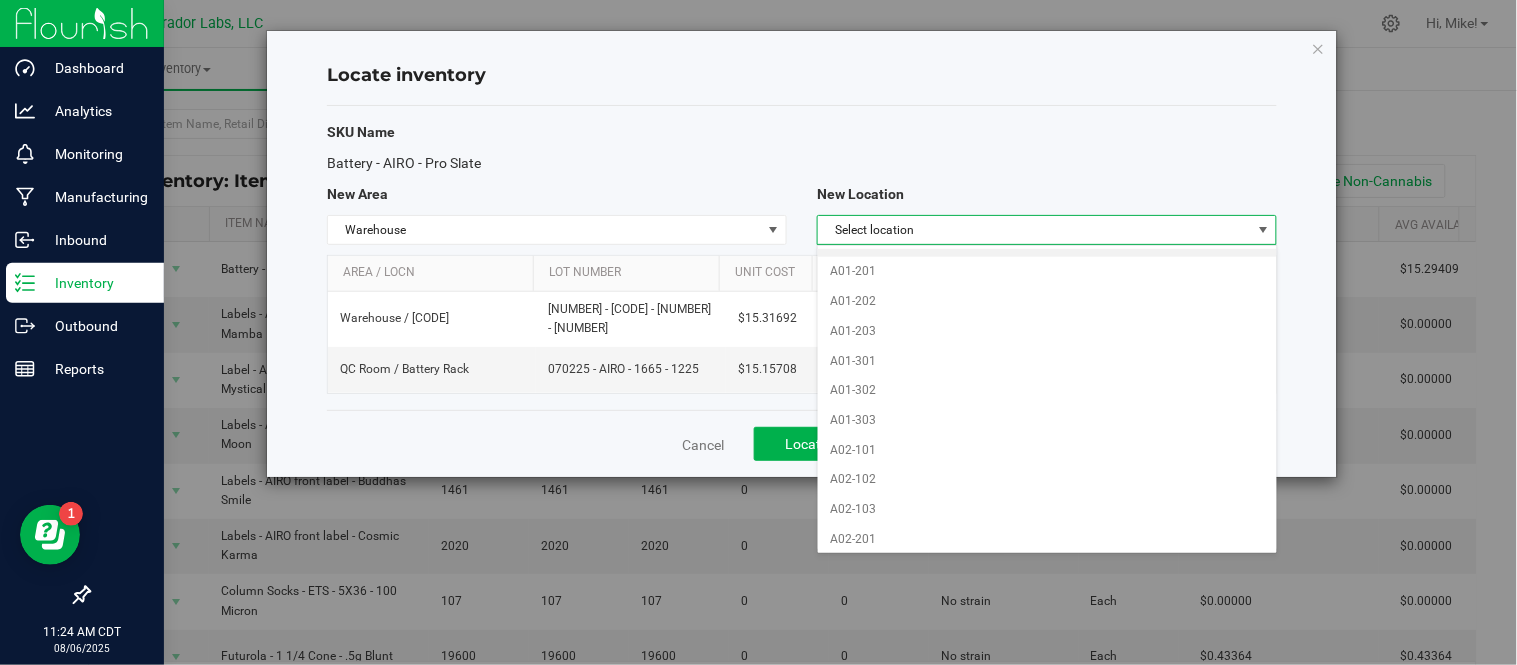 scroll, scrollTop: 111, scrollLeft: 0, axis: vertical 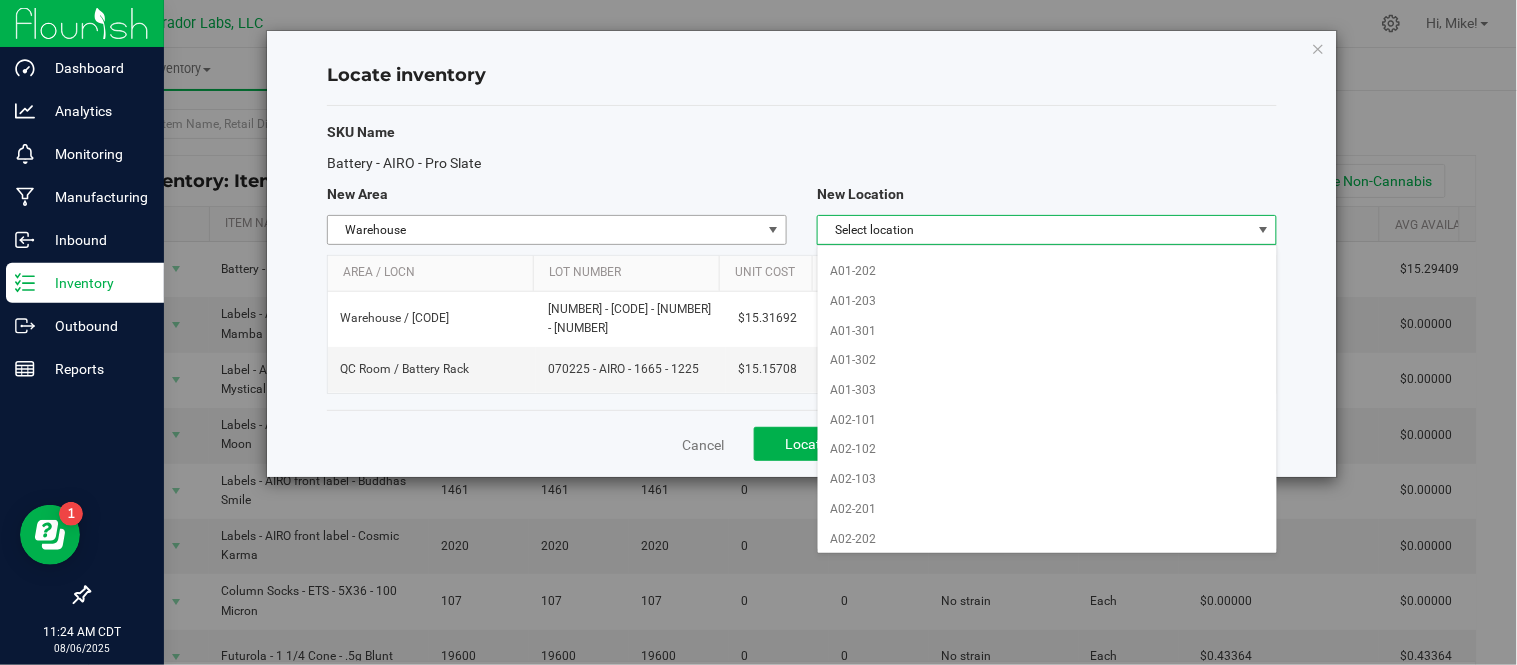 click on "Warehouse" at bounding box center [544, 230] 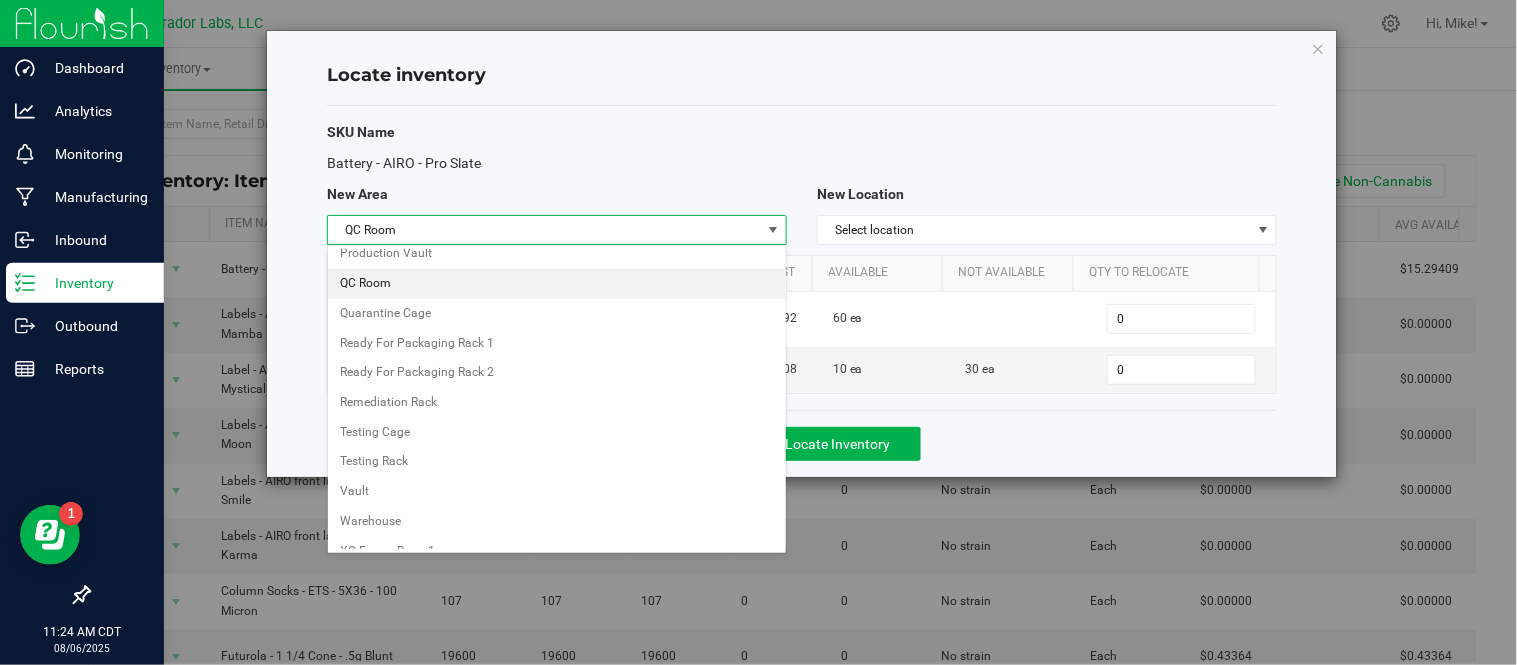 click on "QC Room" at bounding box center [557, 284] 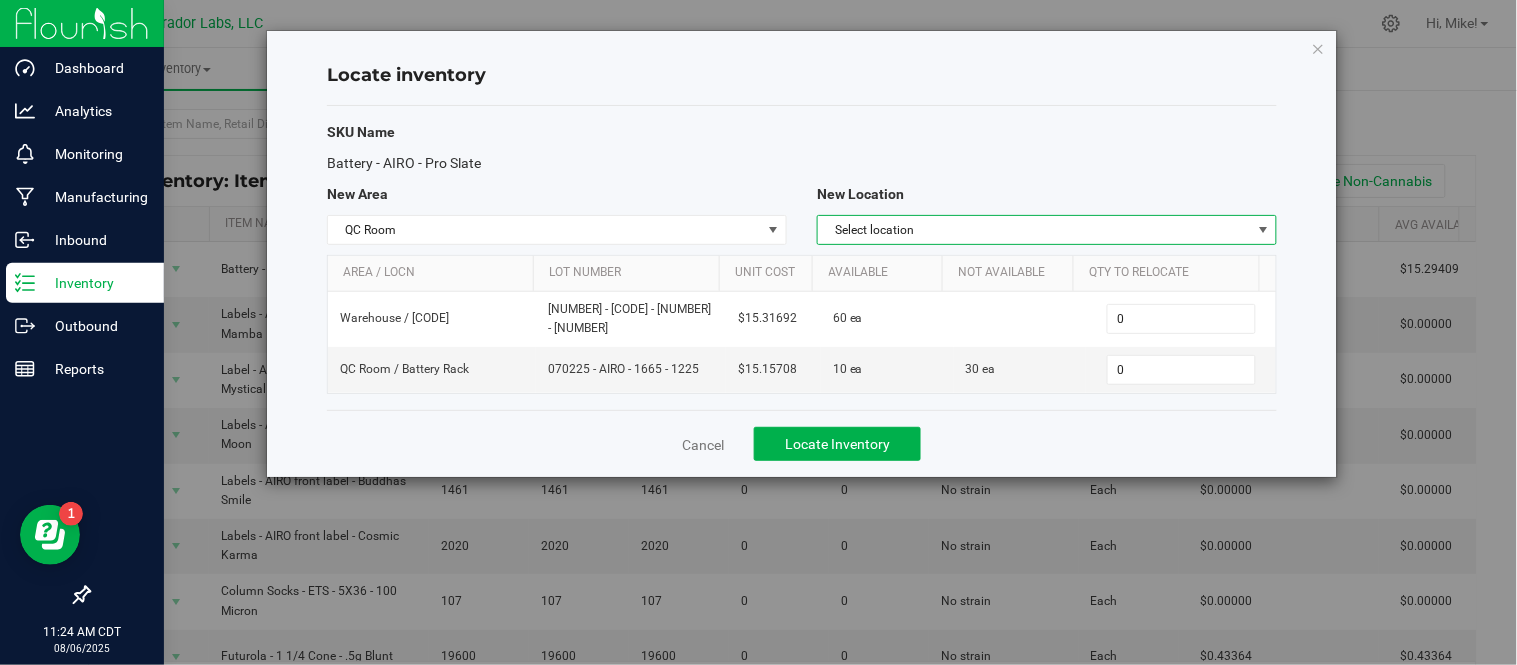 click on "Select location" at bounding box center (1034, 230) 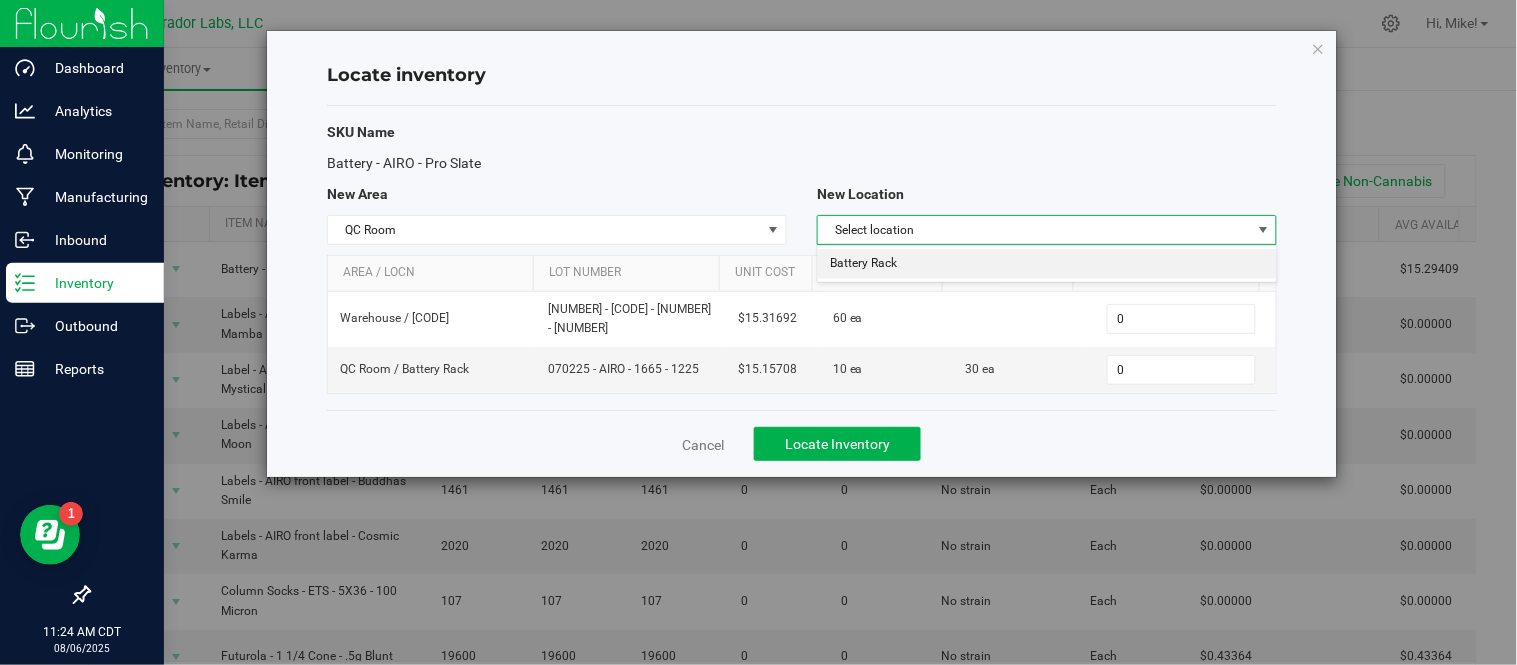 click on "Battery Rack" at bounding box center [1047, 264] 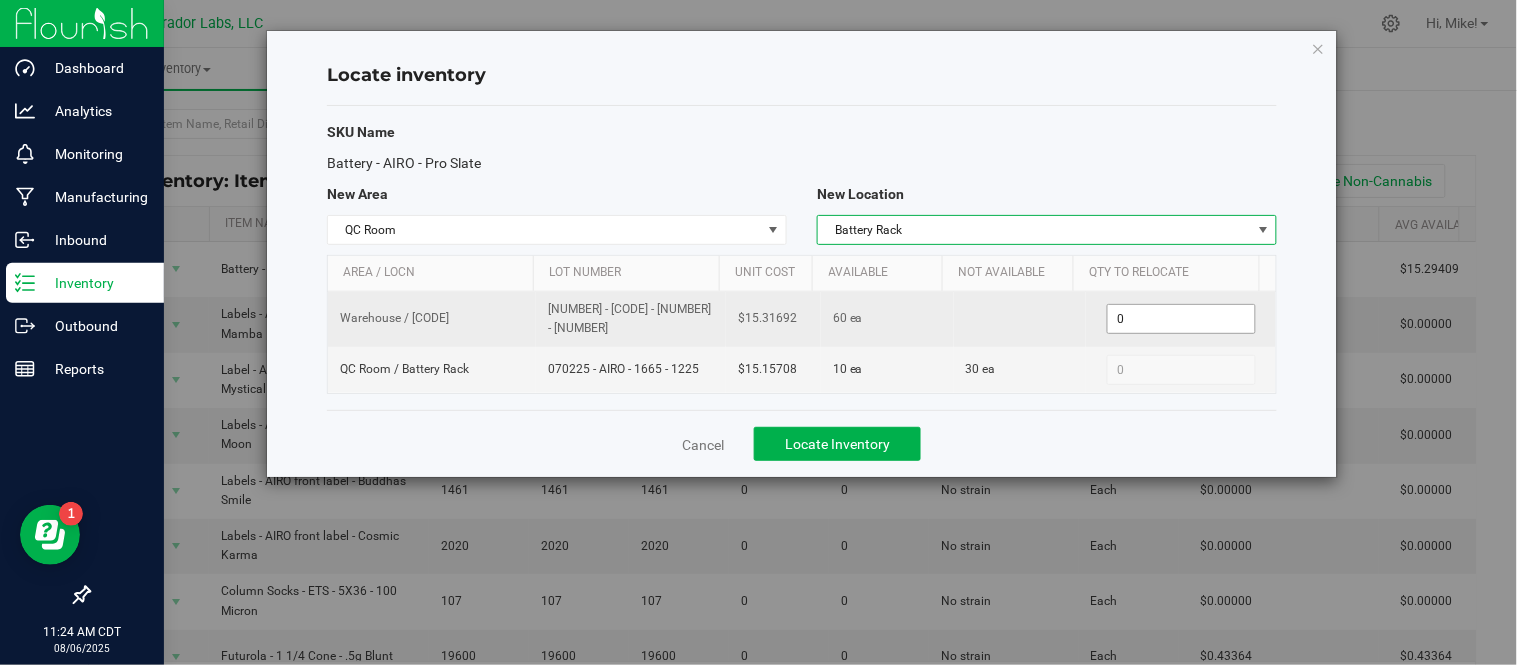 click on "0 0" at bounding box center (1181, 319) 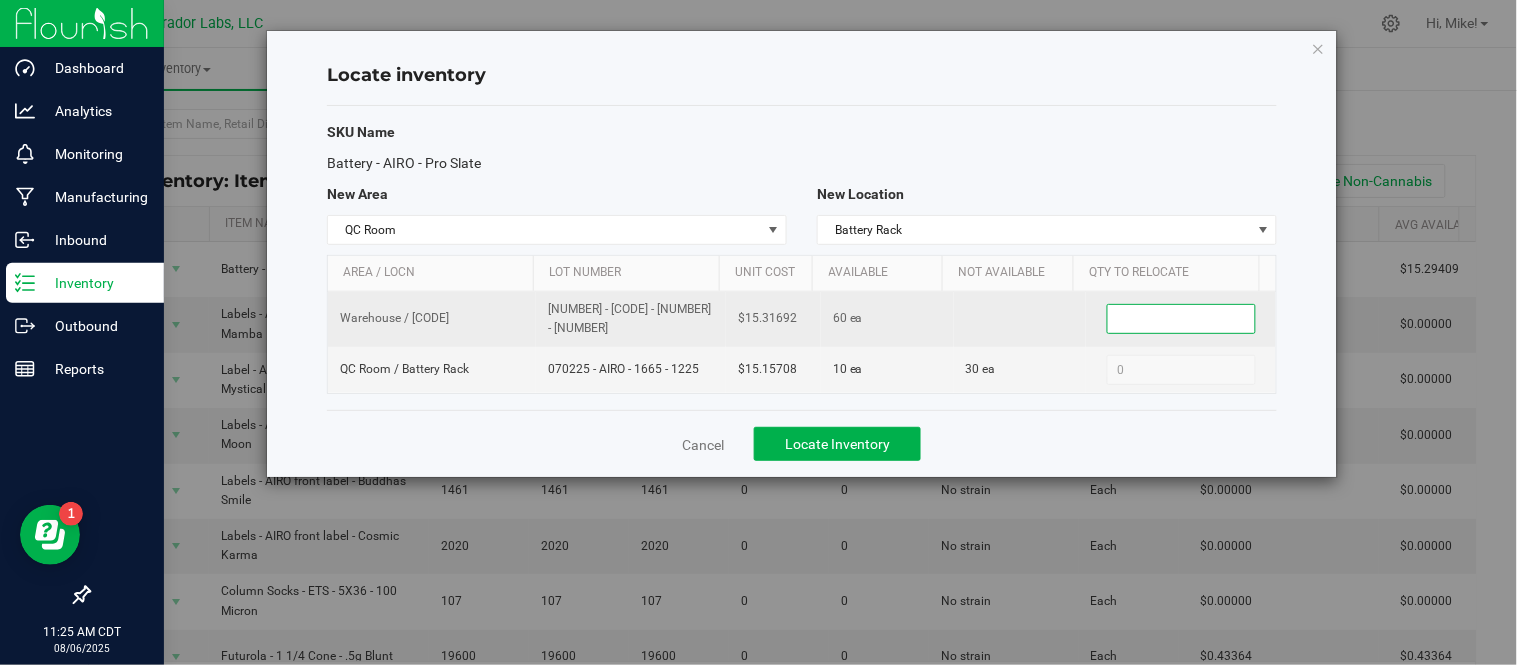 type on "0" 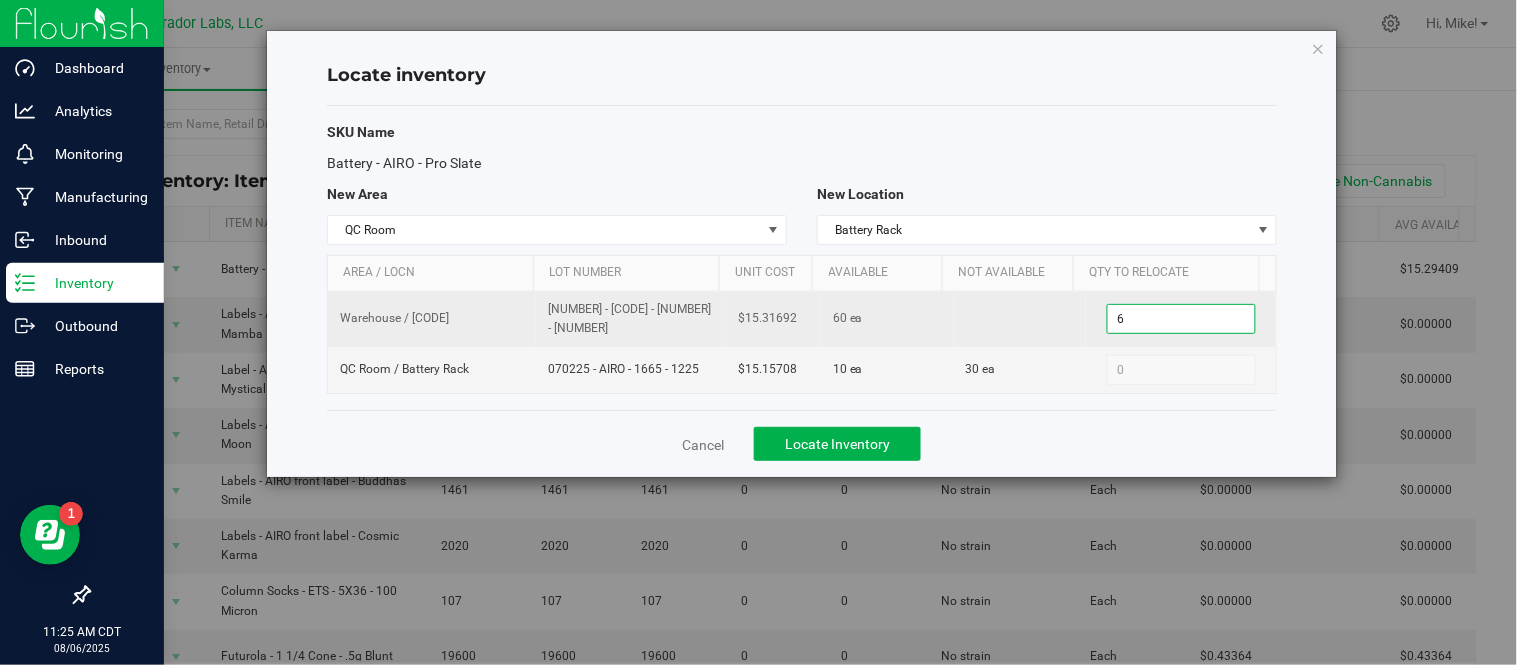 type on "60" 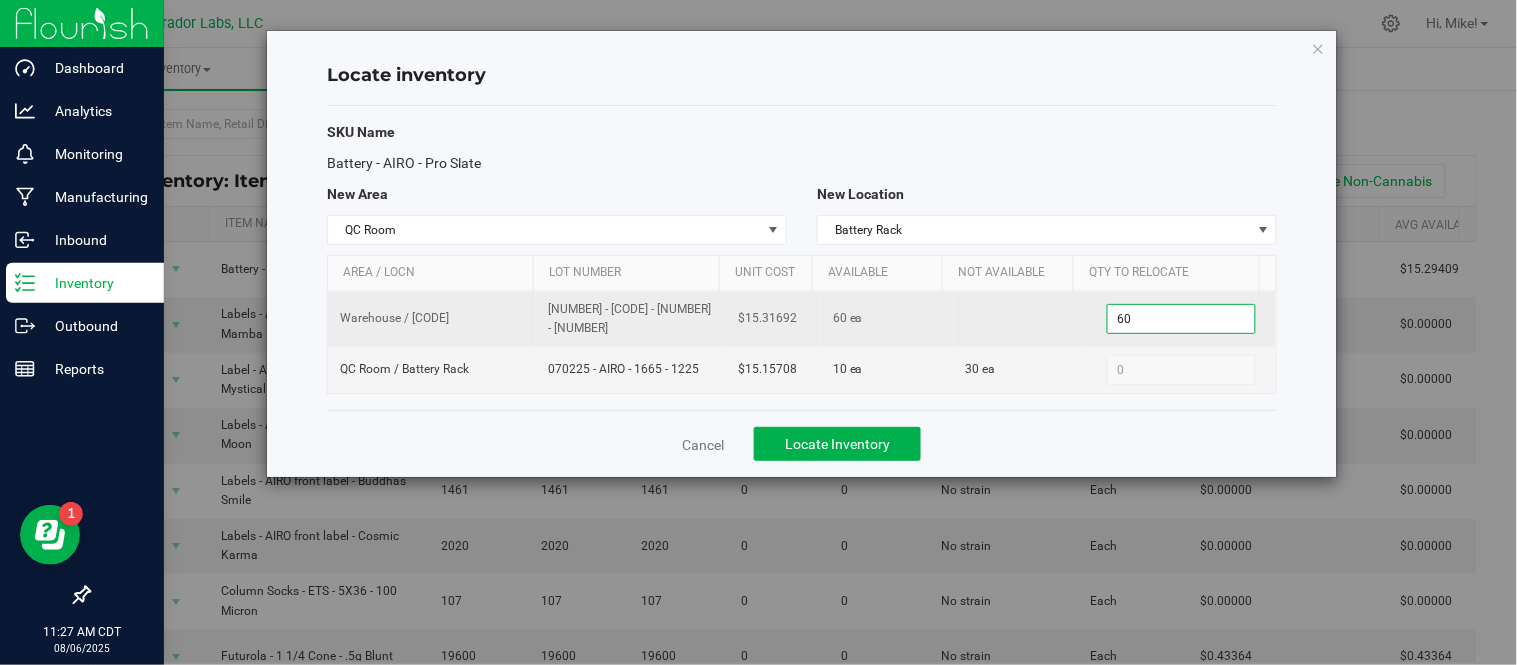 type on "60" 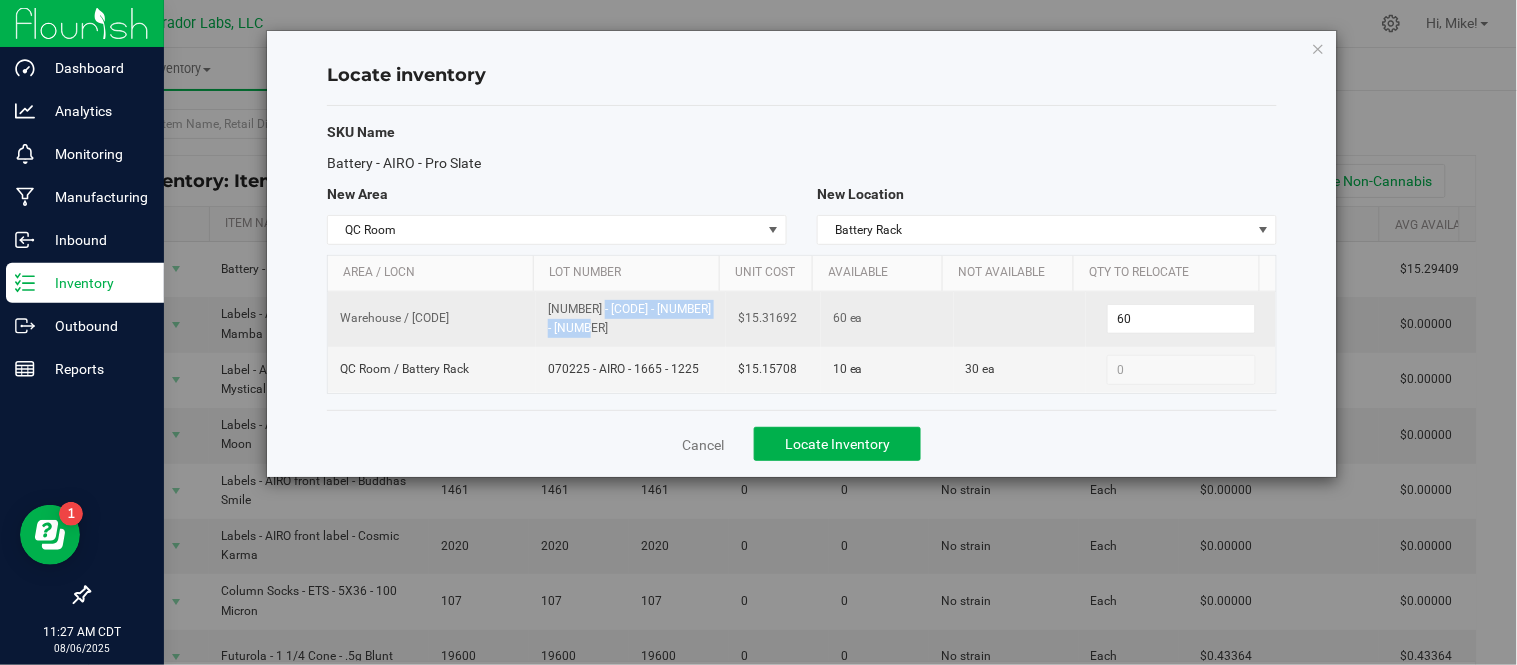 drag, startPoint x: 546, startPoint y: 317, endPoint x: 701, endPoint y: 316, distance: 155.00322 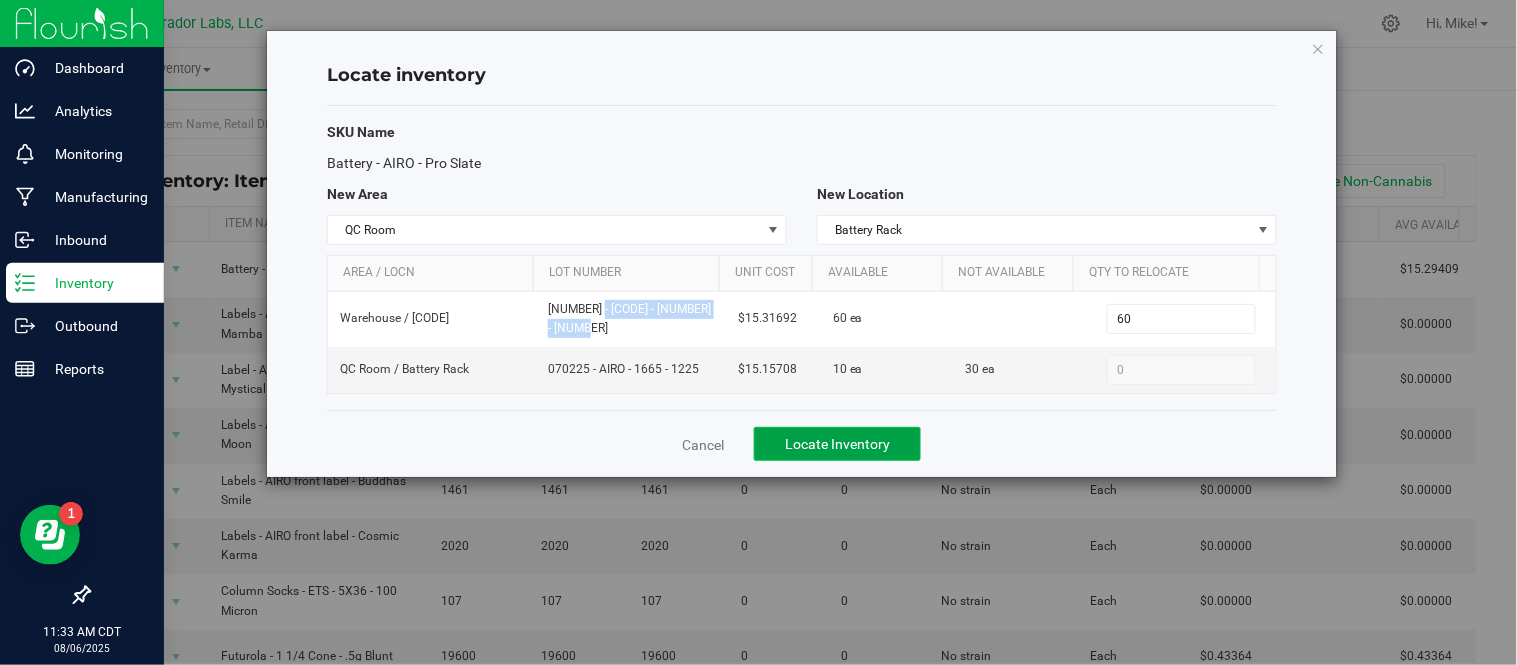 click on "Locate Inventory" 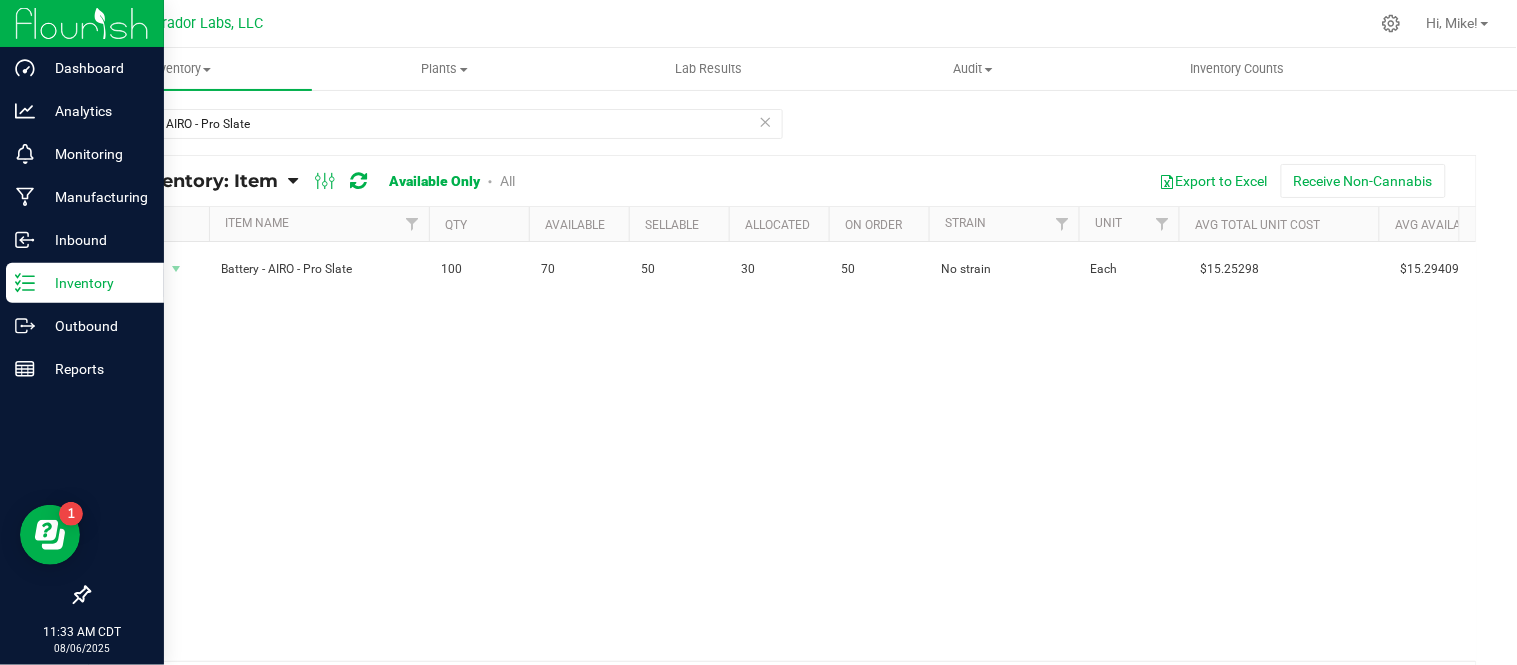 click at bounding box center (766, 121) 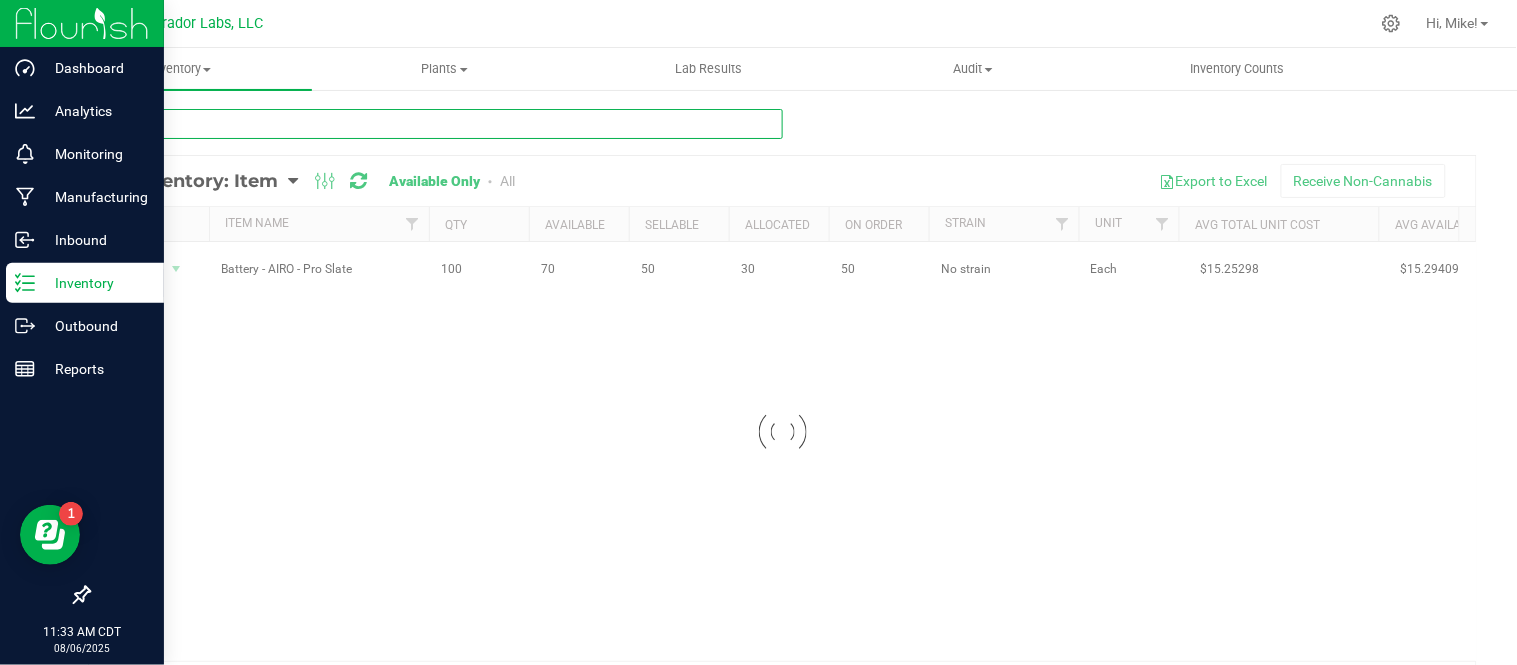 click at bounding box center [435, 124] 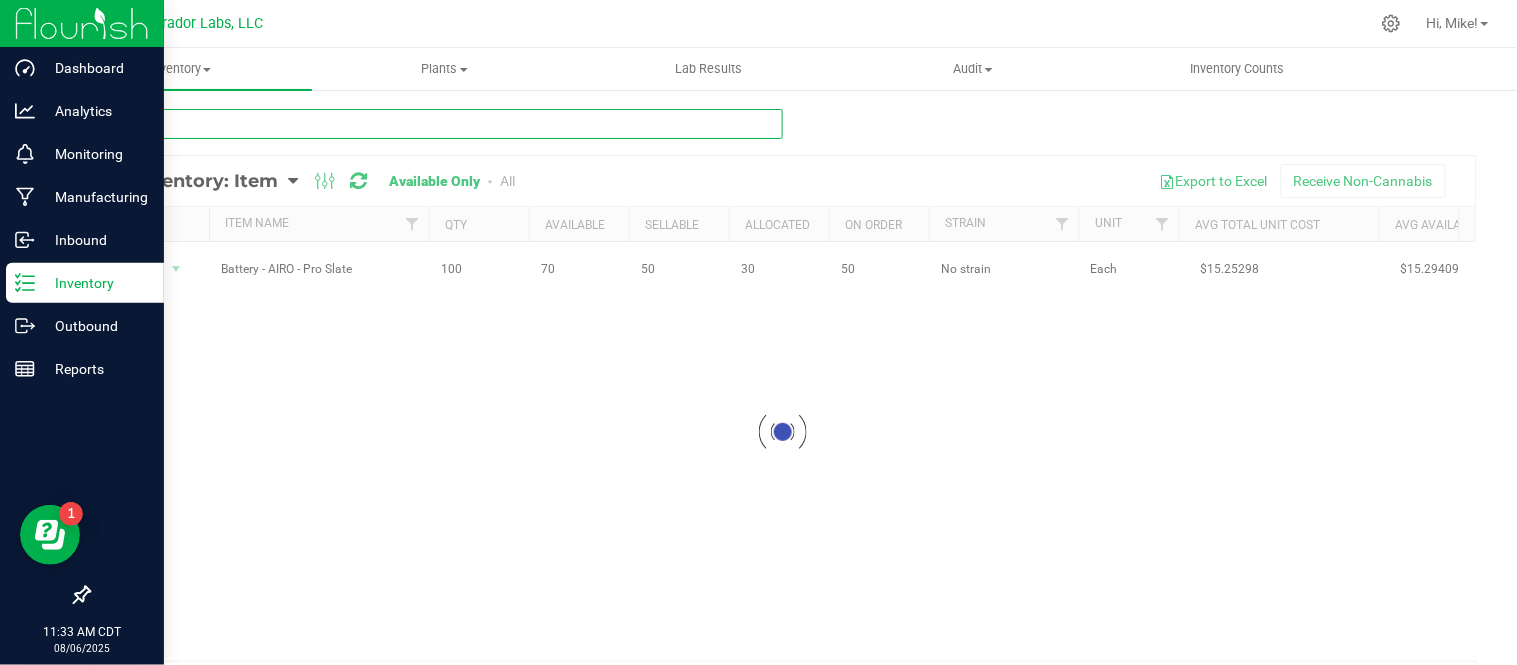 paste on "Tube + Lid - HeadChange - Oceanbound Plastic - White - 78mm" 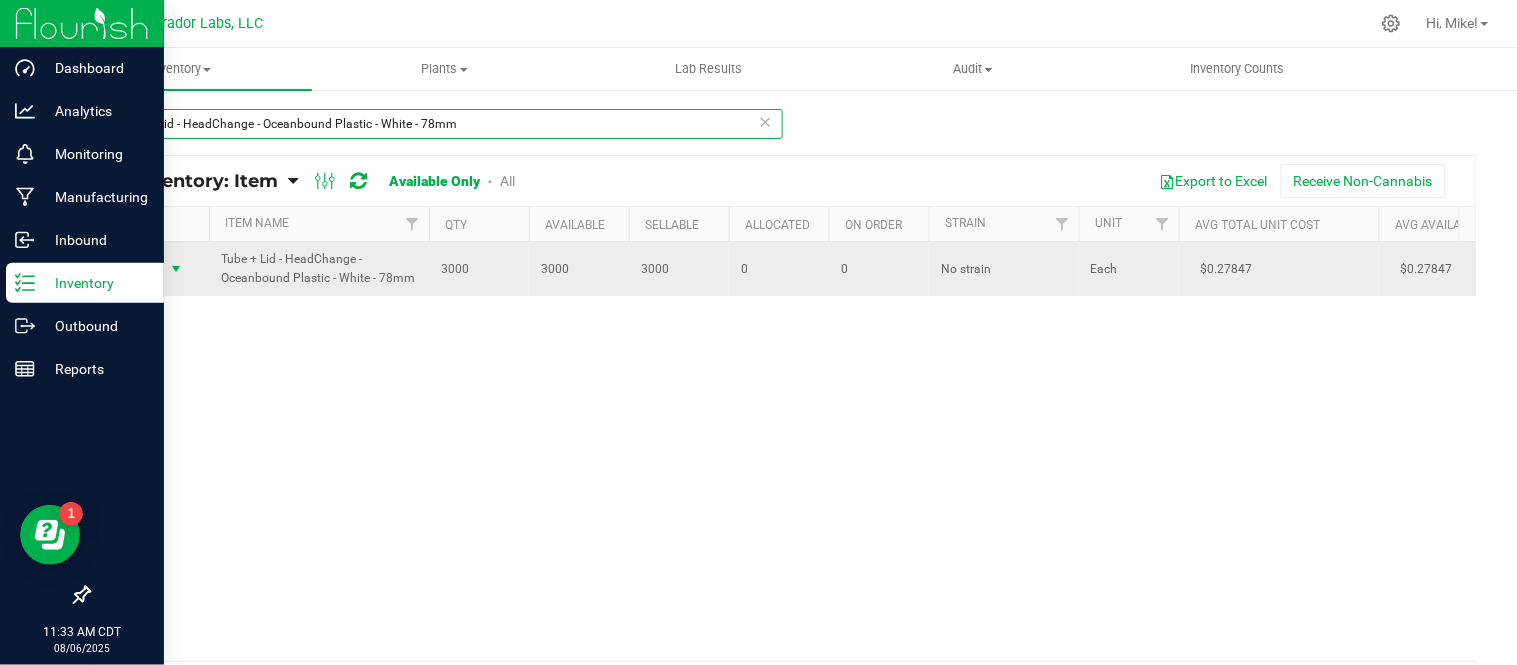 type on "Tube + Lid - HeadChange - Oceanbound Plastic - White - 78mm" 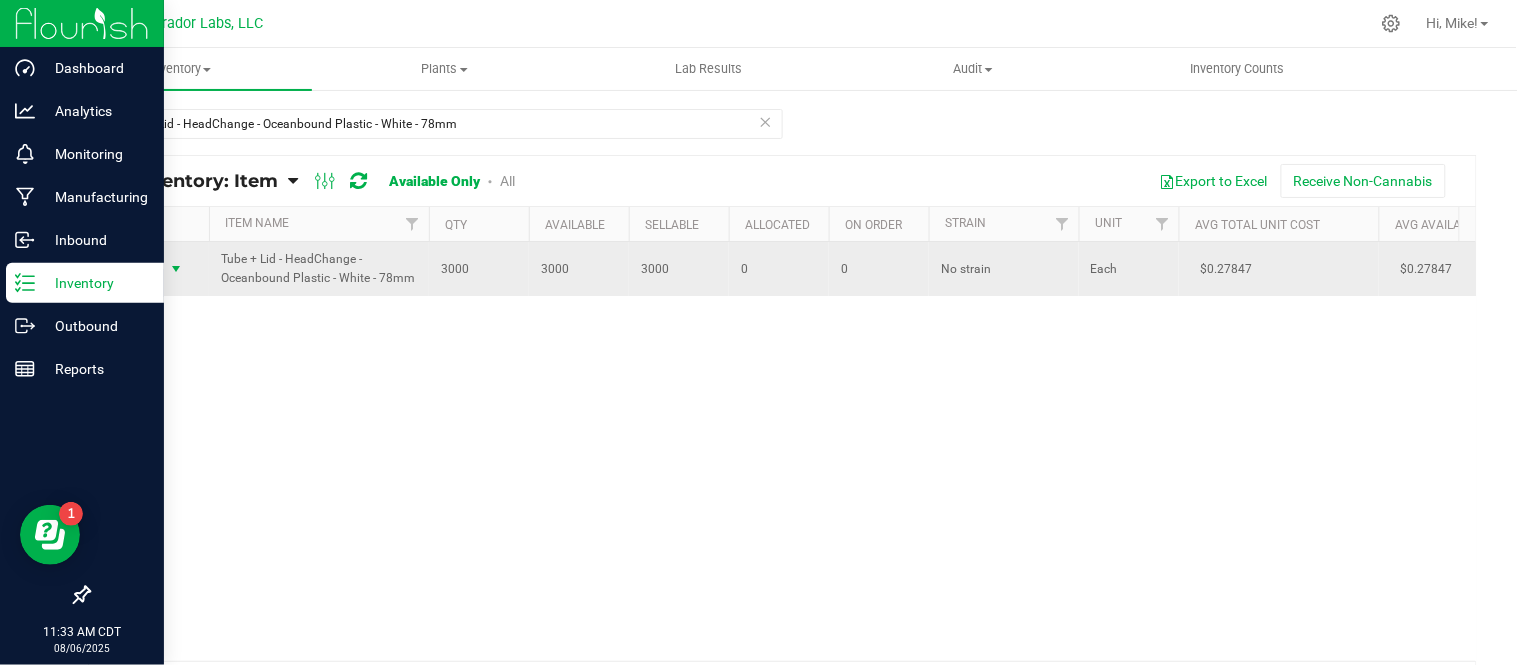 click at bounding box center (176, 269) 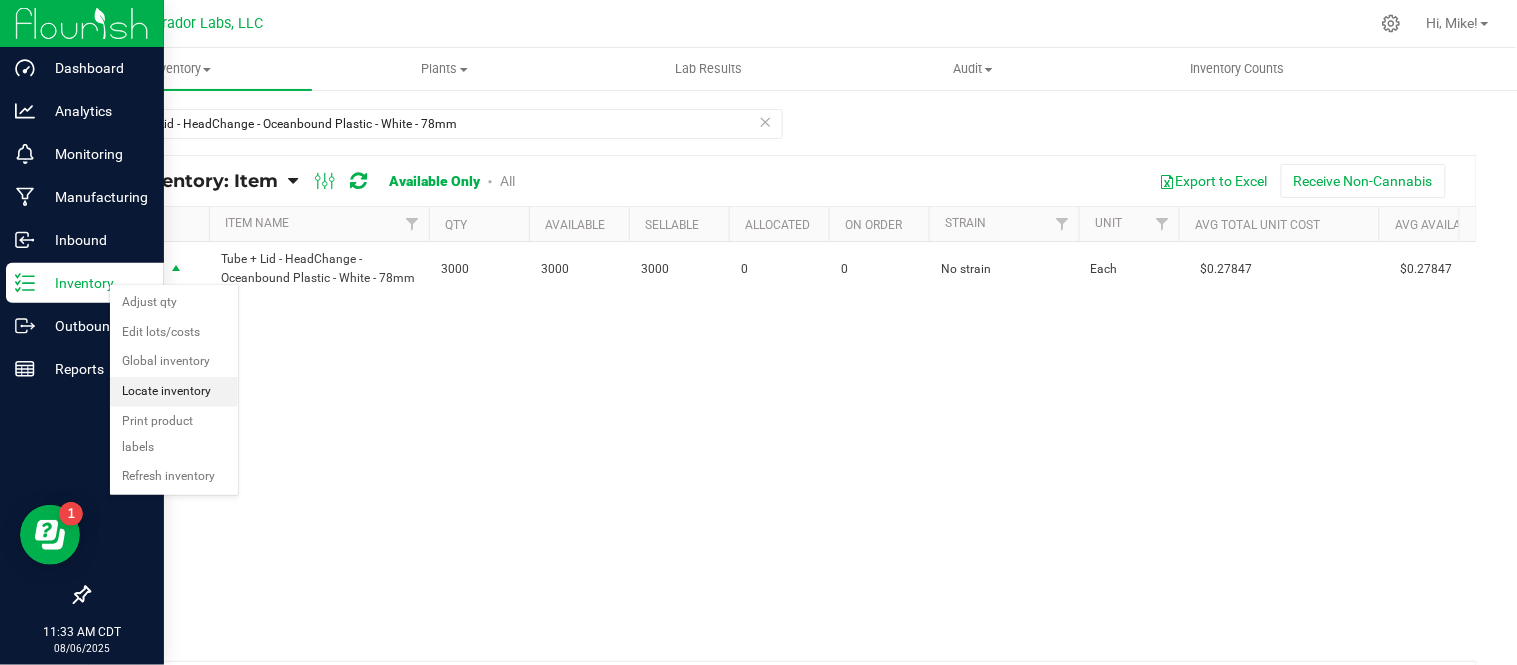 click on "Locate inventory" at bounding box center [174, 392] 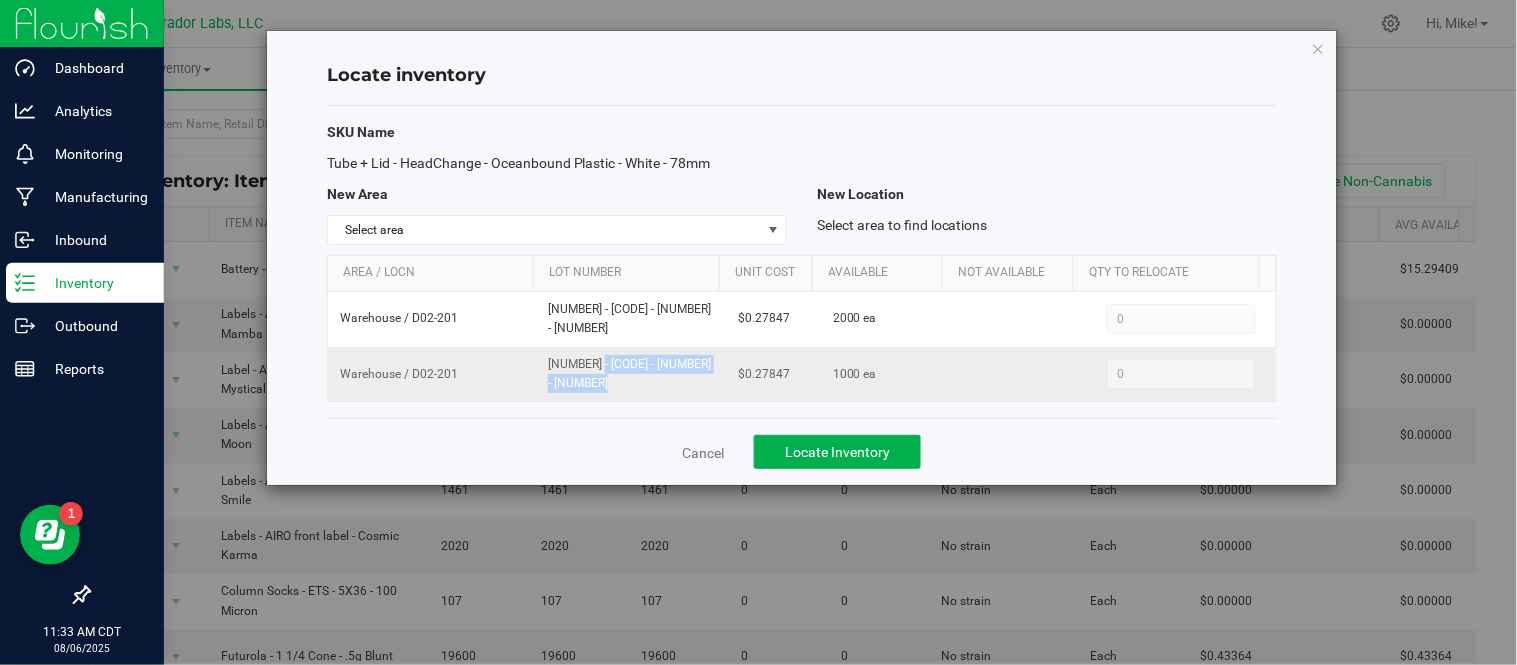 drag, startPoint x: 541, startPoint y: 361, endPoint x: 631, endPoint y: 400, distance: 98.08669 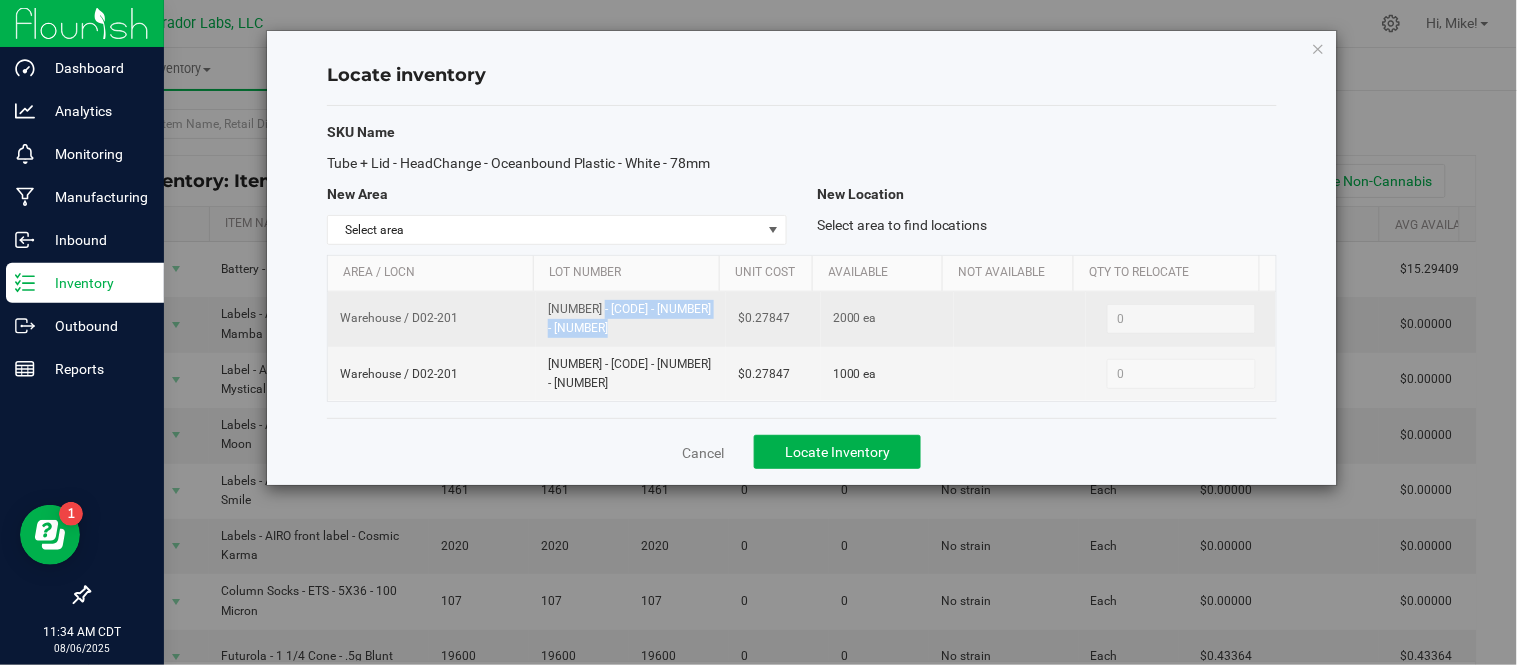 drag, startPoint x: 542, startPoint y: 307, endPoint x: 597, endPoint y: 333, distance: 60.835846 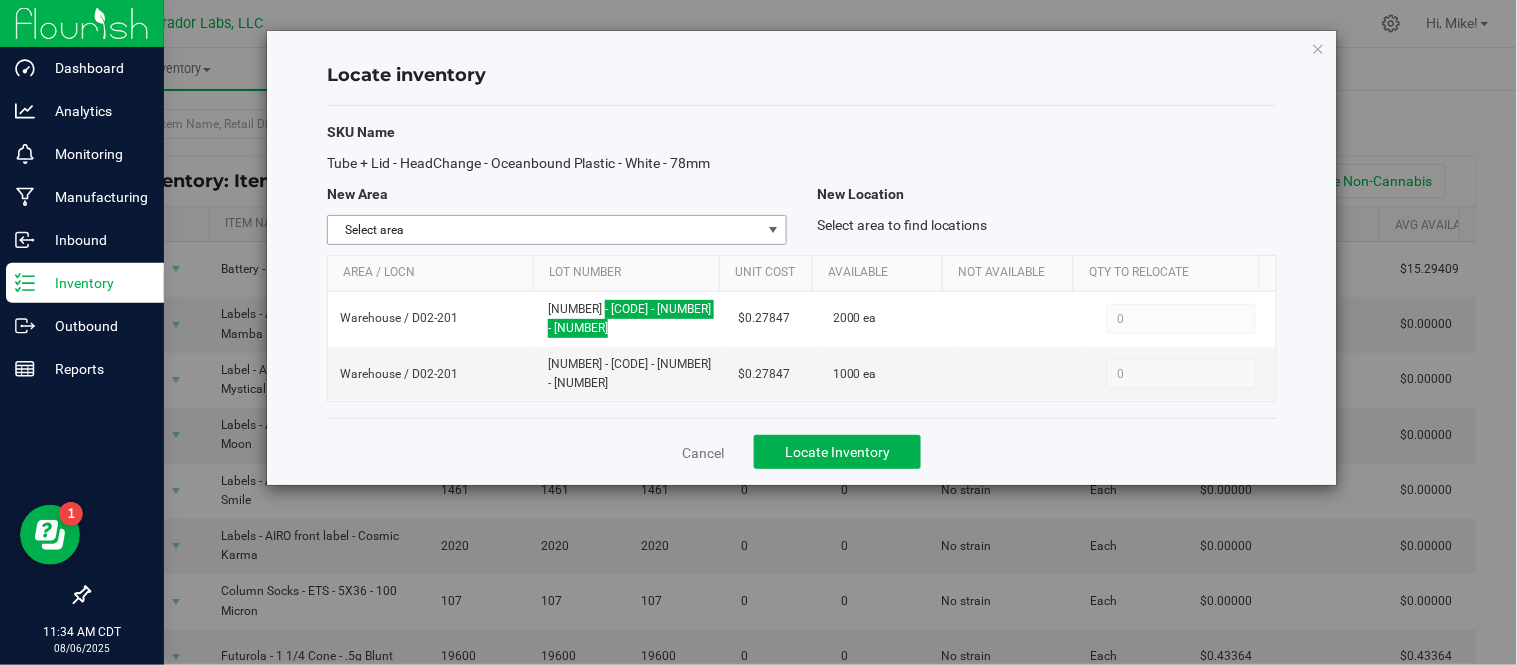 click at bounding box center (773, 230) 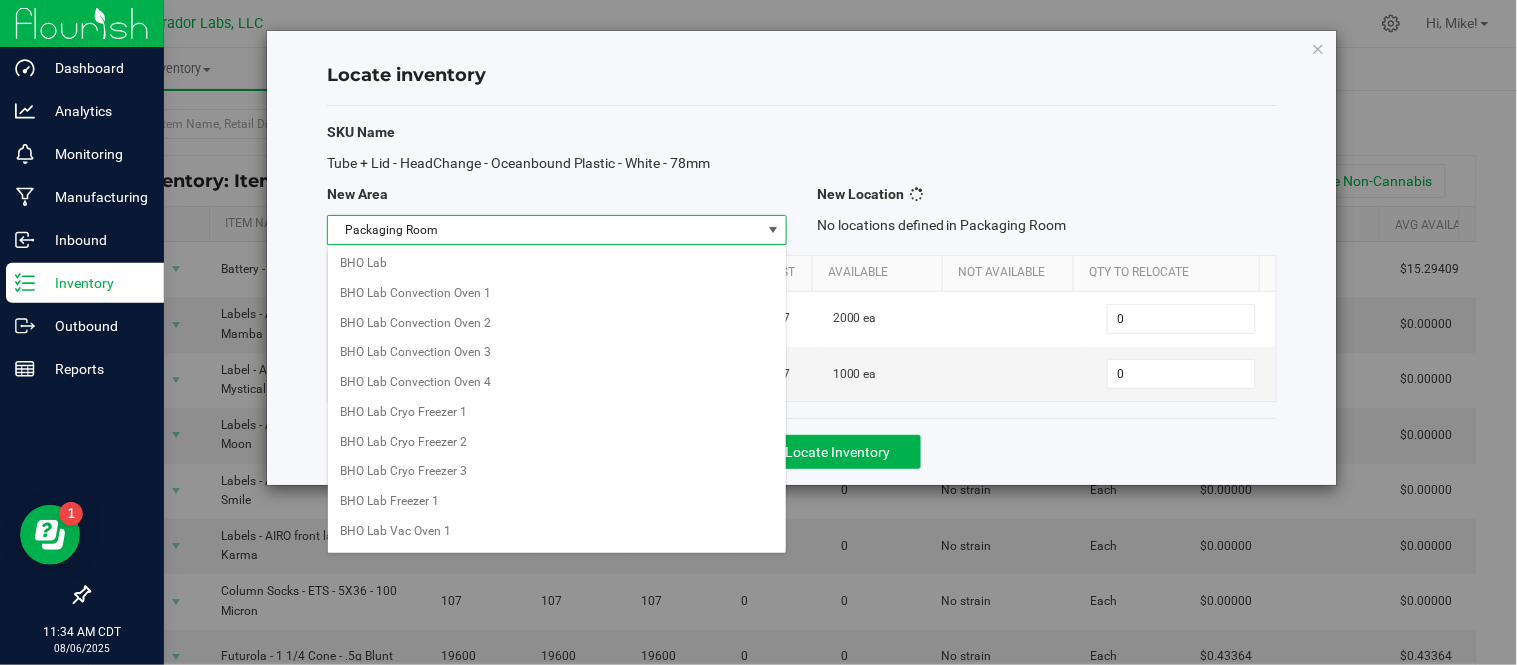 scroll, scrollTop: 866, scrollLeft: 0, axis: vertical 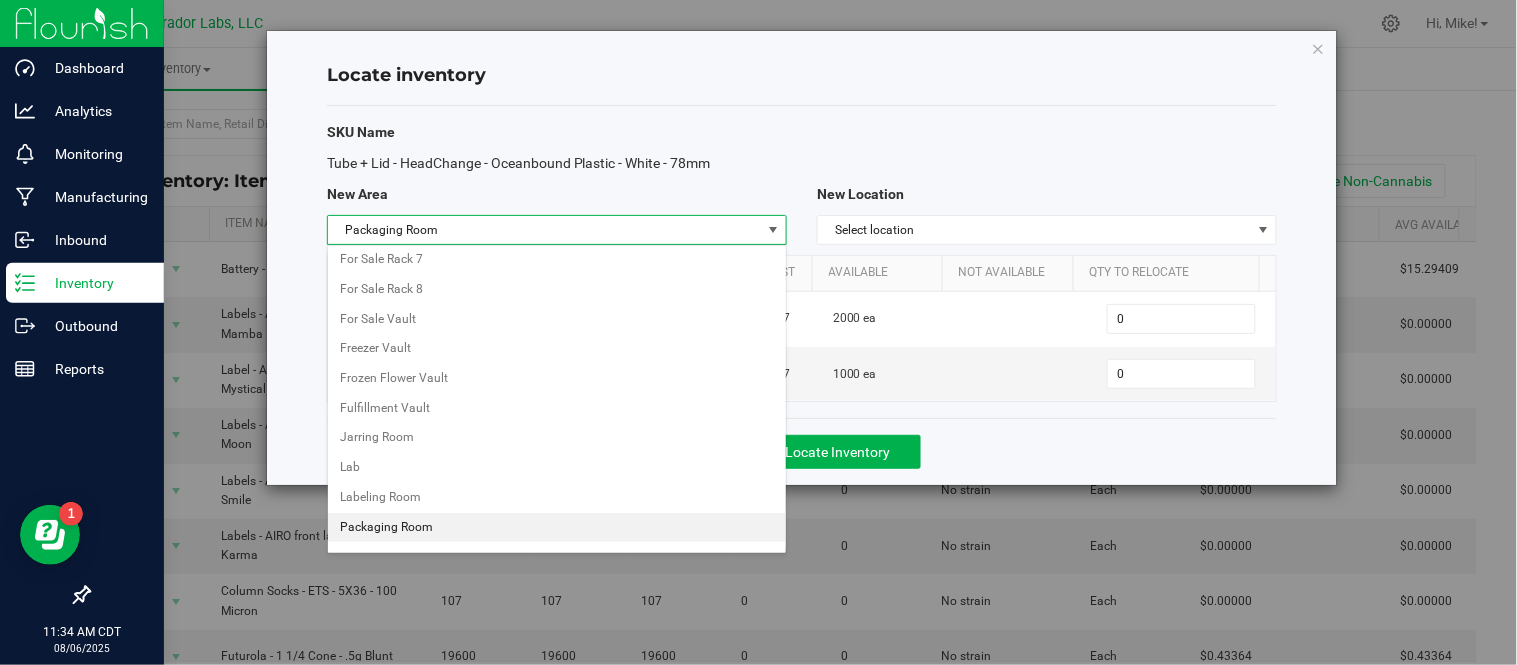 click on "Packaging Room" at bounding box center (557, 528) 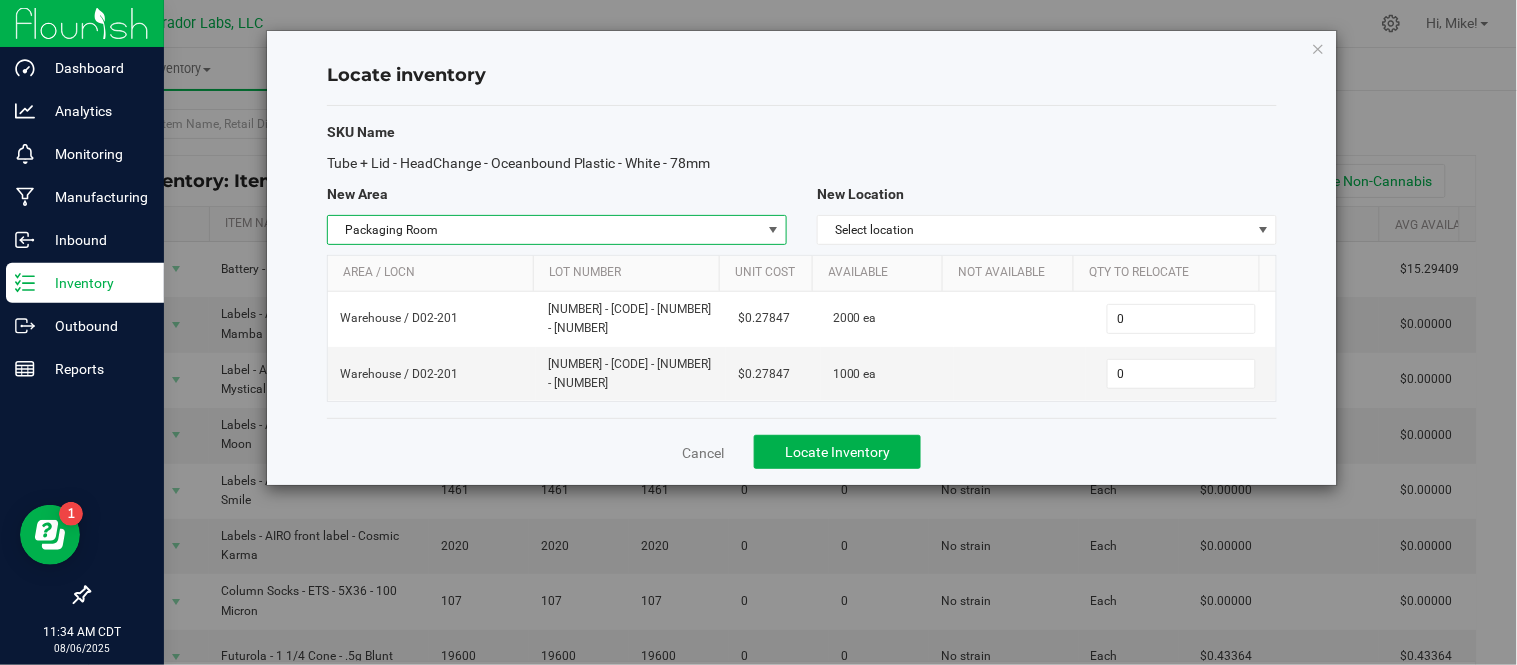 click on "SKU Name
Tube + Lid - HeadChange - Oceanbound Plastic - White - 78mm
New Area
New Location
Packaging Room Select area BHO Lab BHO Lab Convection Oven 1 BHO Lab Convection Oven 2 BHO Lab Convection Oven 3 BHO Lab Convection Oven 4 BHO Lab Cryo Freezer 1 BHO Lab Cryo Freezer 2 BHO Lab Cryo Freezer 3 BHO Lab Freezer 1 BHO Lab Vac Oven 1 BHO Lab Vac Oven 2 BHO Lab Vac Oven 3 BHO Lab Vac Oven 4 BHO Lab Vac Oven 5 BHO Lab Vac Oven 6 Cannatrol Carting Room Distillate Rack Dock Flower Production Room Flower Room For Sale Fridge 1 For Sale Fridge 2 For Sale Rack 1 For Sale Rack 2 For Sale Rack 3 For Sale Rack 4 For Sale Rack 5 For Sale Rack 6 For Sale Rack 7 For Sale Rack 8 For Sale Vault Freezer Vault Lab" at bounding box center [802, 262] 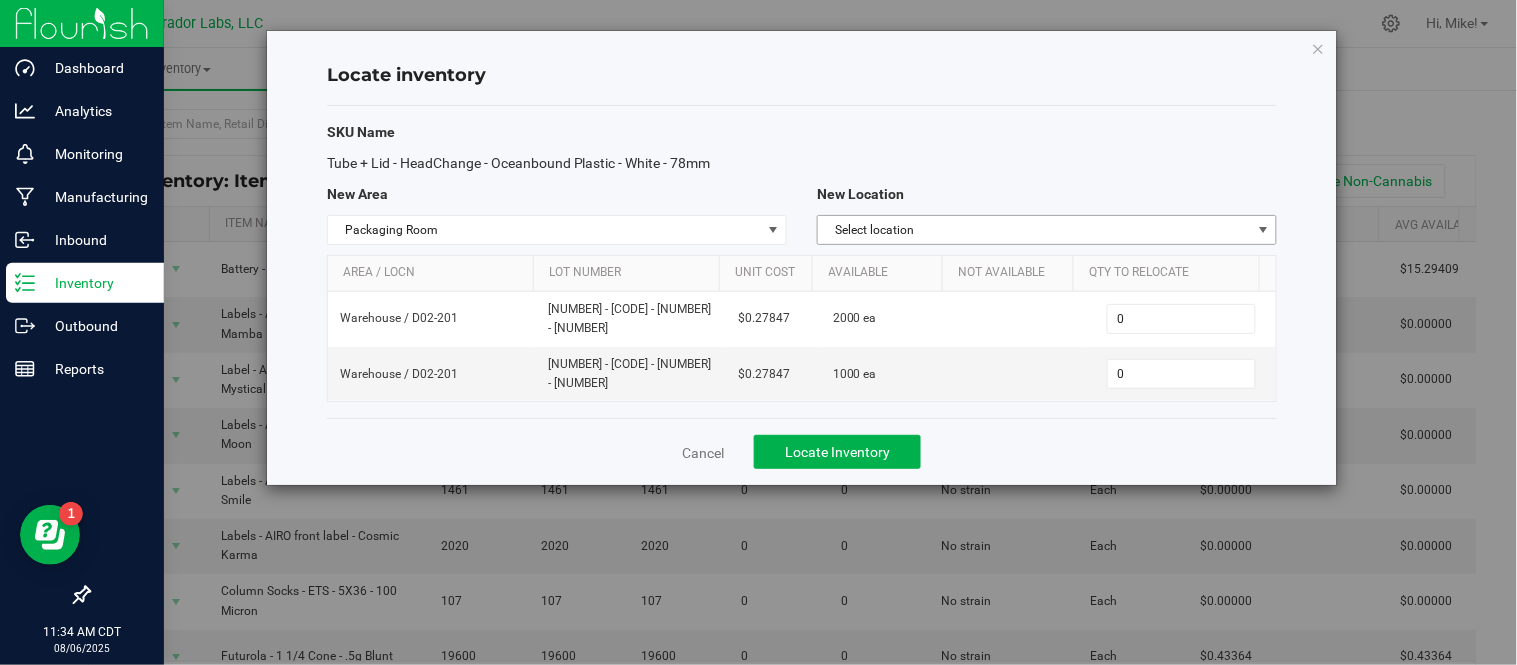 click on "Select location" at bounding box center (1034, 230) 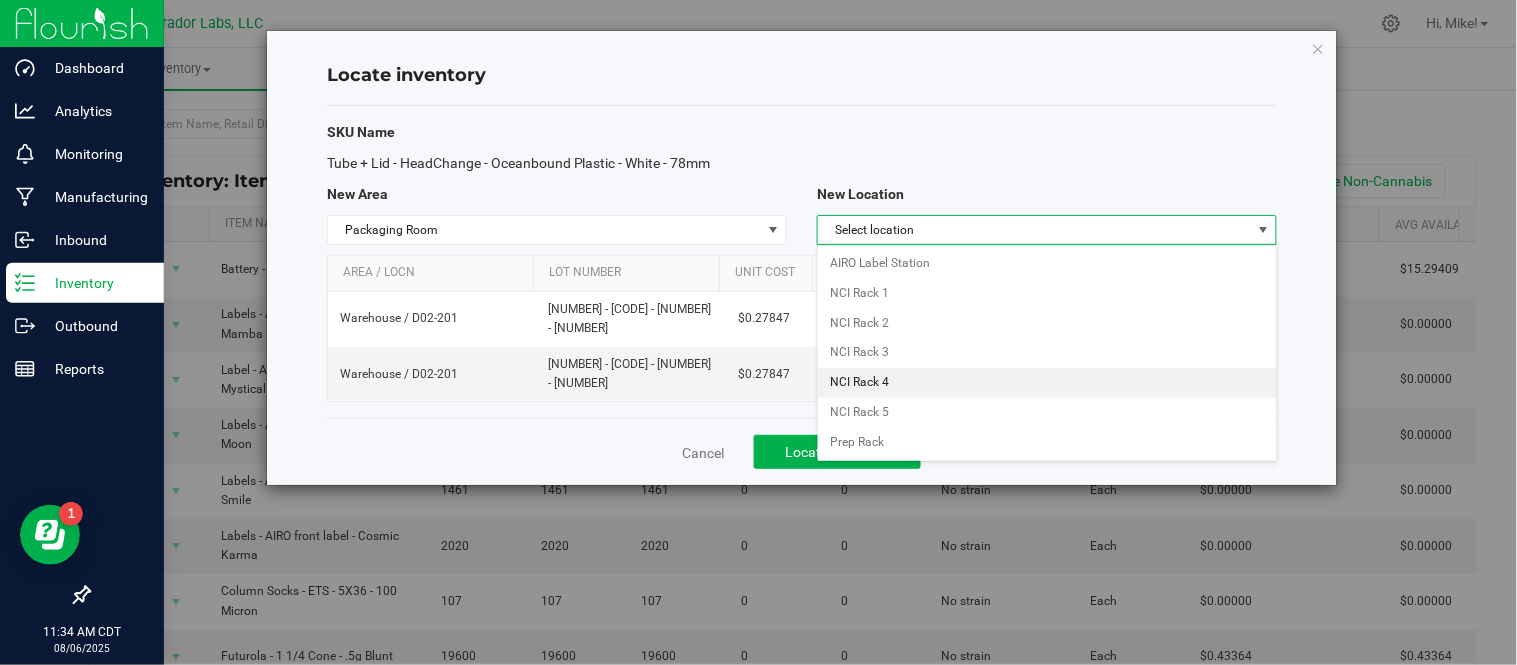 click on "NCI Rack 4" at bounding box center (1047, 383) 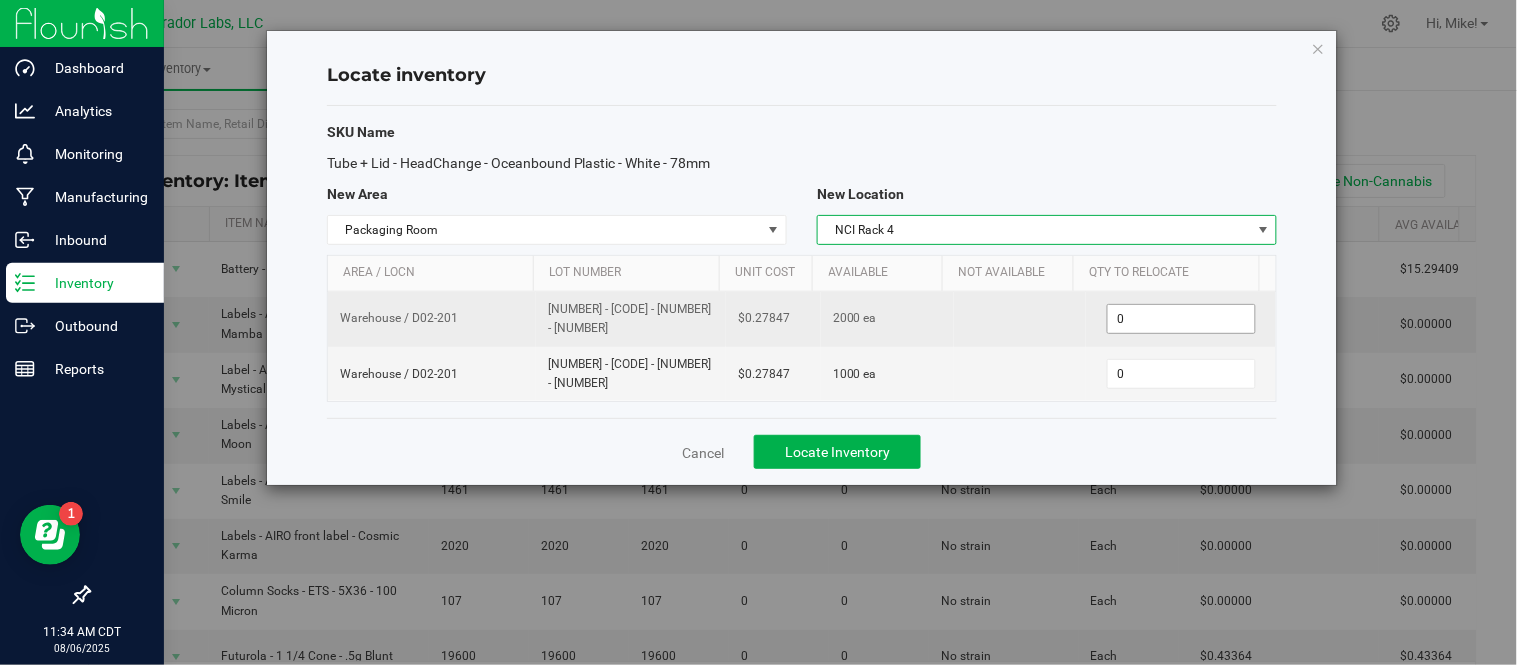 click on "0 0" at bounding box center (1181, 319) 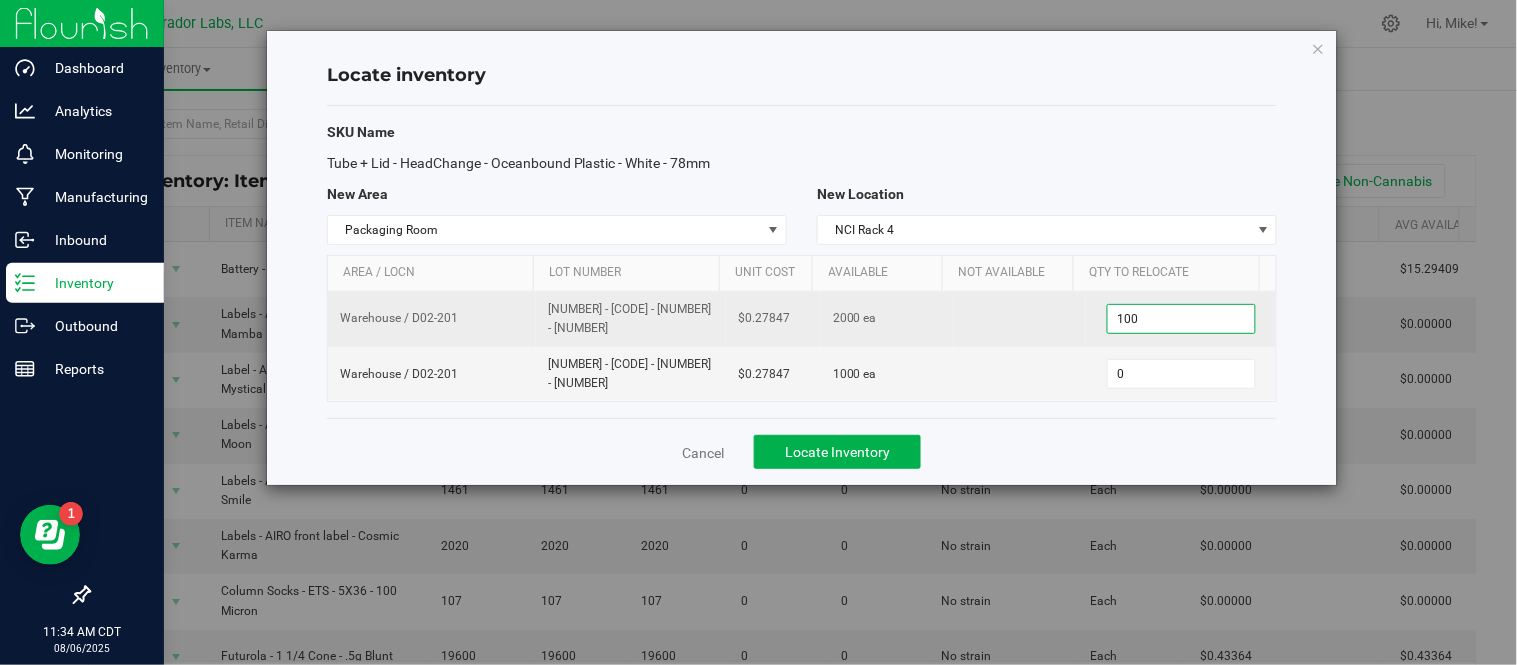 type on "1000" 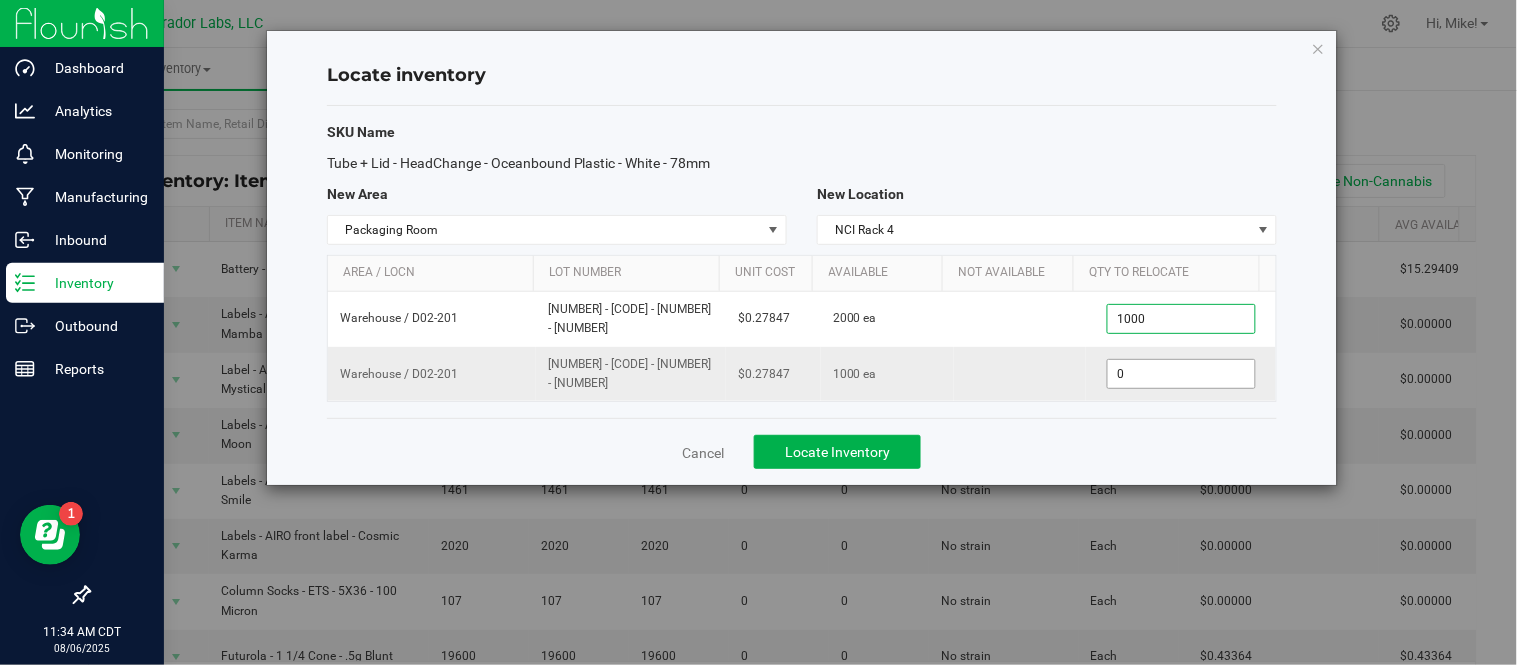 type on "1,000" 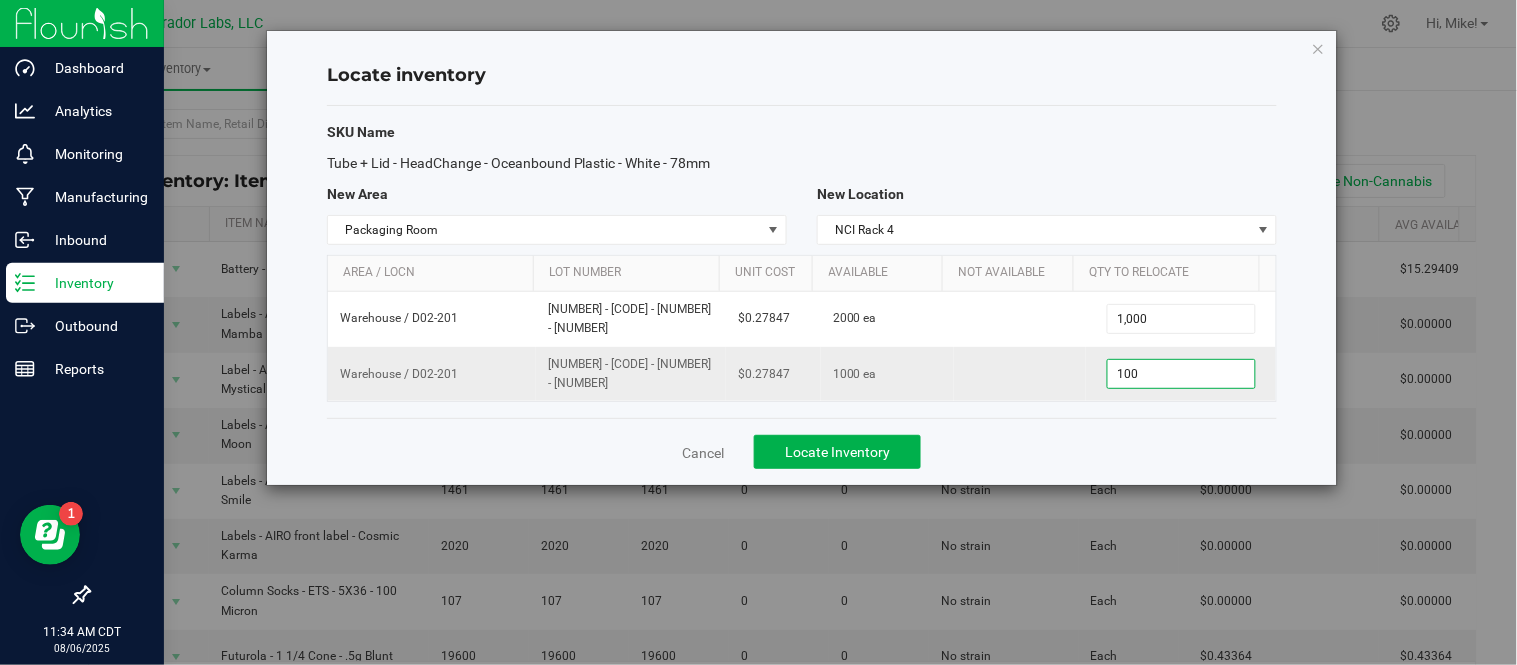 type on "1000" 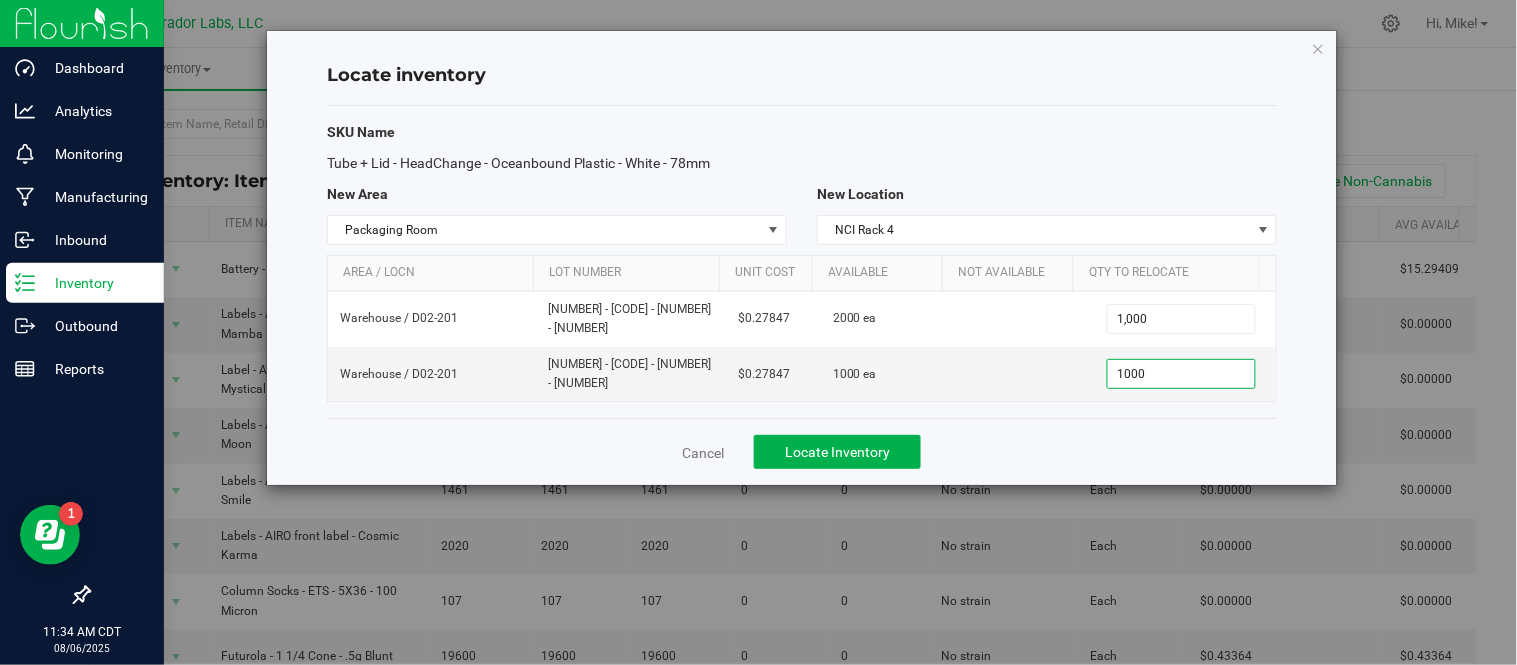 type on "1,000" 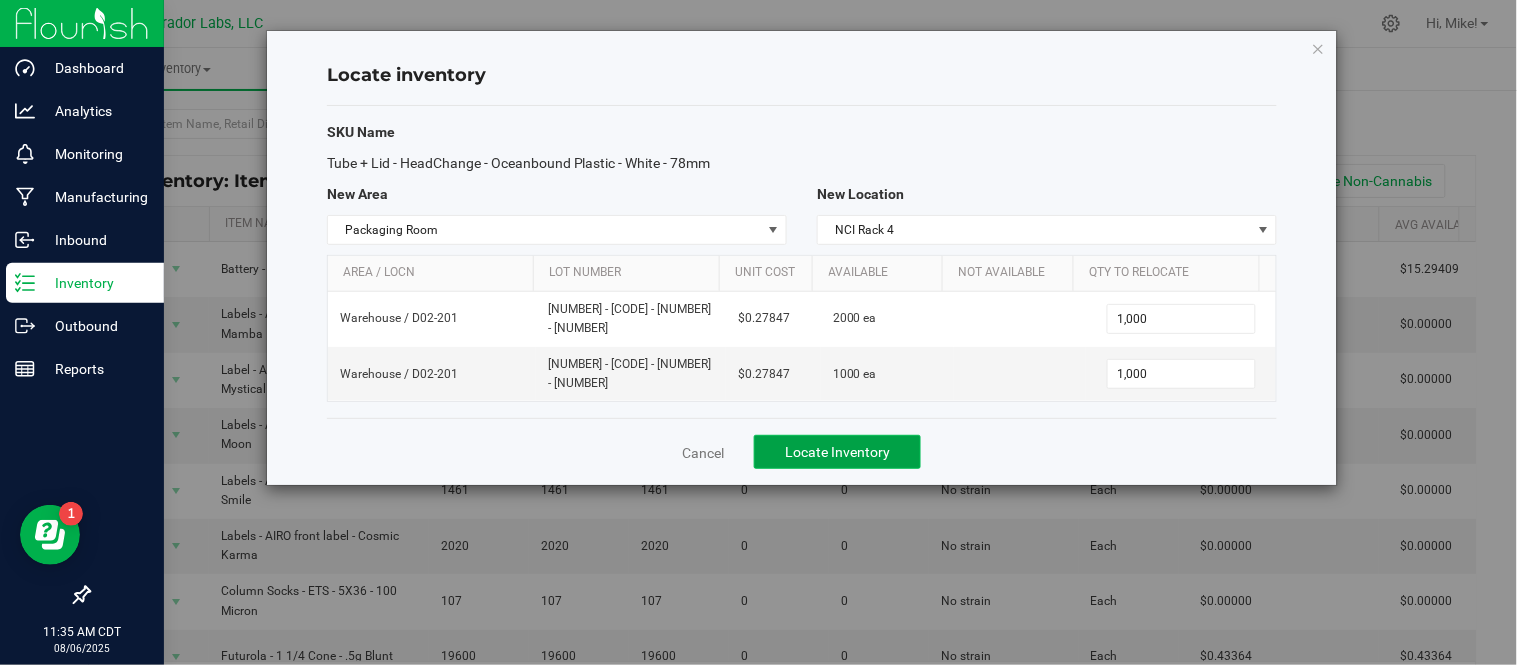 click on "Locate Inventory" 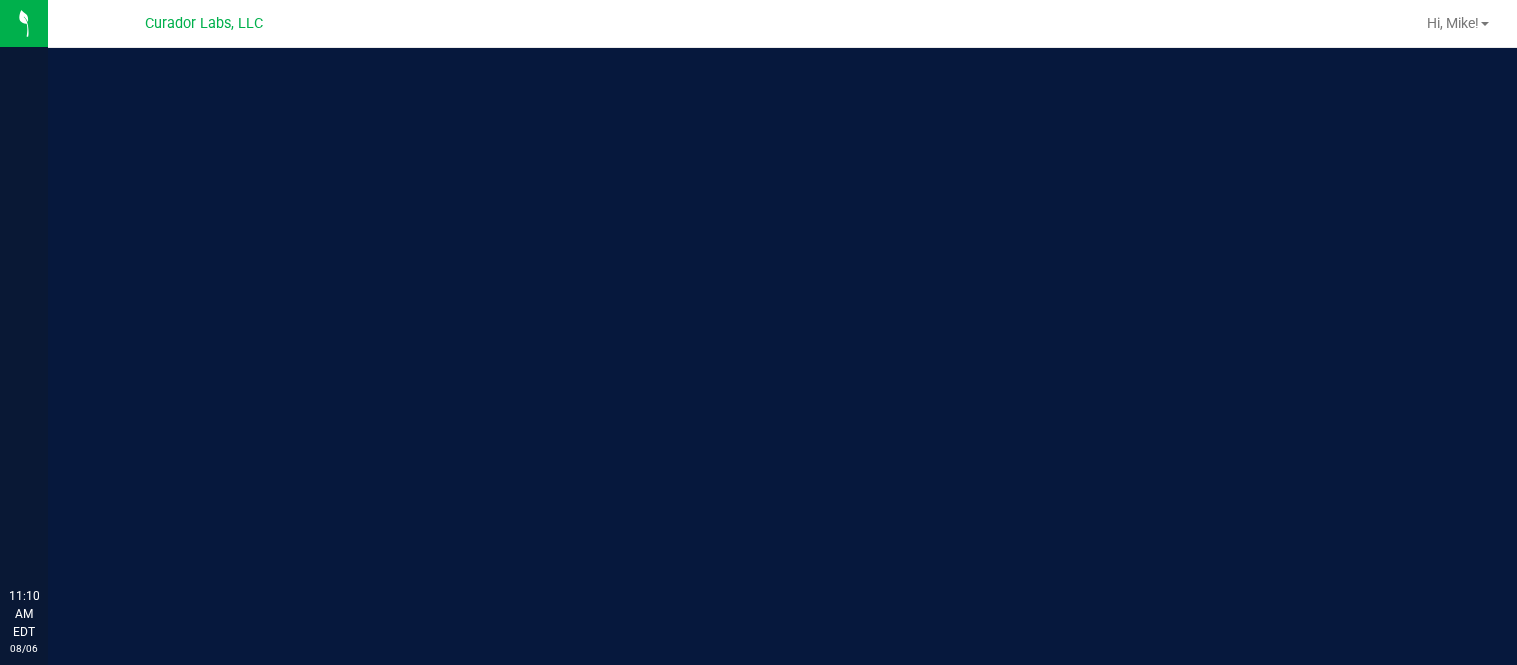 scroll, scrollTop: 0, scrollLeft: 0, axis: both 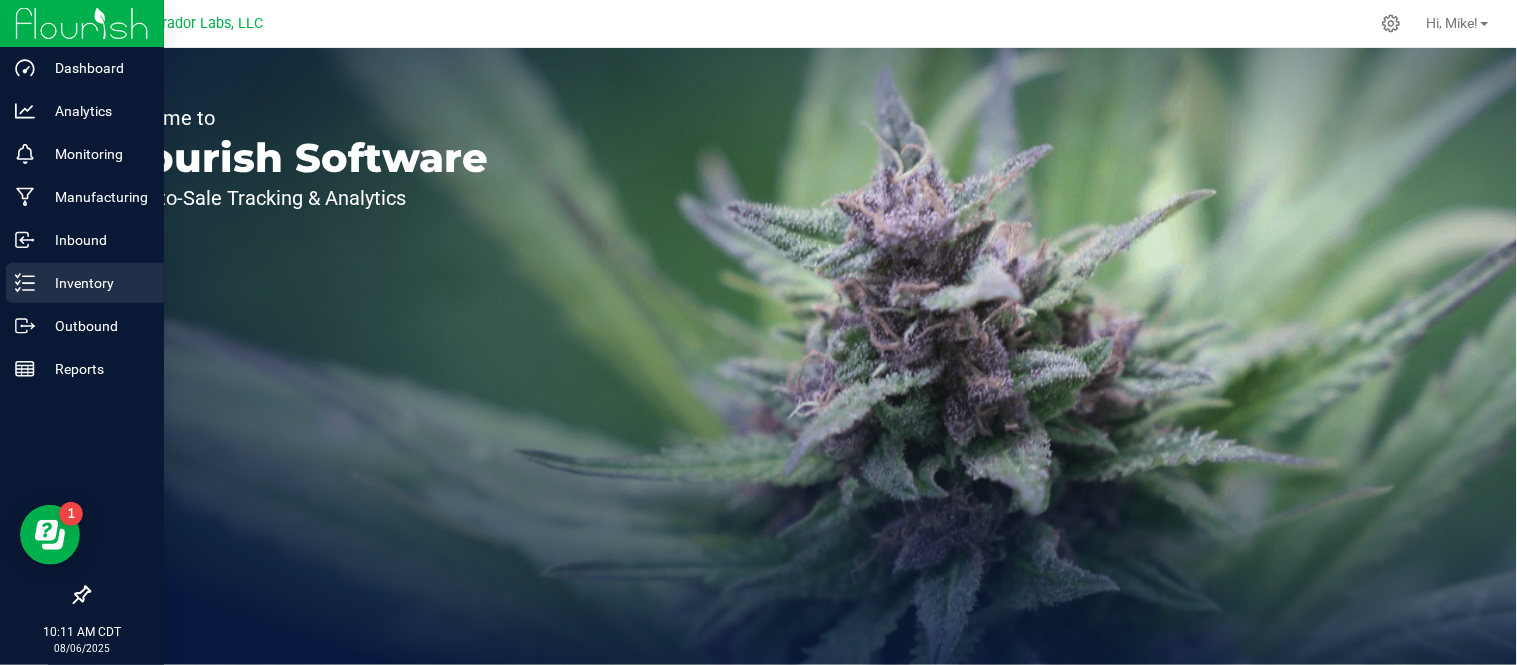 click on "Inventory" at bounding box center [95, 283] 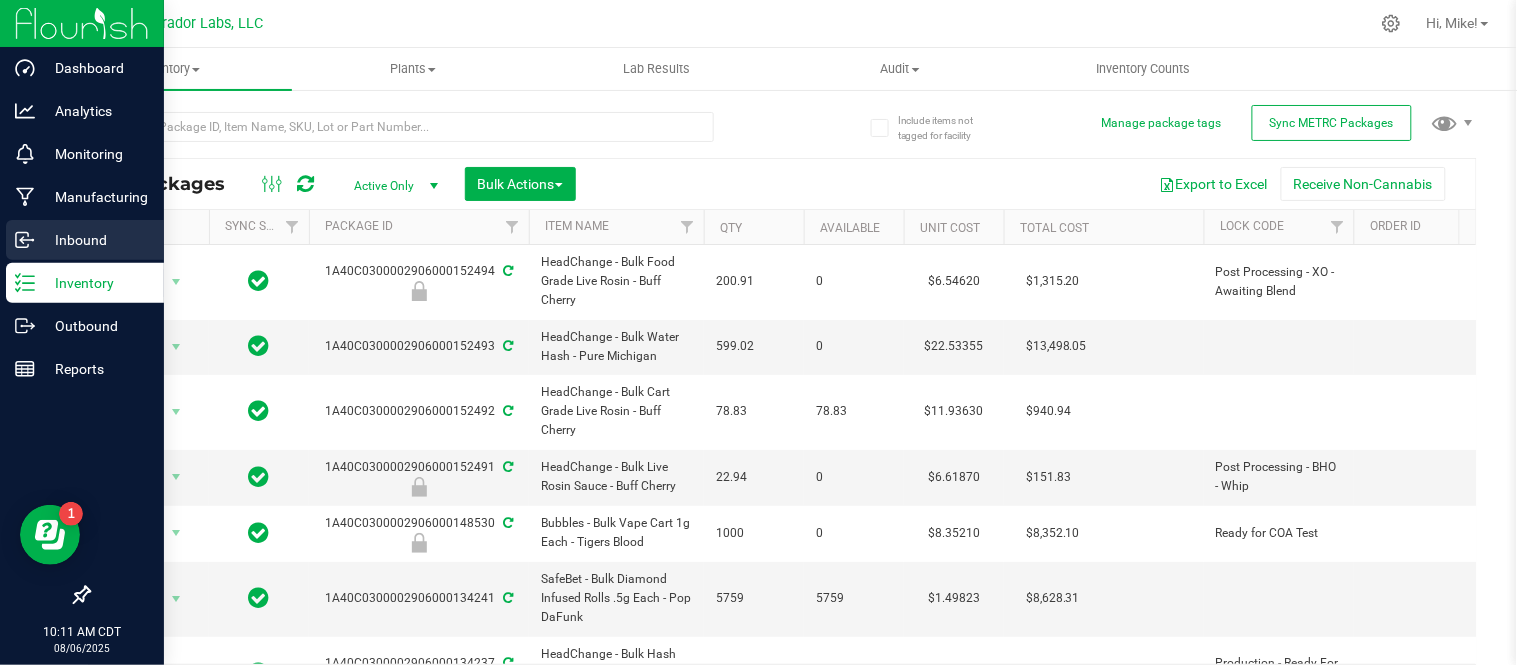 click on "Inbound" at bounding box center [95, 240] 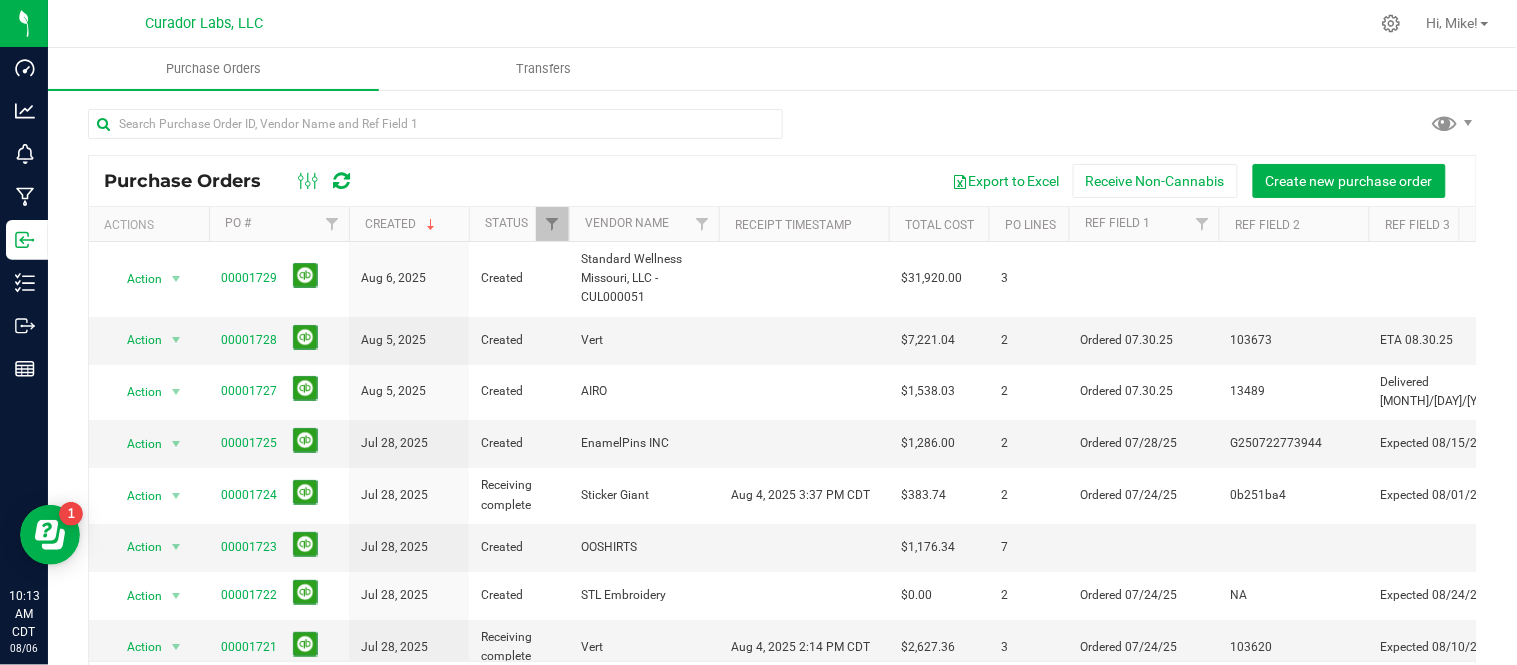 click at bounding box center (435, 132) 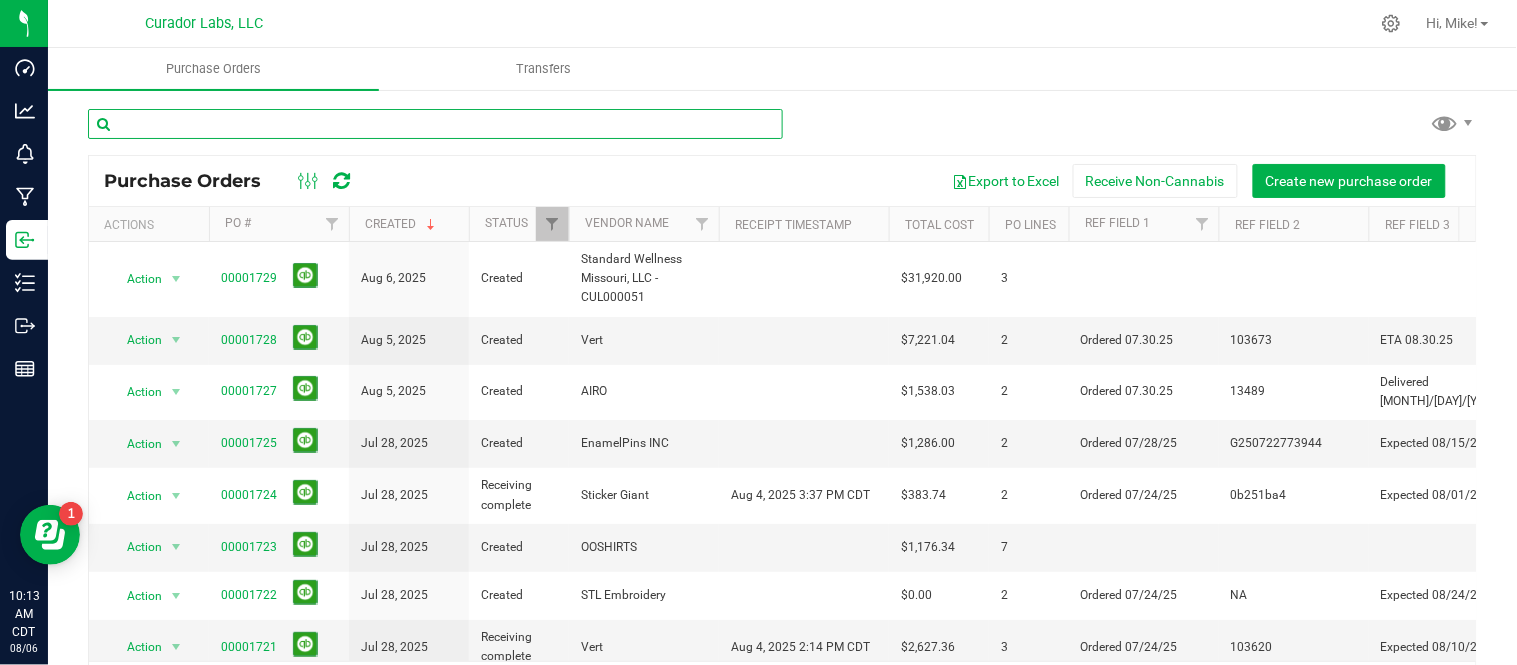 click at bounding box center (435, 124) 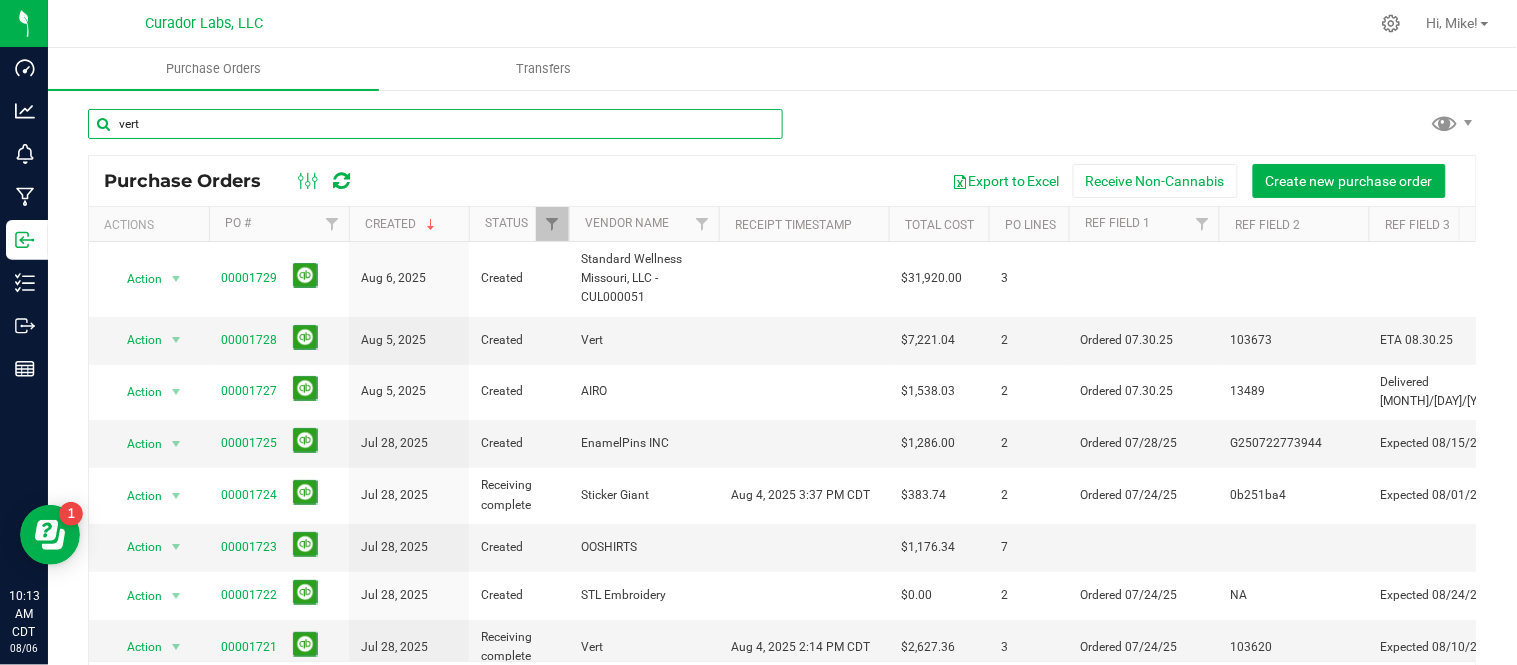 type on "vert" 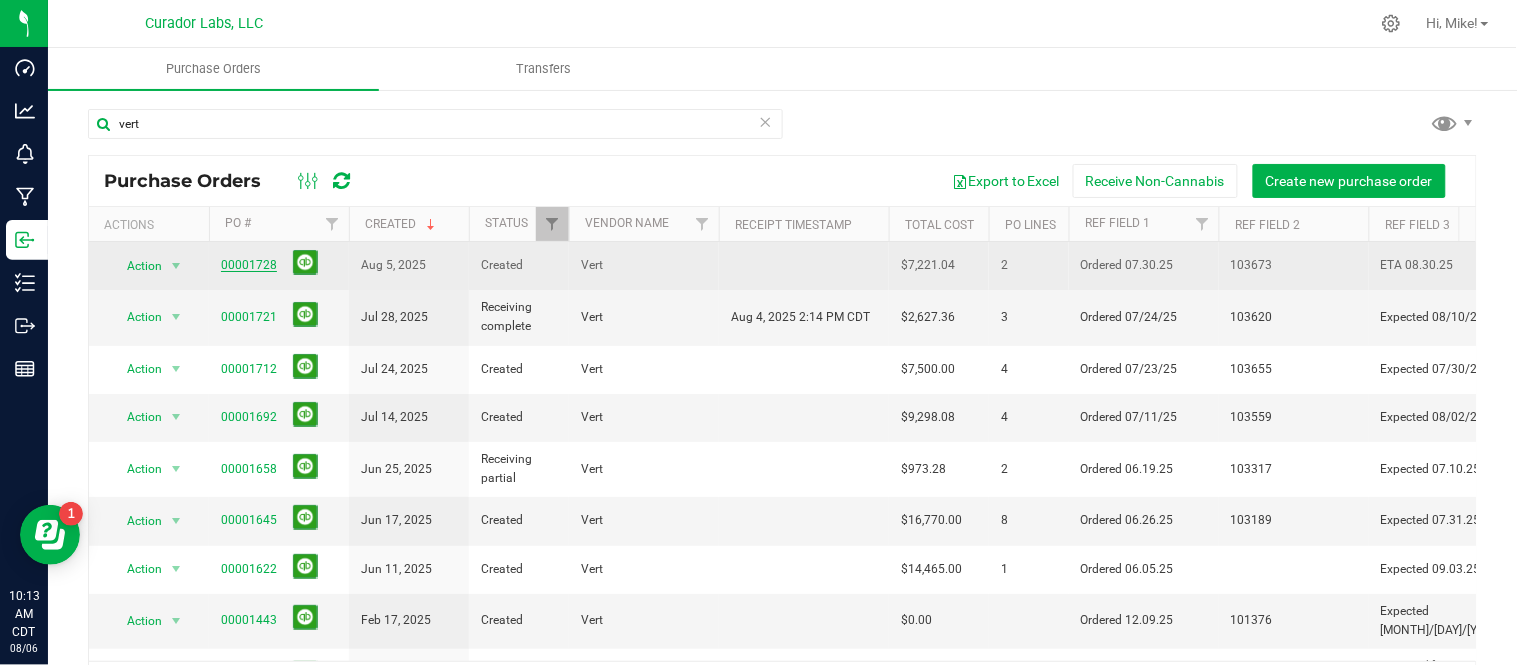 click on "00001728" at bounding box center [249, 265] 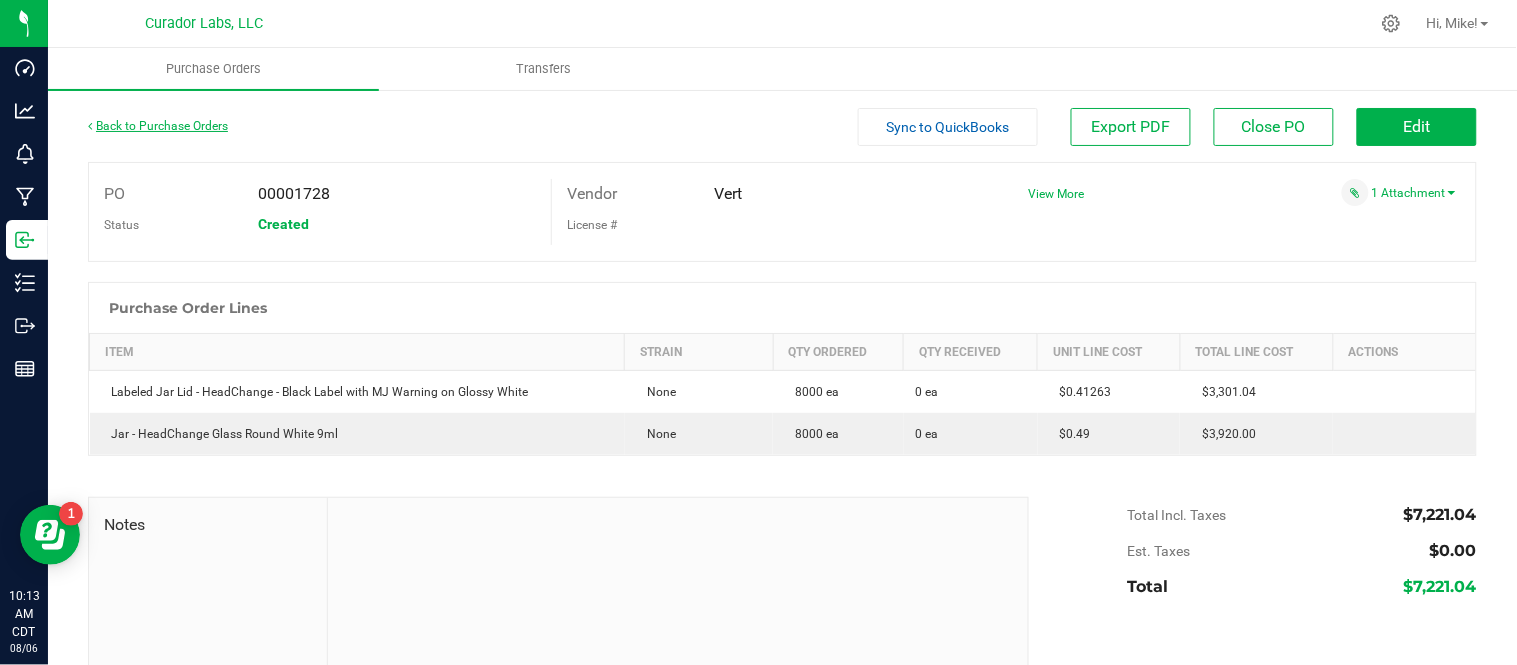 click on "Back to Purchase Orders" at bounding box center (158, 126) 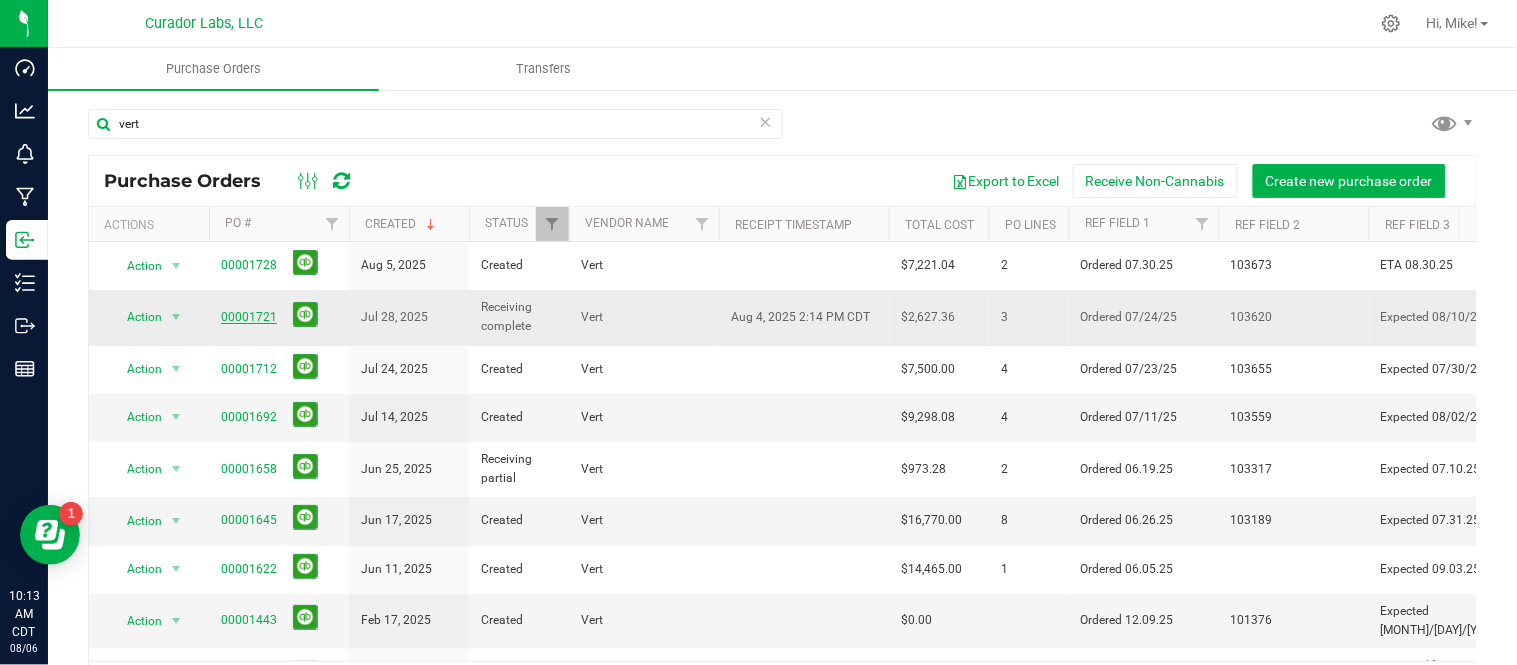 click on "00001721" at bounding box center (249, 317) 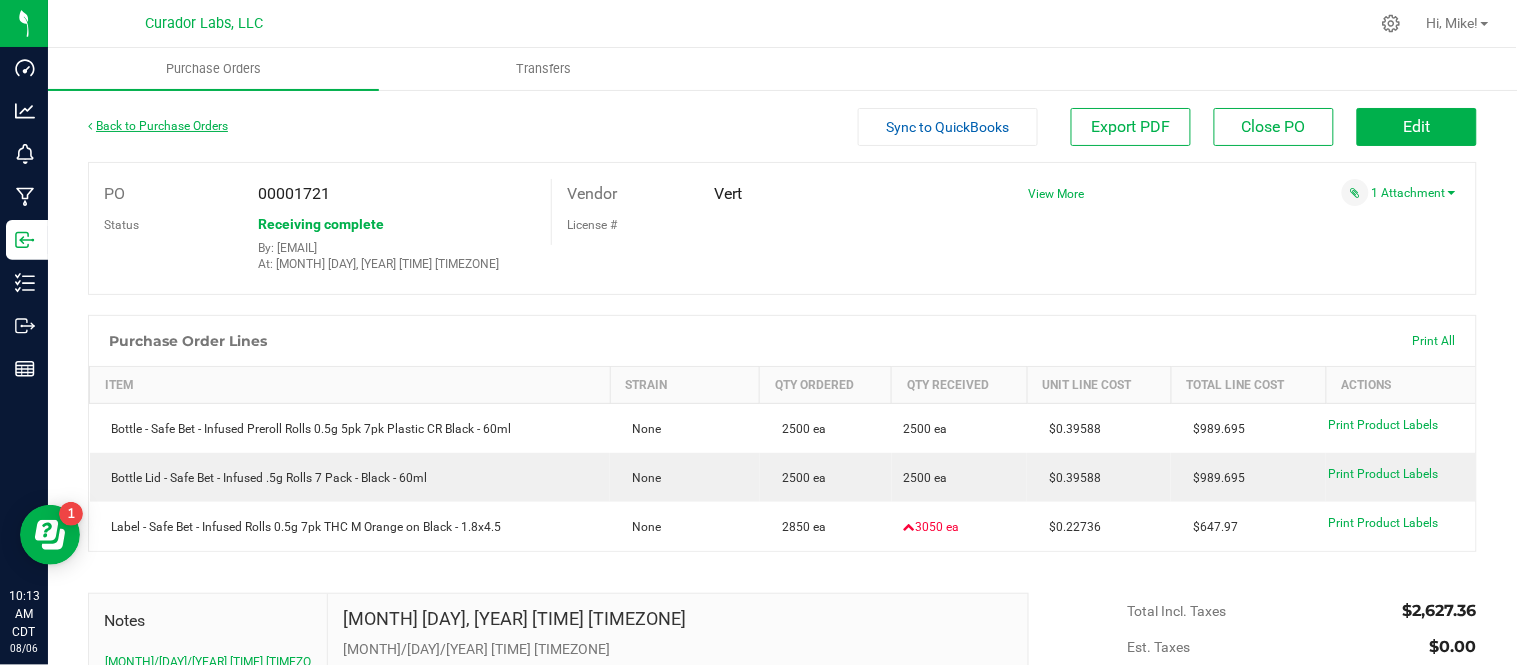 click on "Back to Purchase Orders" at bounding box center (158, 126) 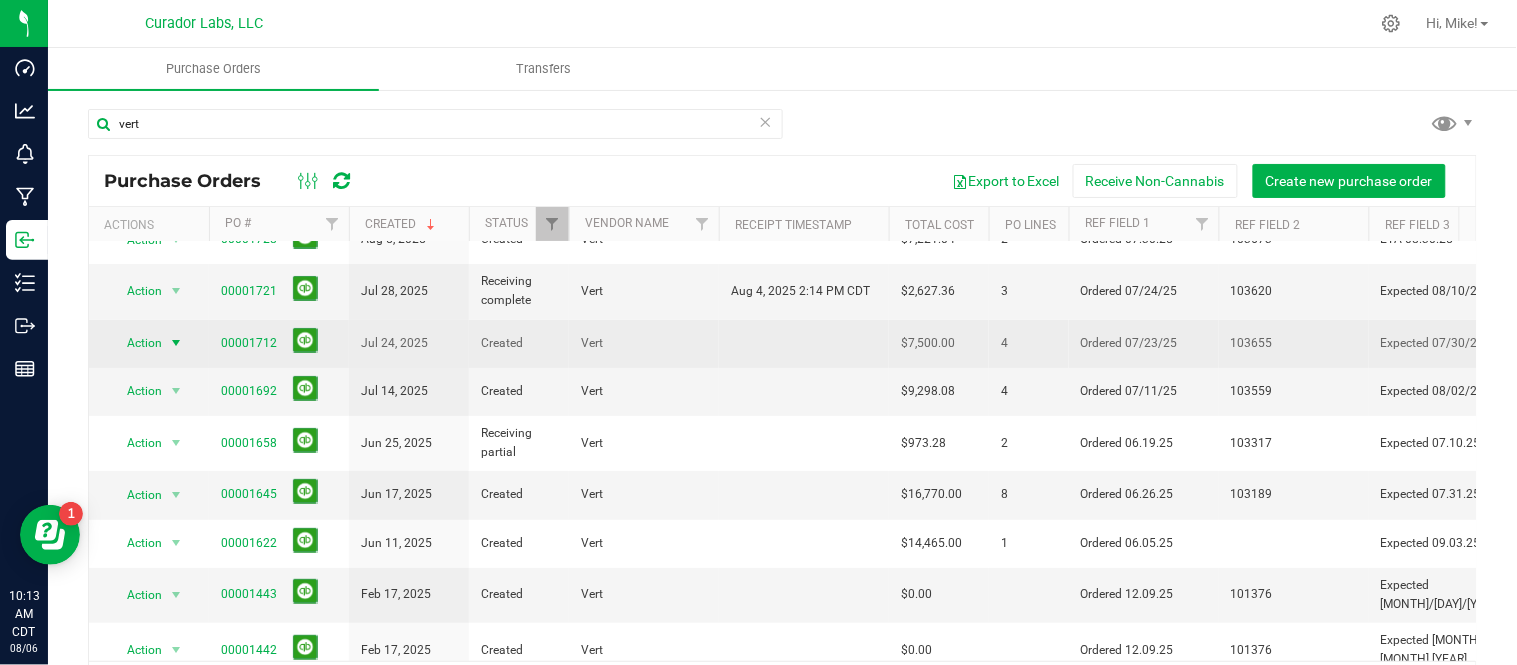 scroll, scrollTop: 42, scrollLeft: 0, axis: vertical 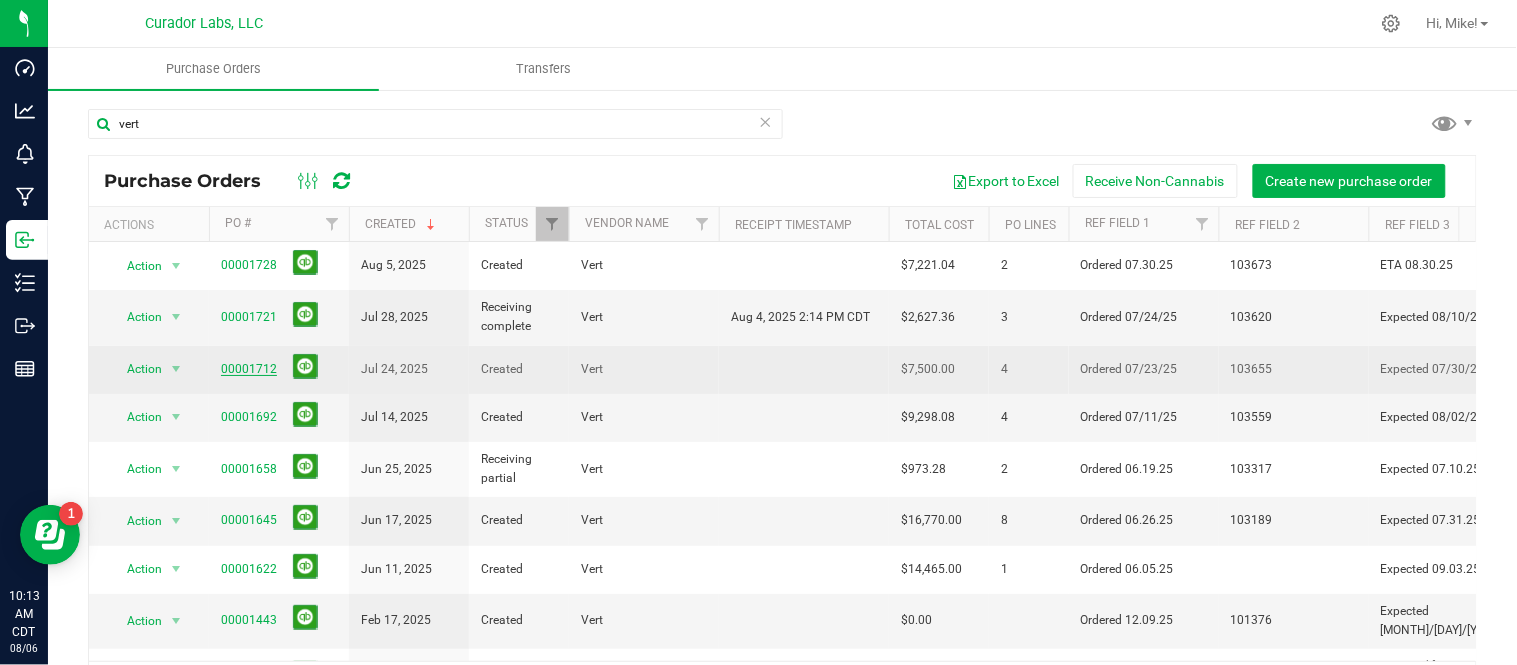 click on "00001712" at bounding box center [249, 369] 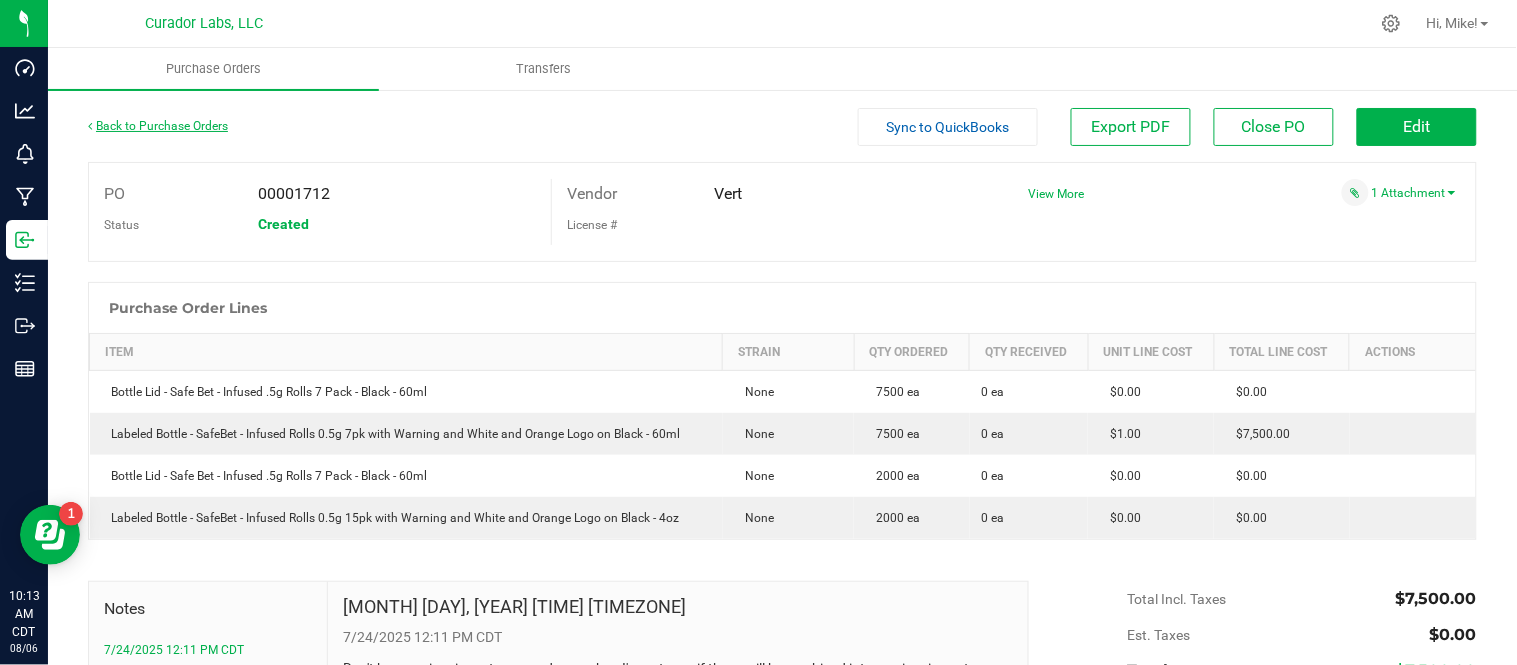click on "Back to Purchase Orders" at bounding box center [158, 126] 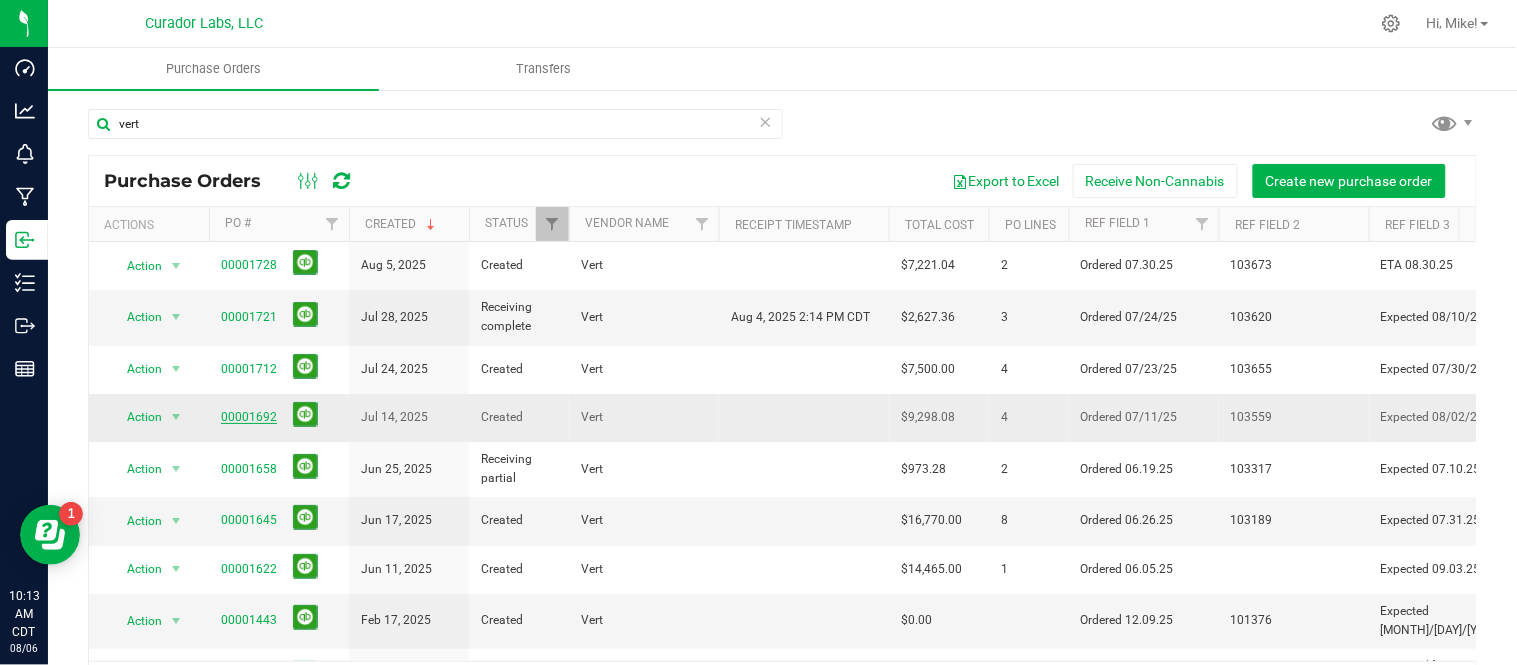 click on "00001692" at bounding box center (249, 417) 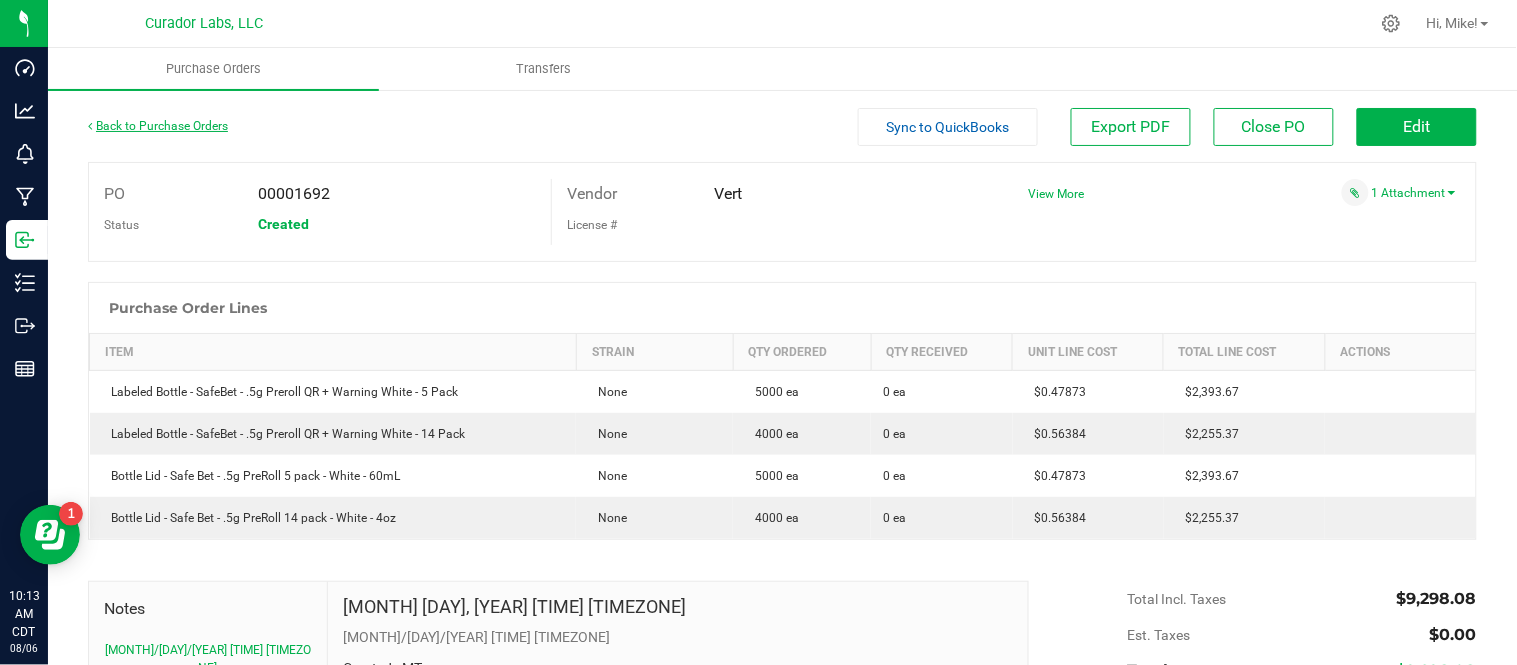 click on "Back to Purchase Orders" at bounding box center [158, 126] 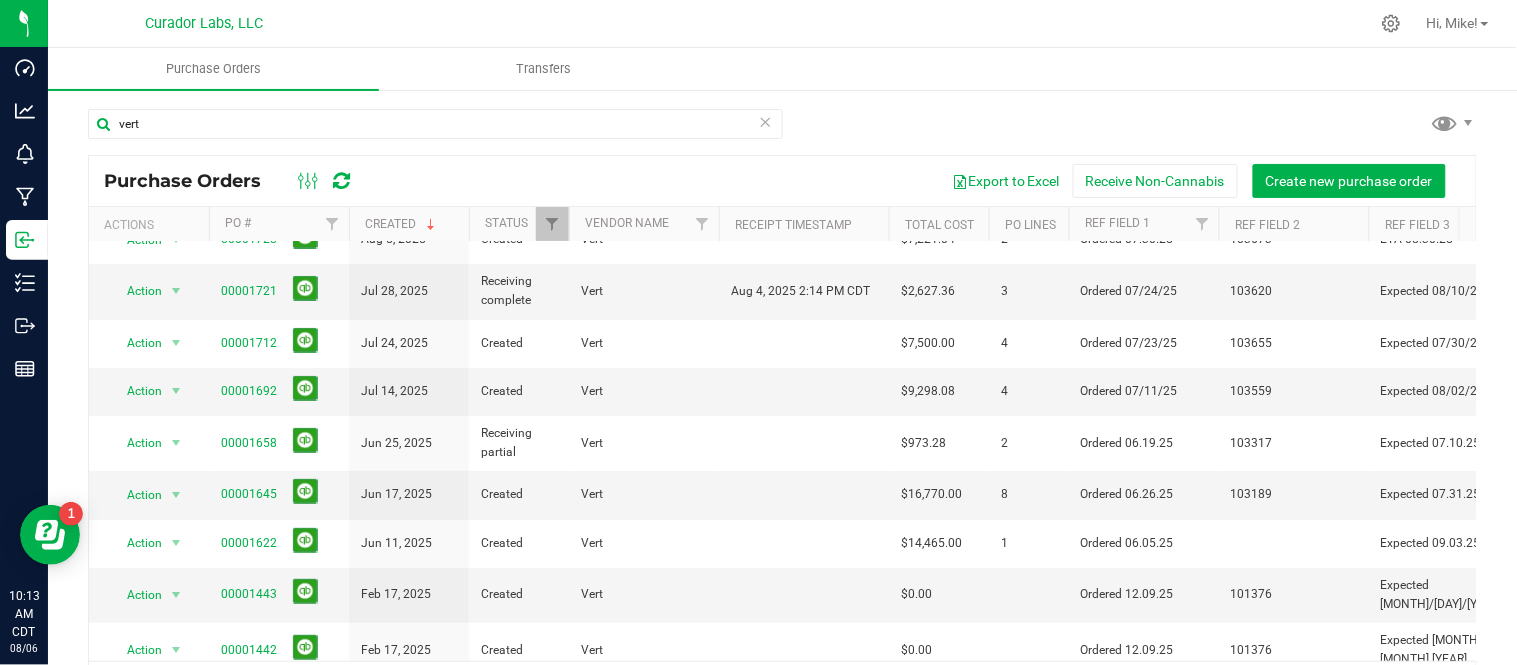 scroll, scrollTop: 42, scrollLeft: 0, axis: vertical 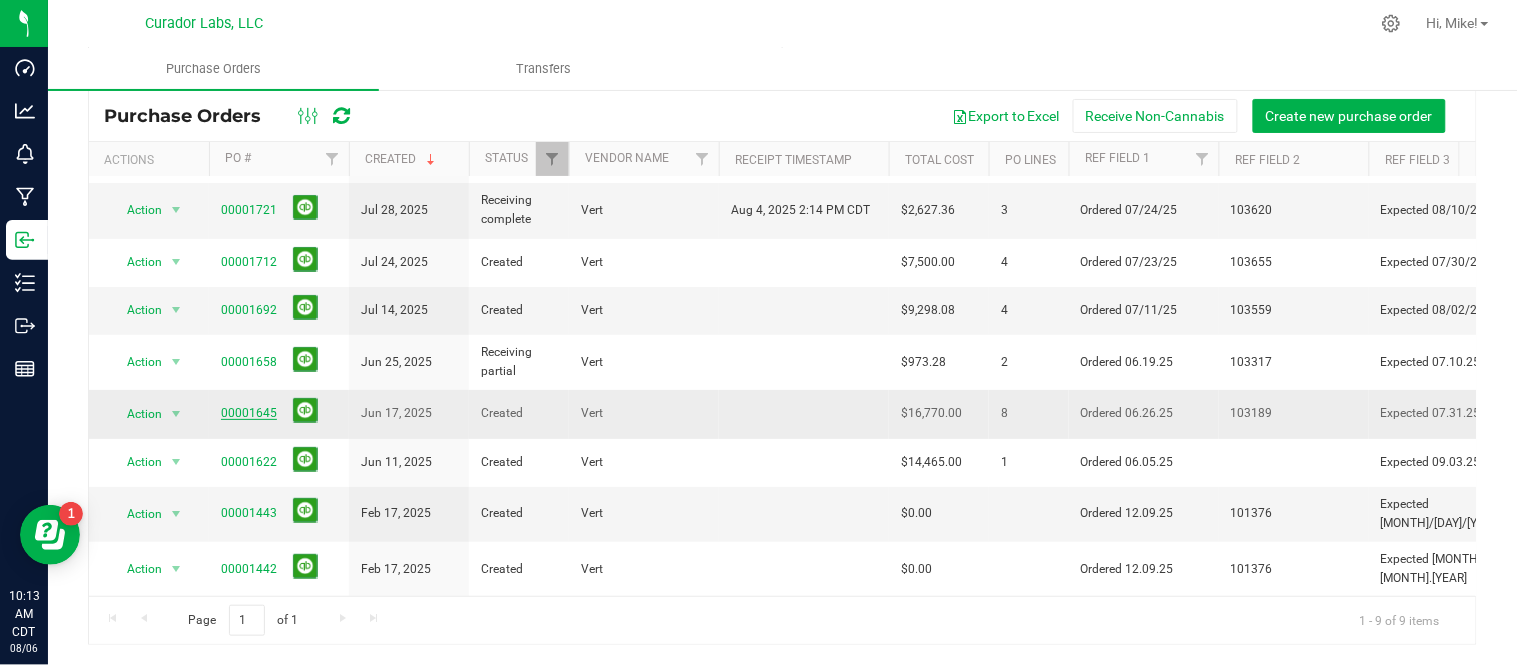 click on "00001645" at bounding box center (249, 413) 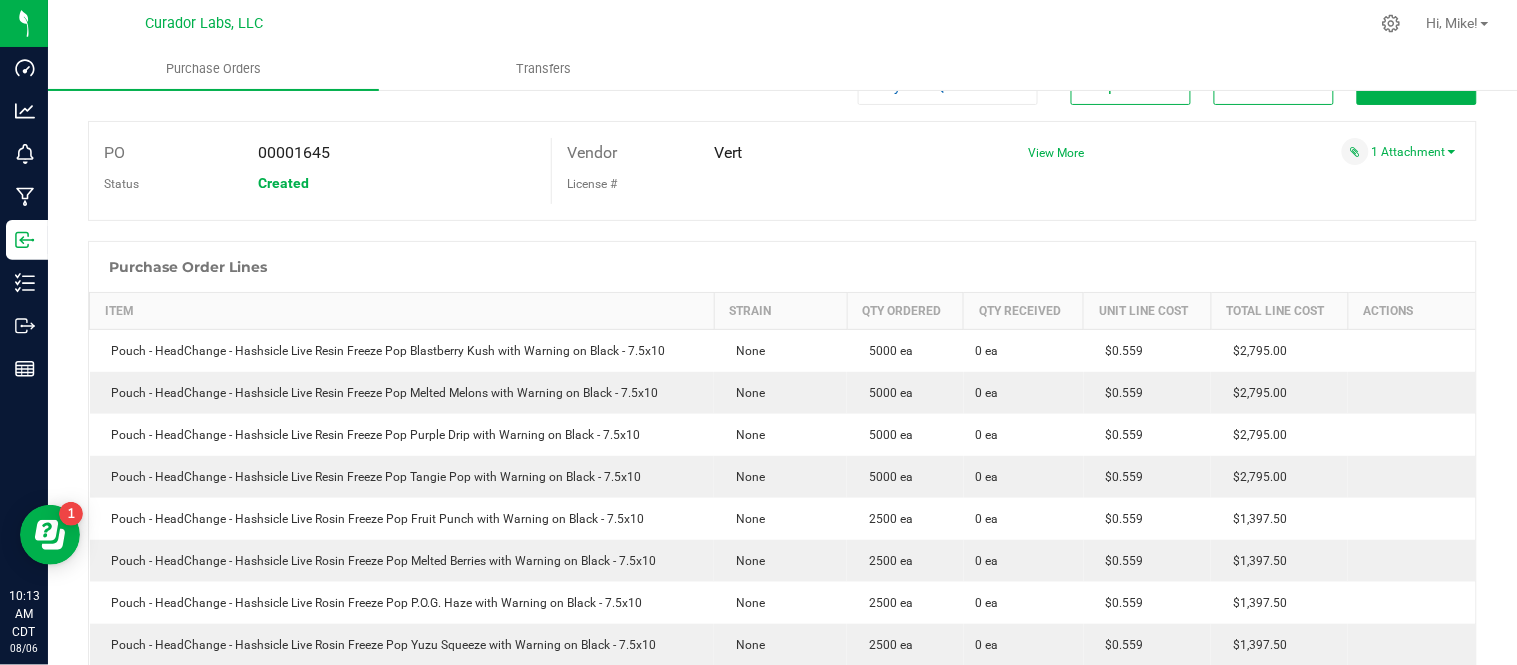 scroll, scrollTop: 0, scrollLeft: 0, axis: both 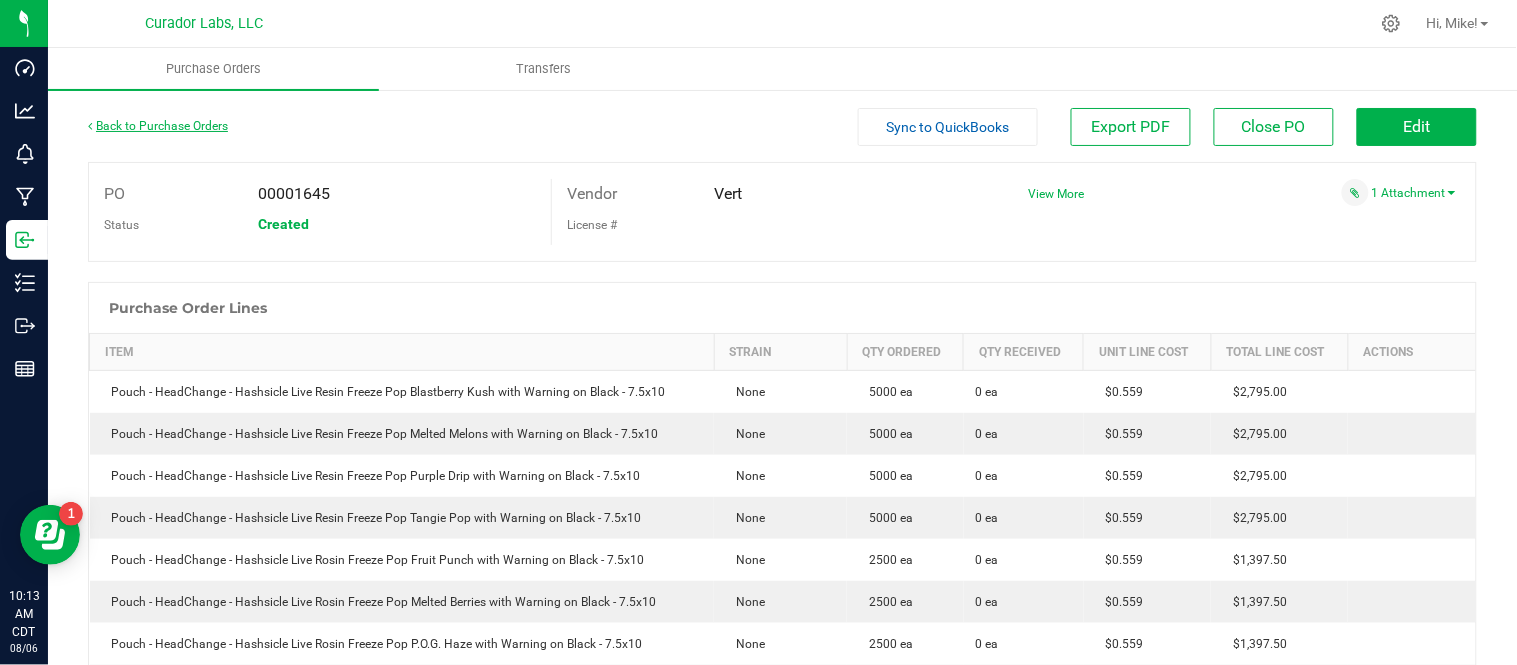 click on "Back to Purchase Orders" at bounding box center (158, 126) 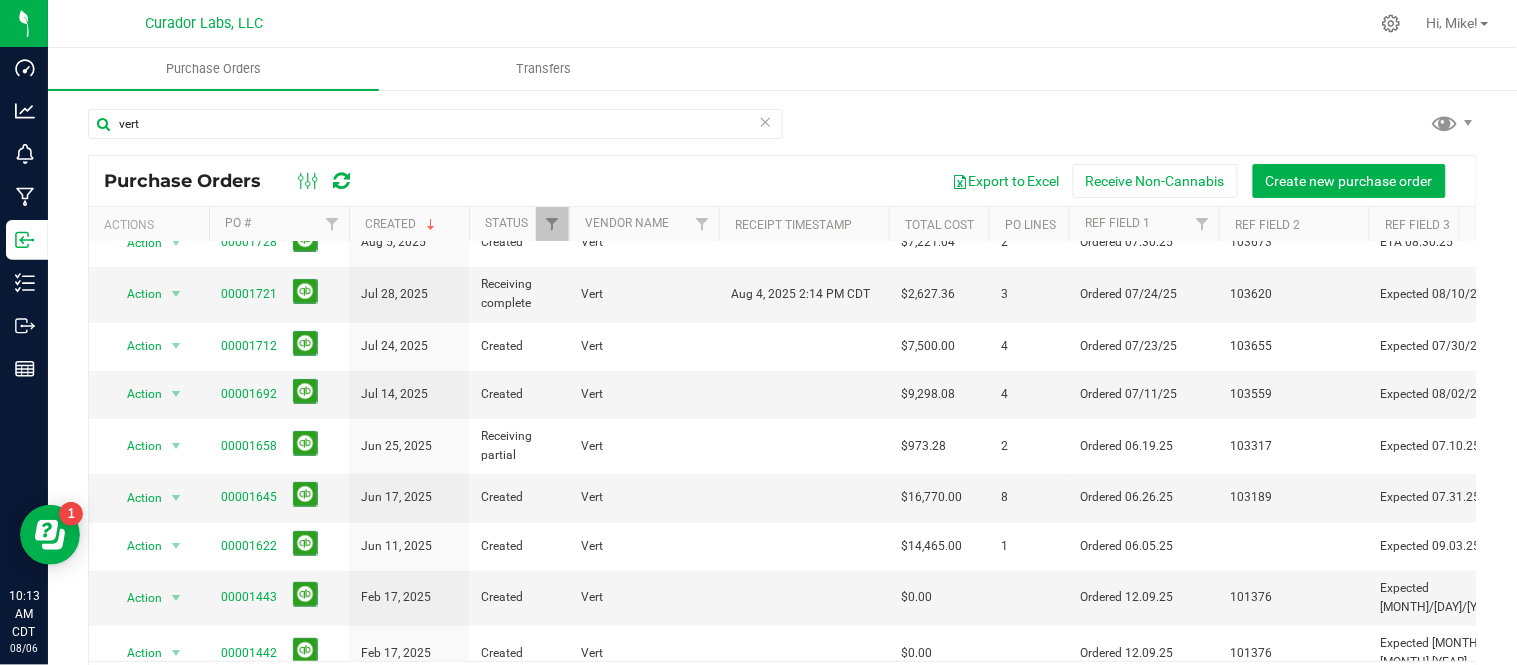scroll, scrollTop: 42, scrollLeft: 0, axis: vertical 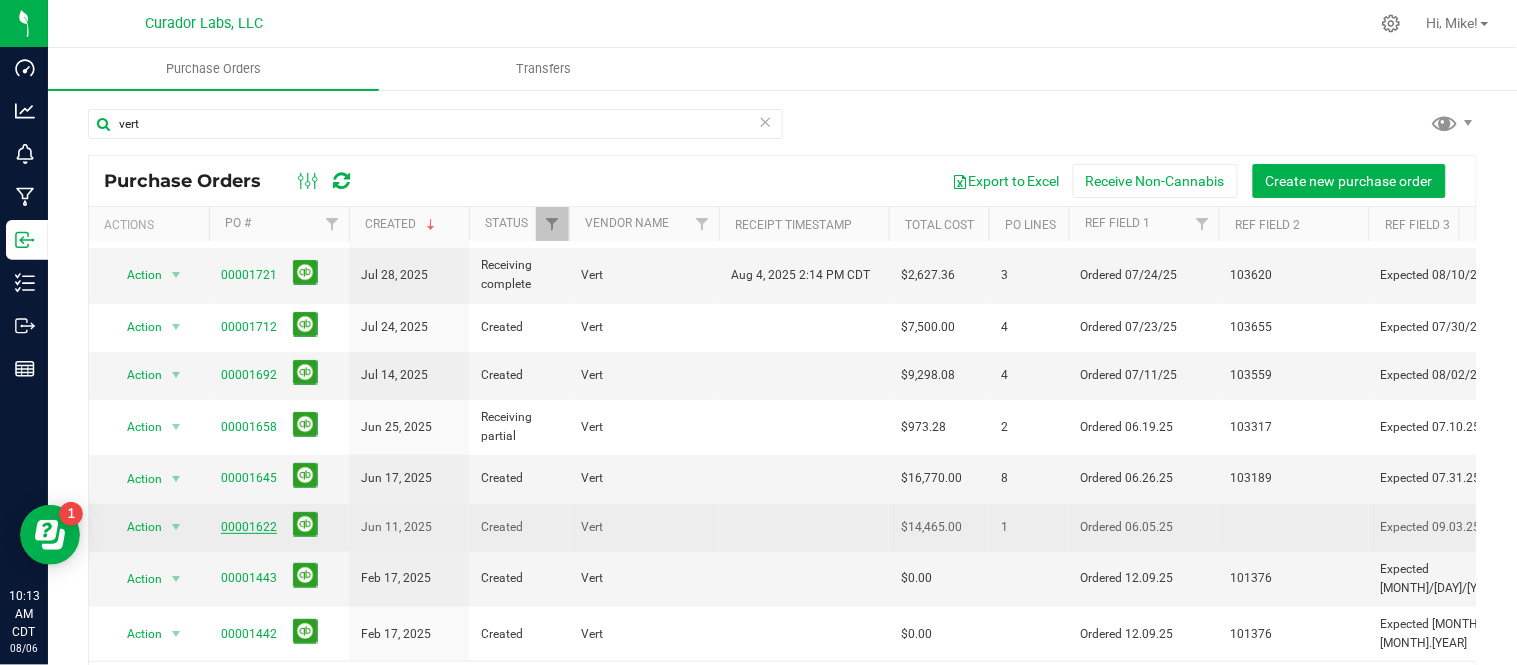 click on "00001622" at bounding box center (249, 527) 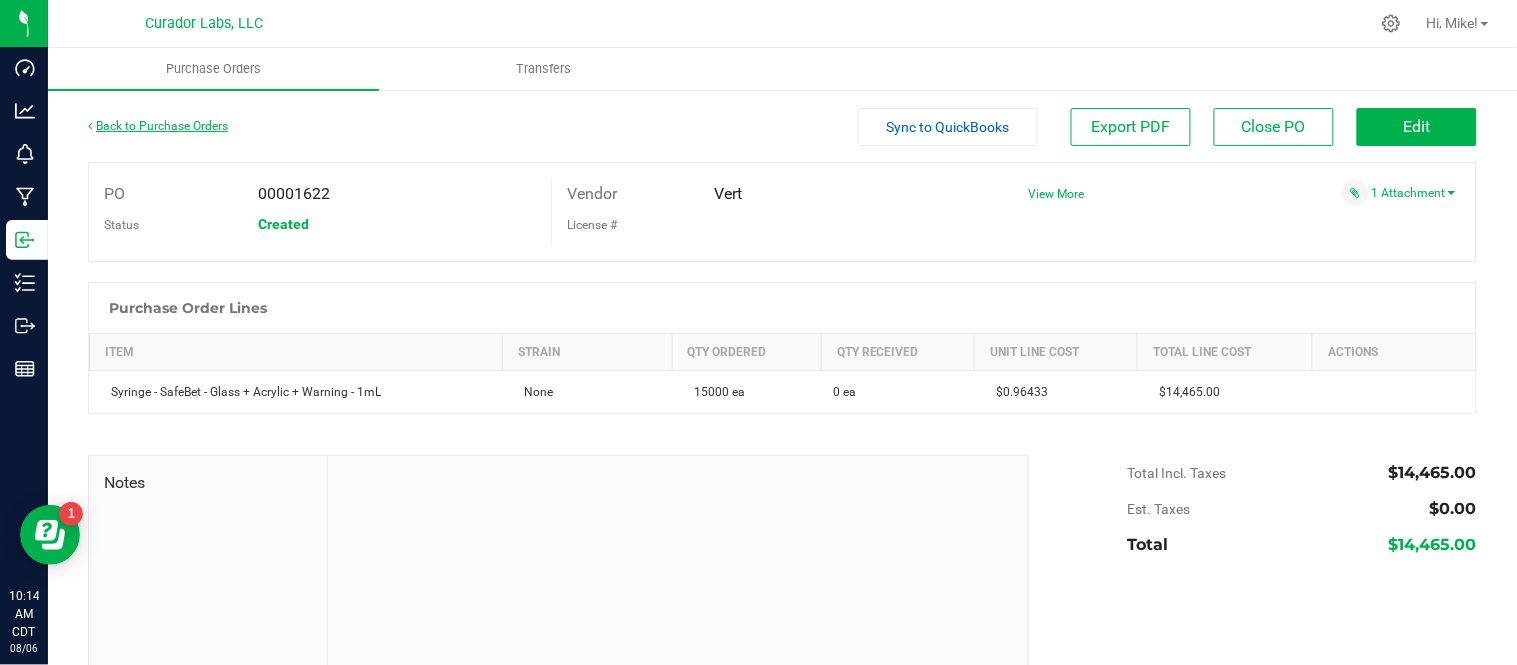 click on "Back to Purchase Orders" at bounding box center [158, 126] 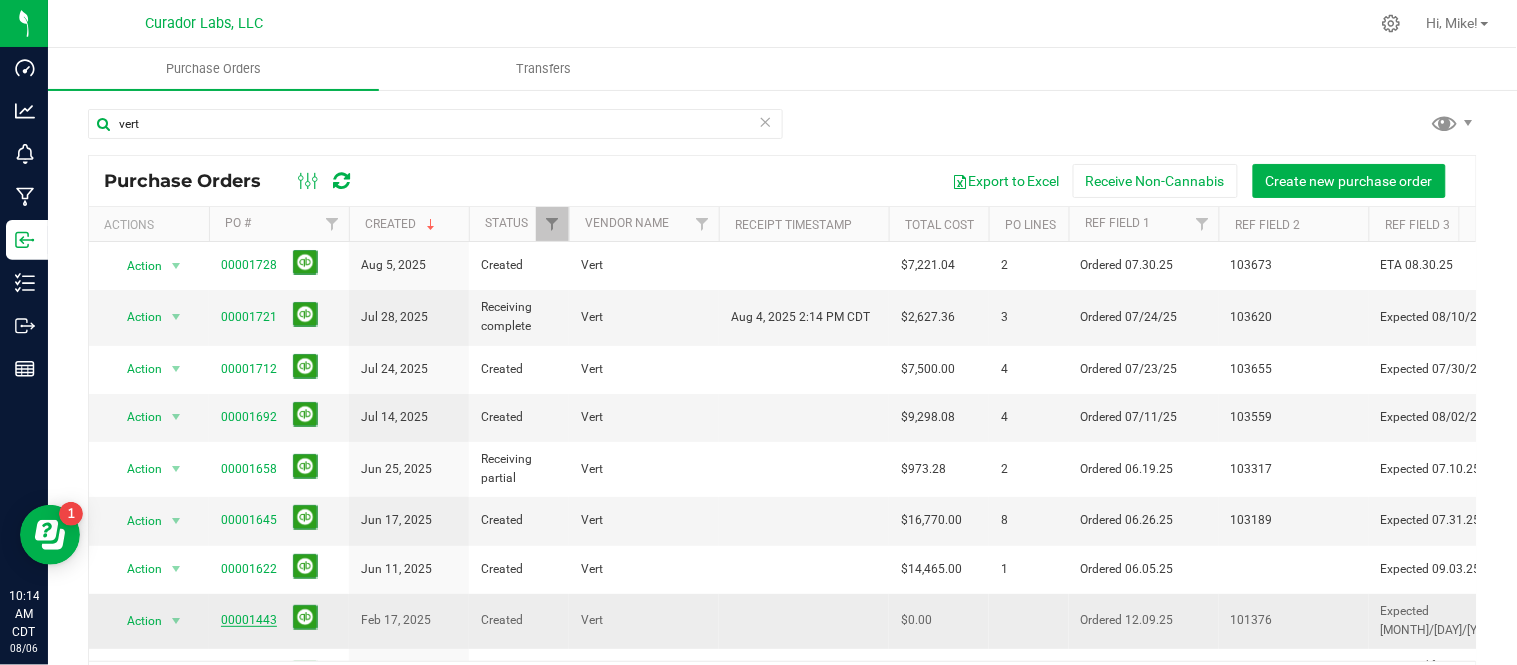 click on "00001443" at bounding box center (249, 620) 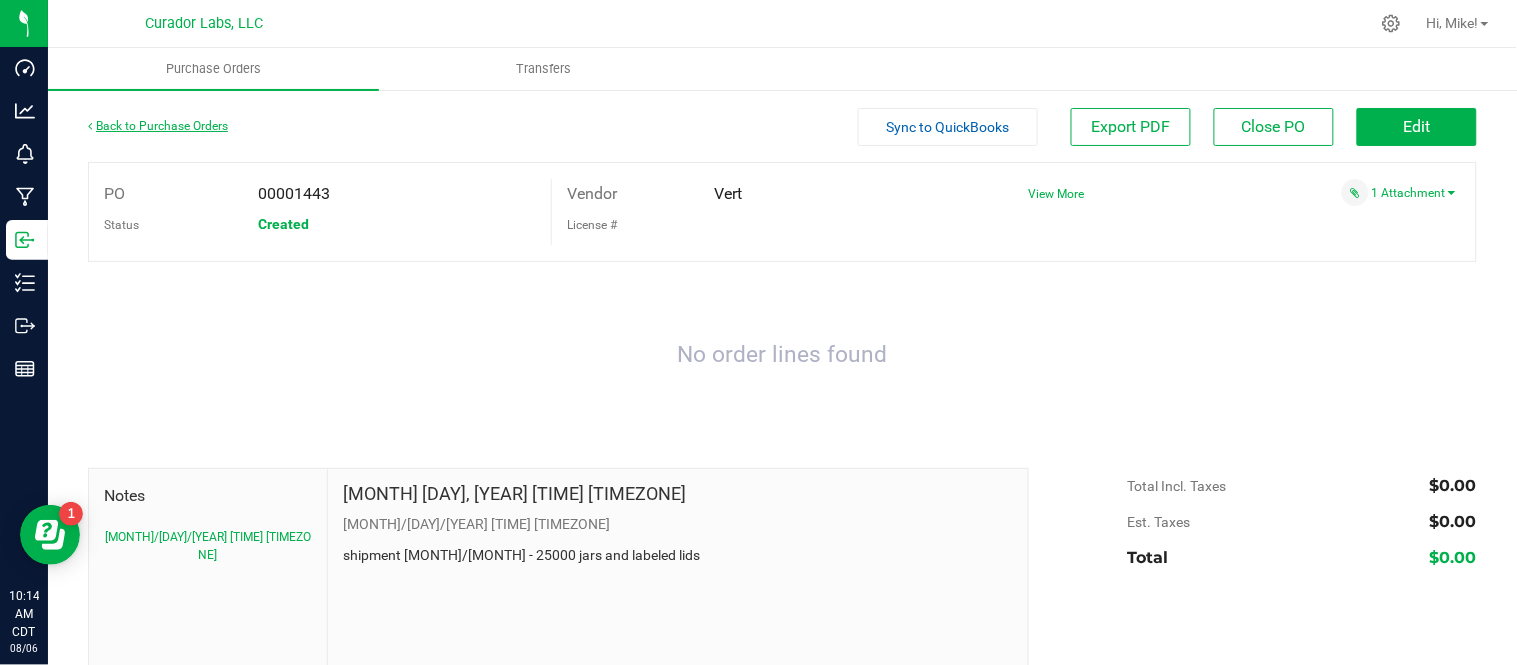 click on "Back to Purchase Orders" at bounding box center (158, 126) 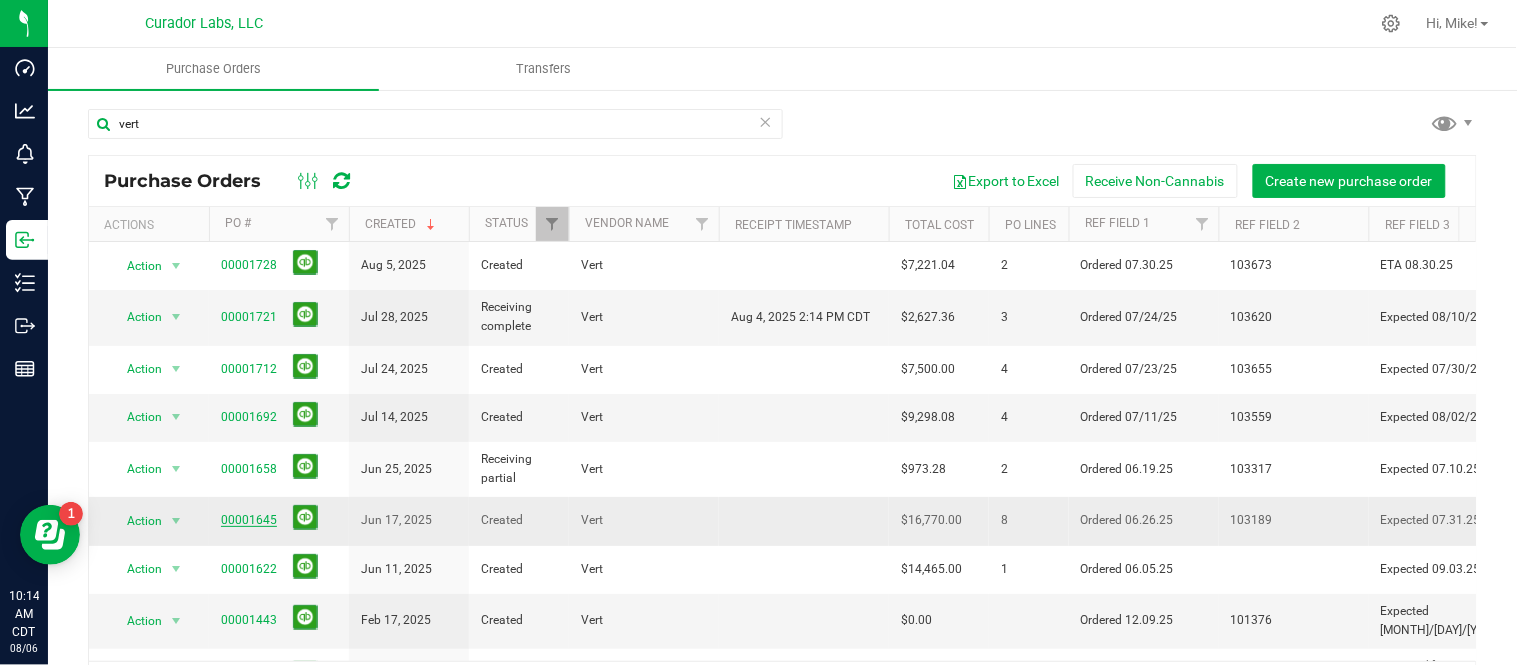 click on "00001645" at bounding box center (249, 520) 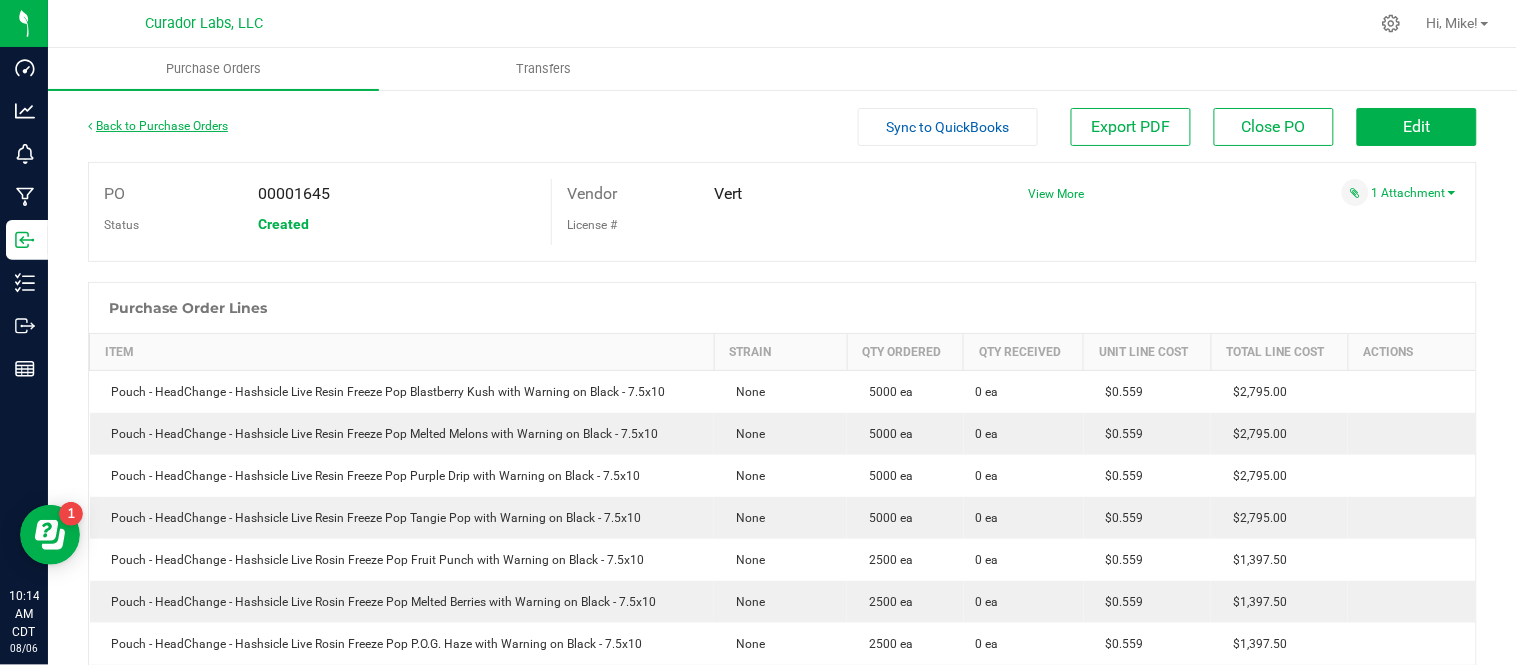 click on "Back to Purchase Orders" at bounding box center [158, 126] 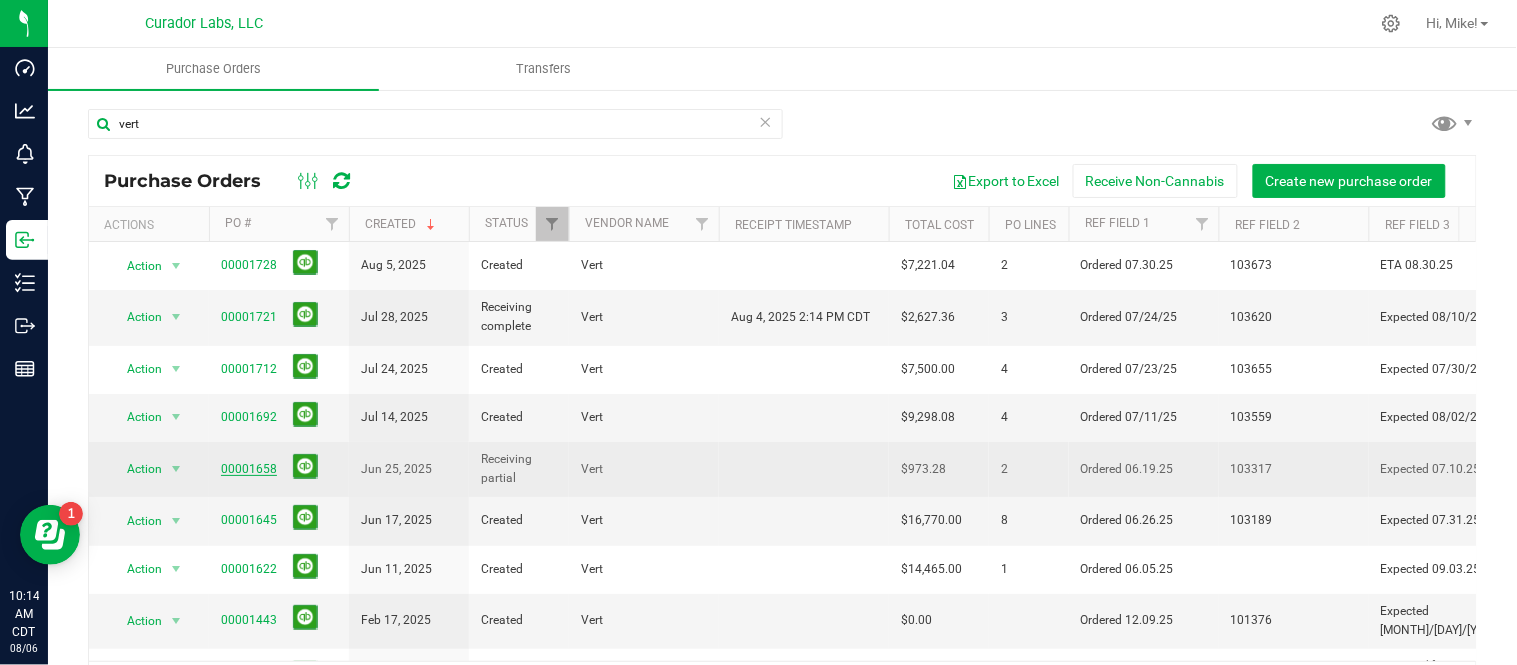 click on "00001658" at bounding box center (249, 469) 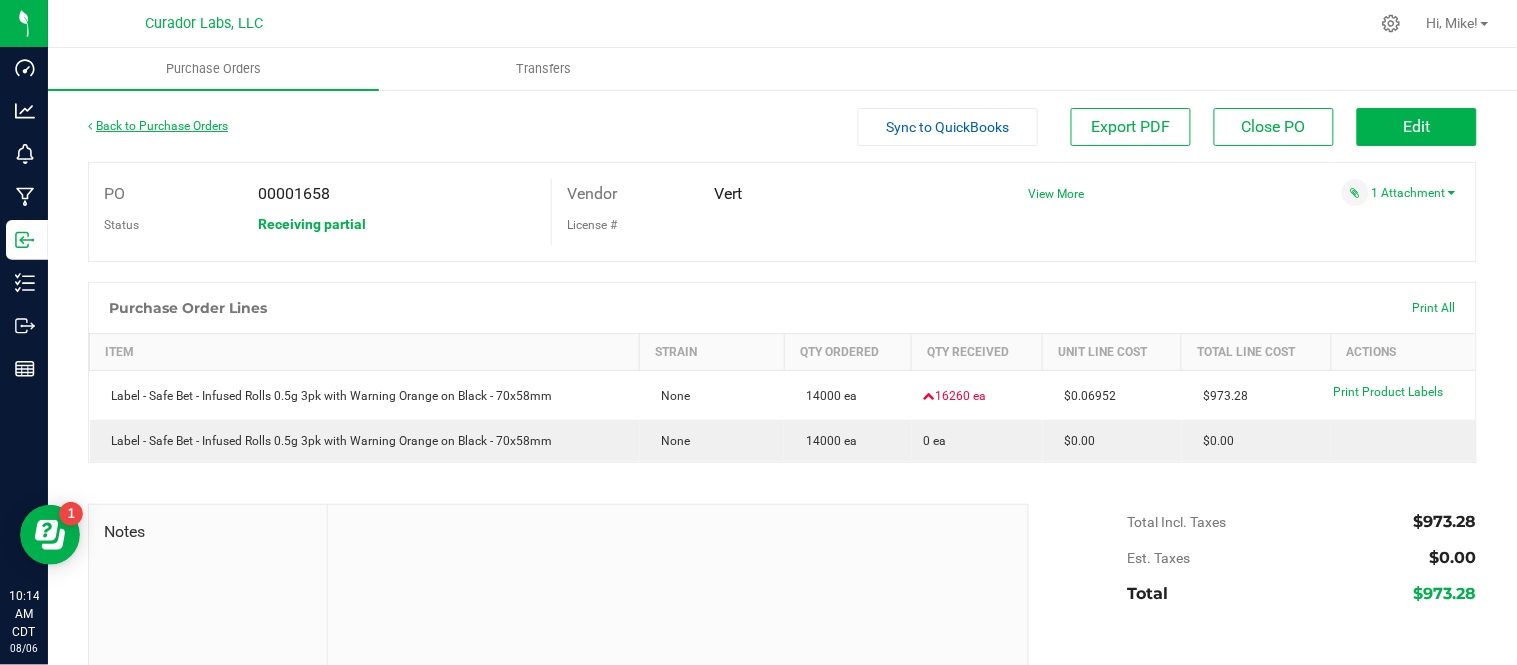click on "Back to Purchase Orders" at bounding box center [158, 126] 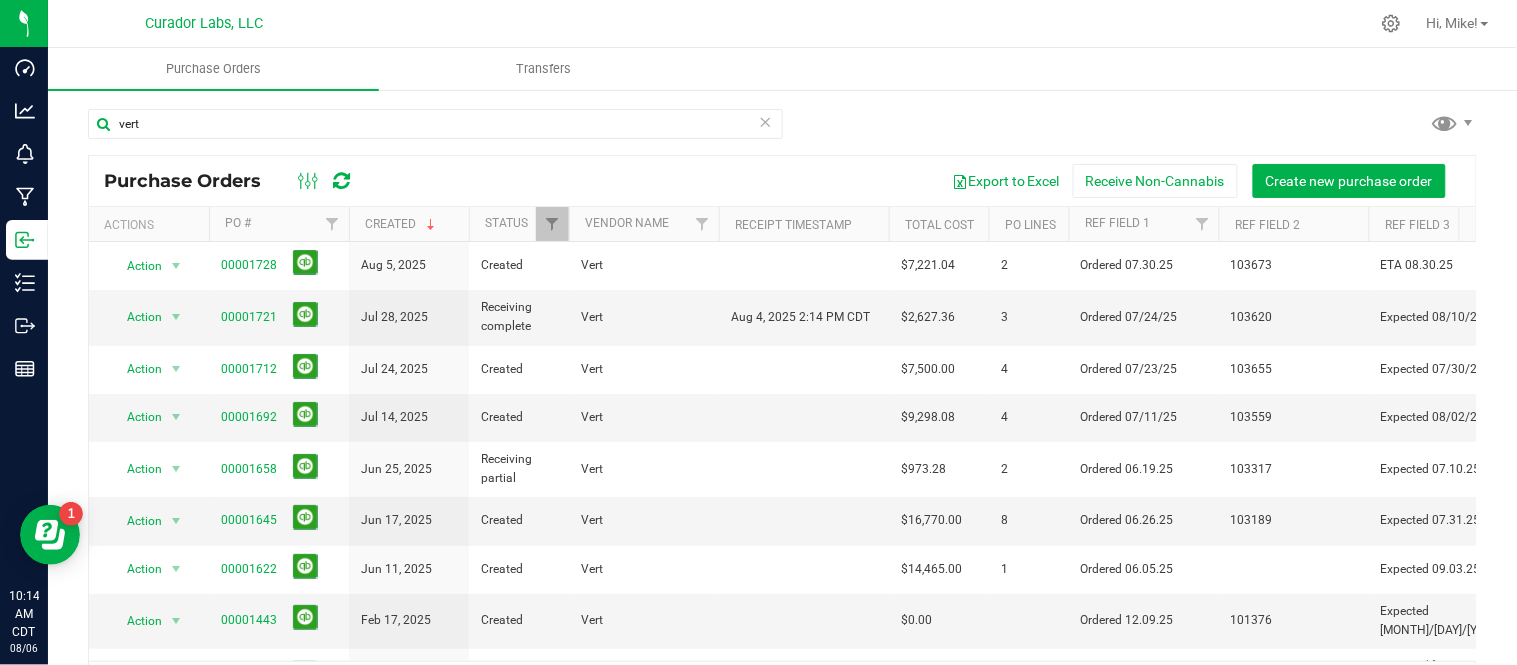 click at bounding box center (766, 121) 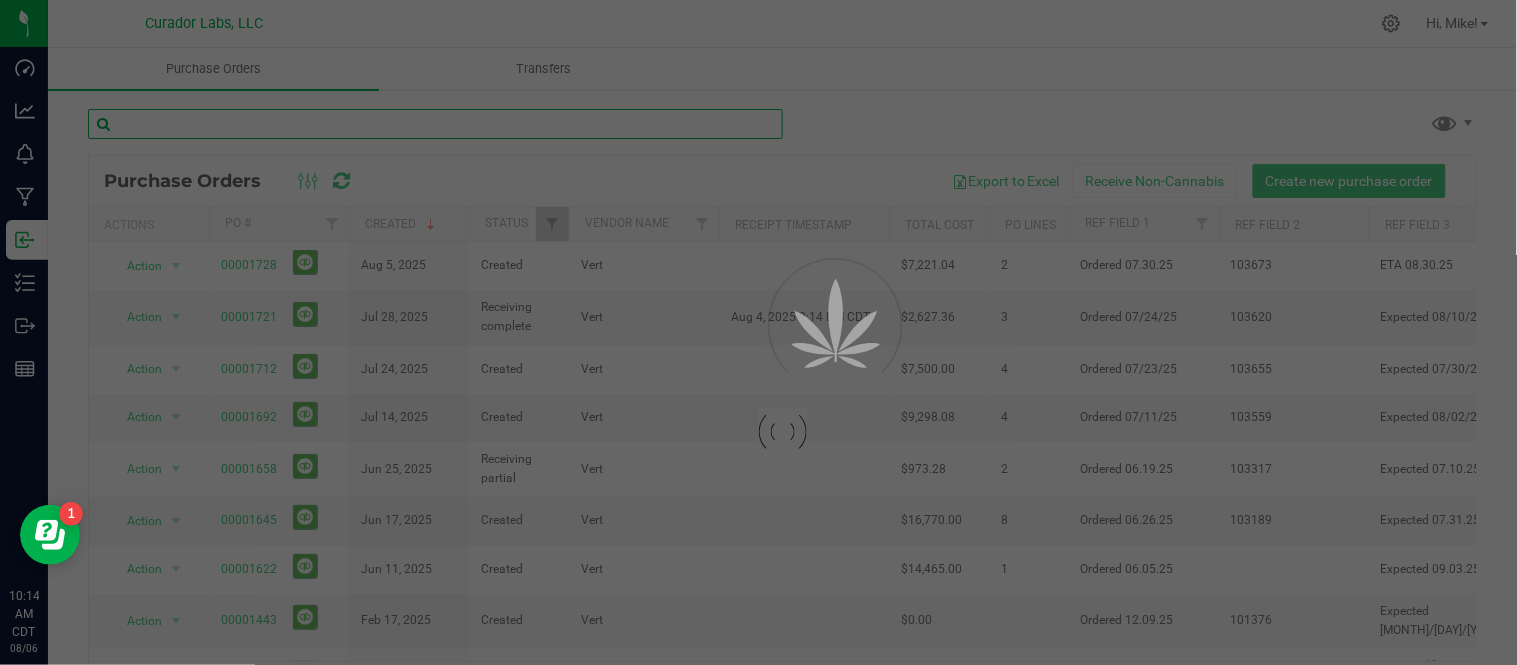 click at bounding box center (435, 124) 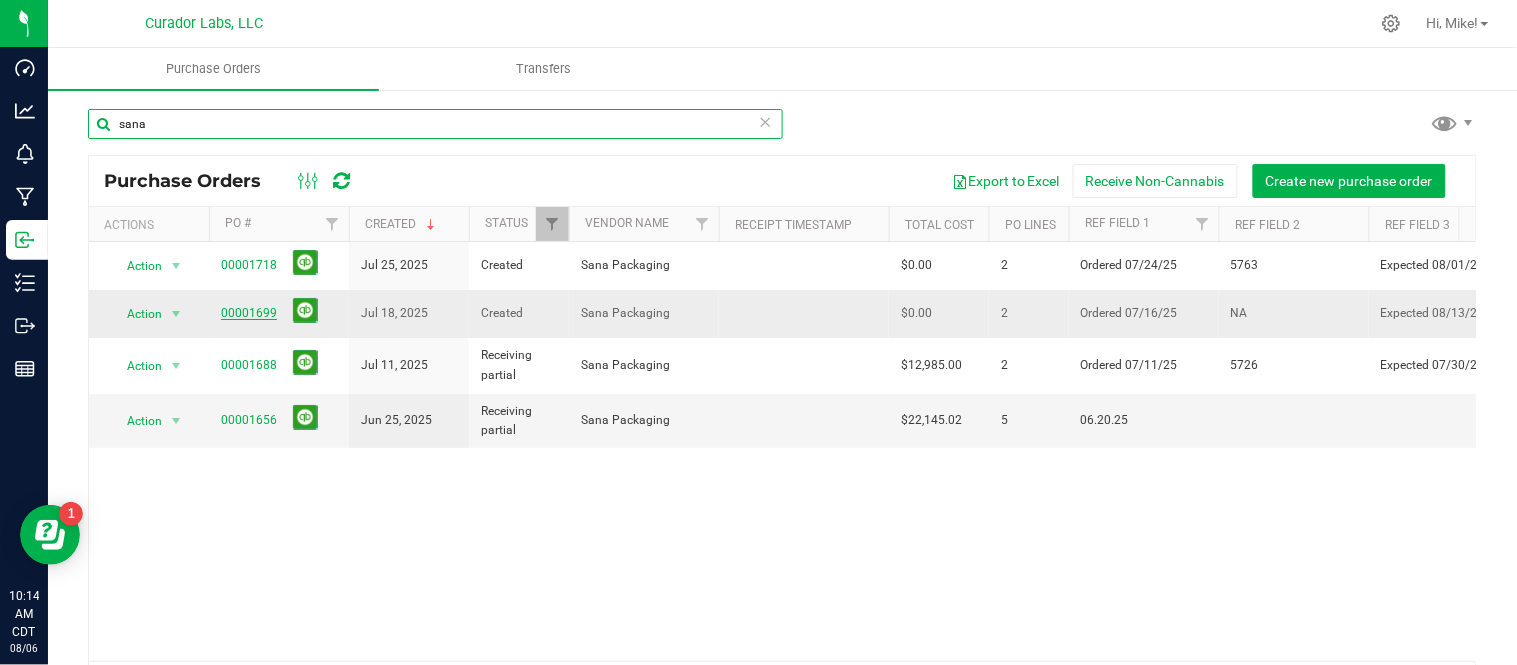 type on "sana" 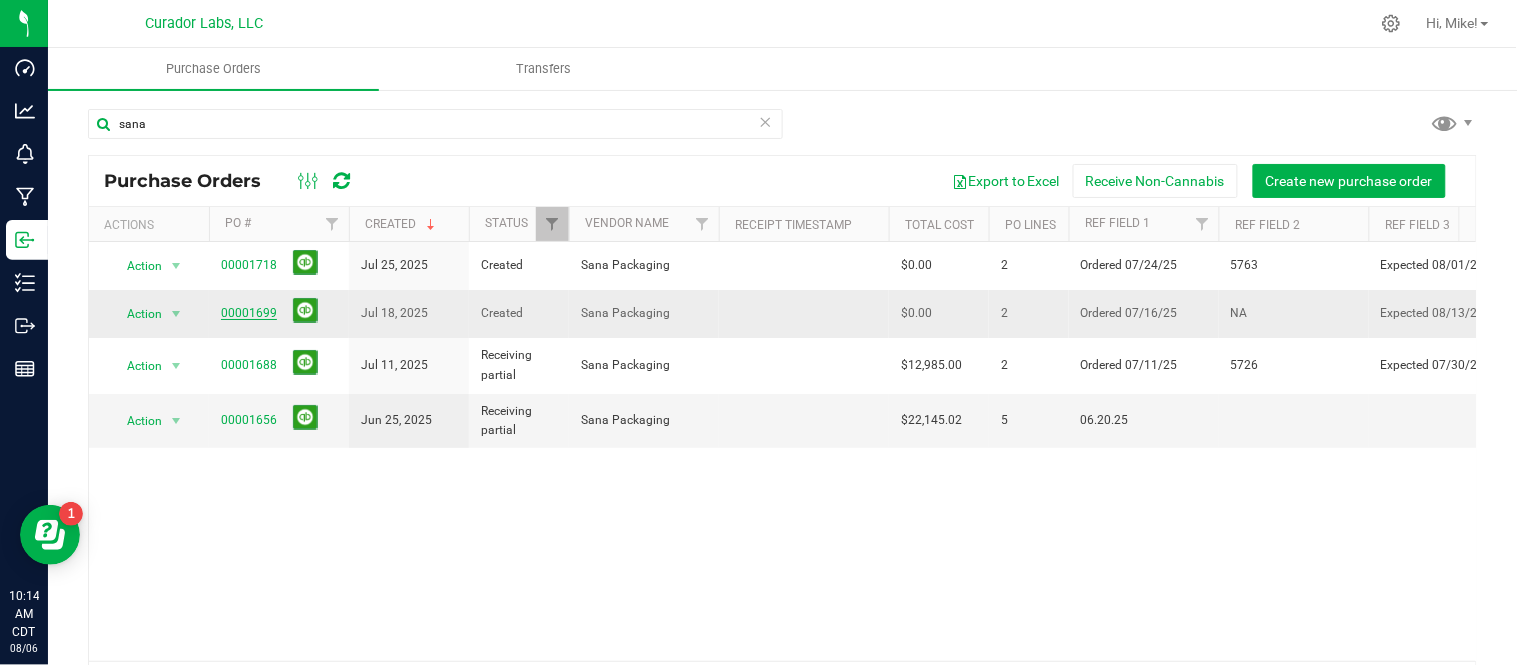 click on "00001699" at bounding box center (249, 313) 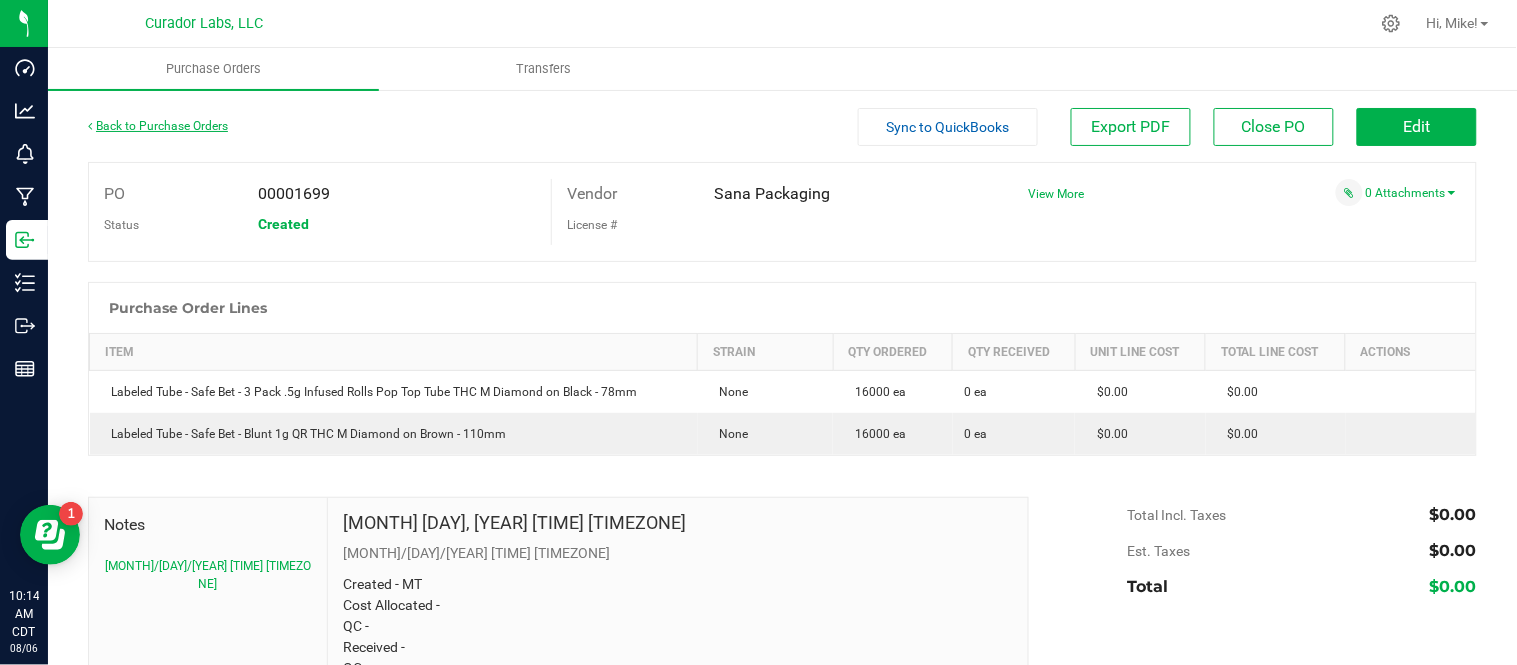 click on "Back to Purchase Orders" at bounding box center (158, 126) 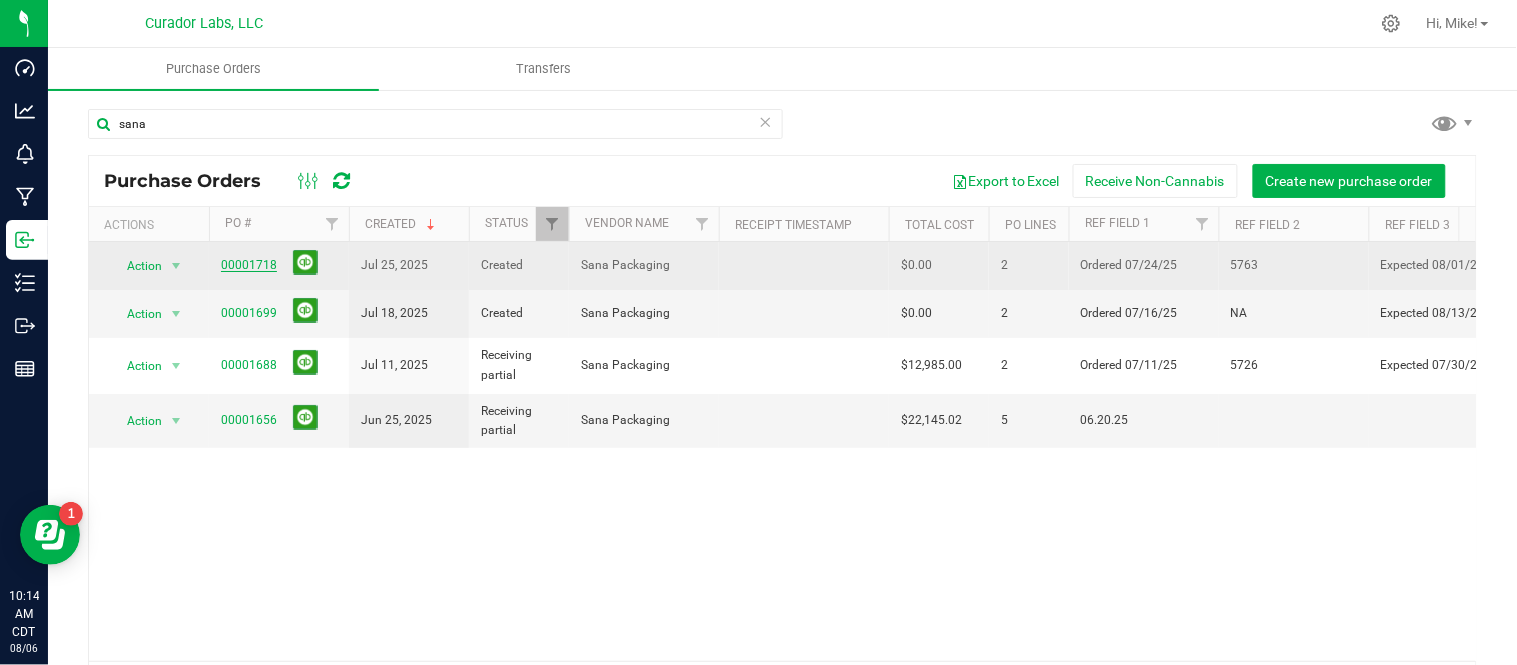 click on "00001718" at bounding box center (249, 265) 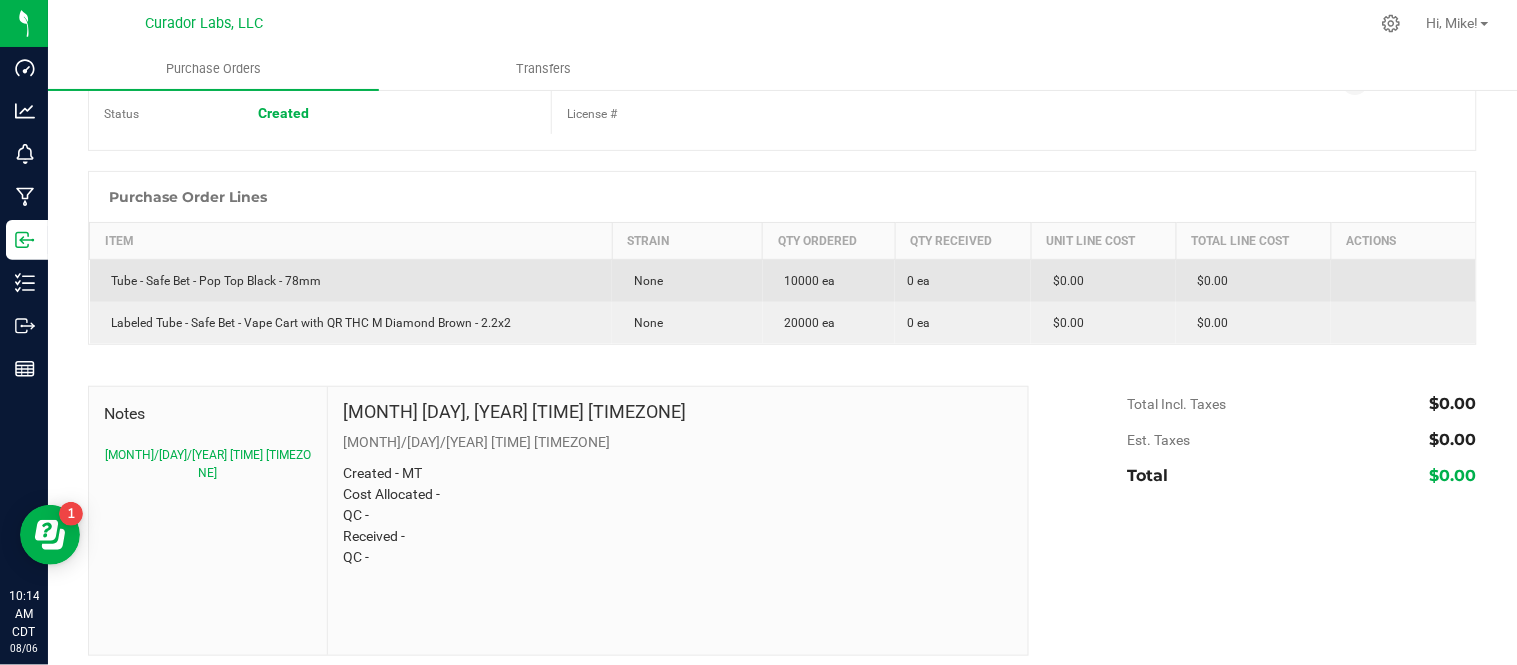 scroll, scrollTop: 0, scrollLeft: 0, axis: both 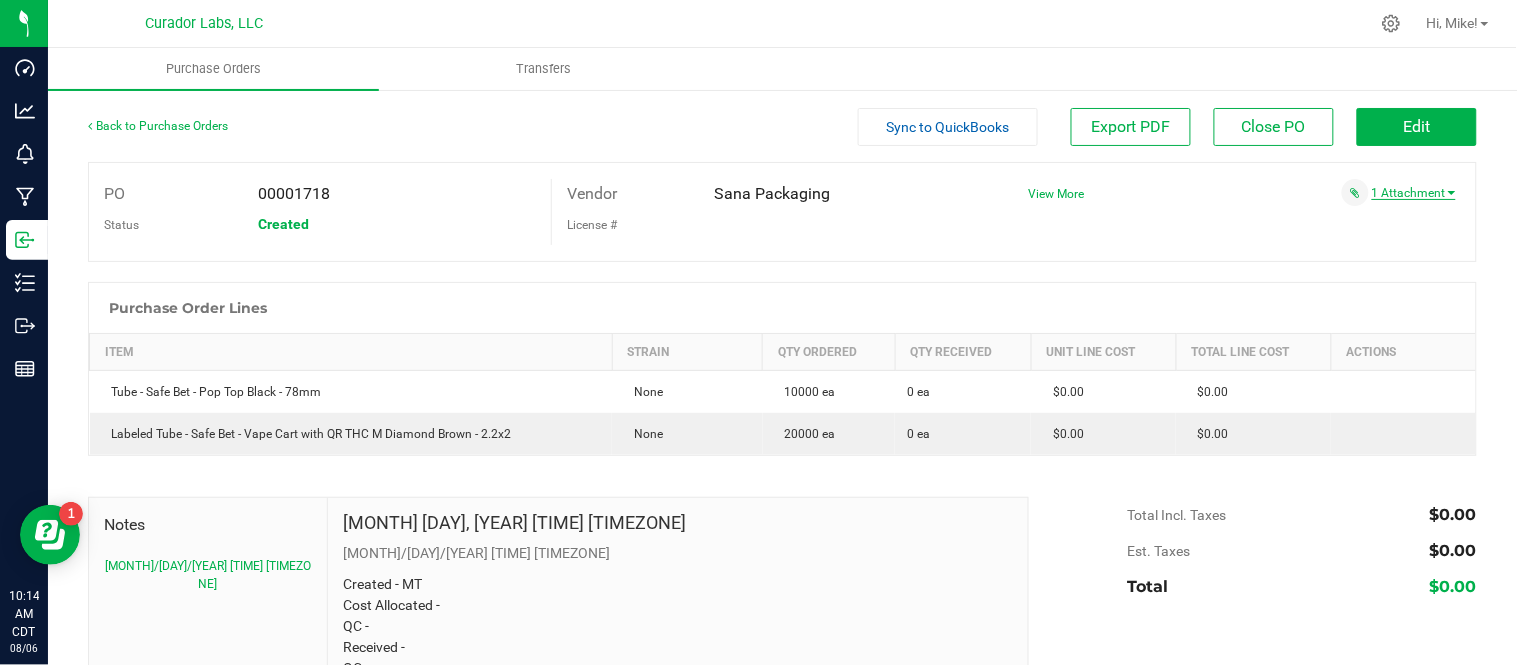 click on "1
Attachment" at bounding box center (1414, 193) 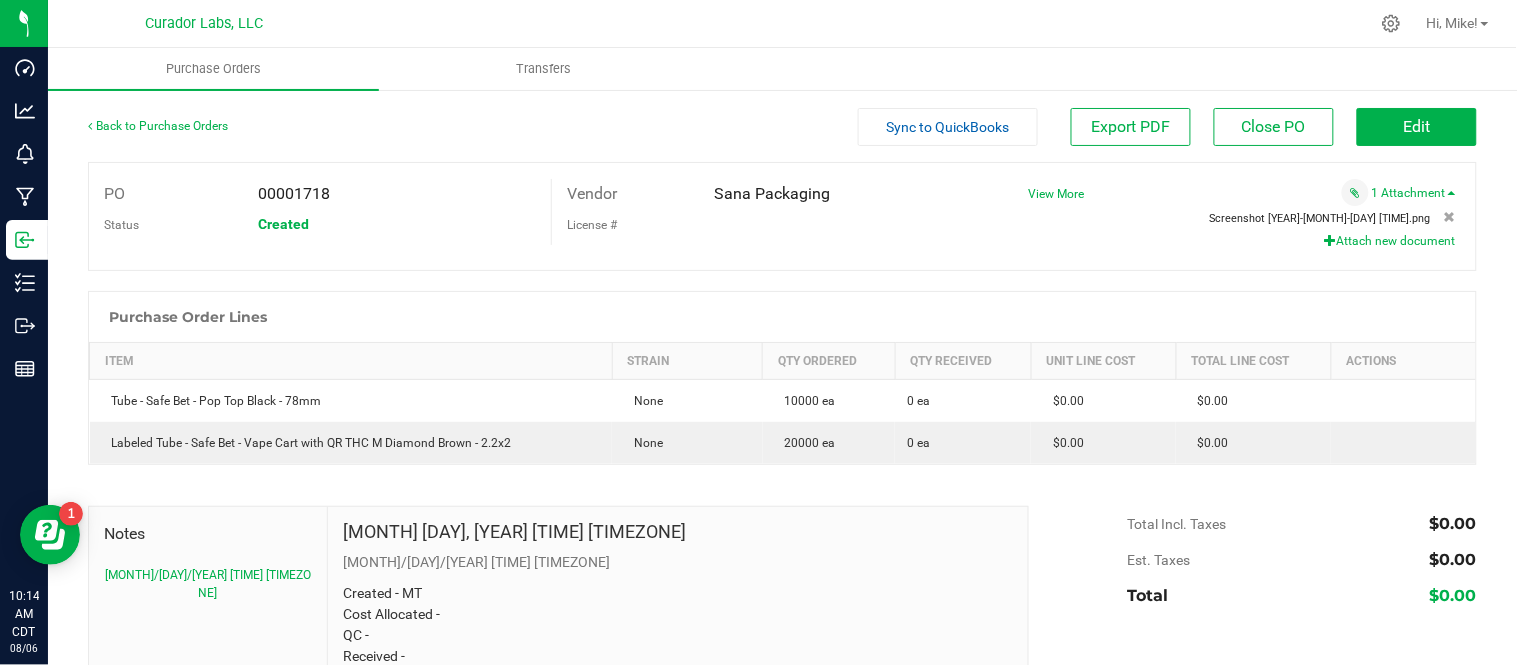 click on "Screenshot [YEAR]-[MONTH]-[DAY] [TIME].png" at bounding box center (1320, 218) 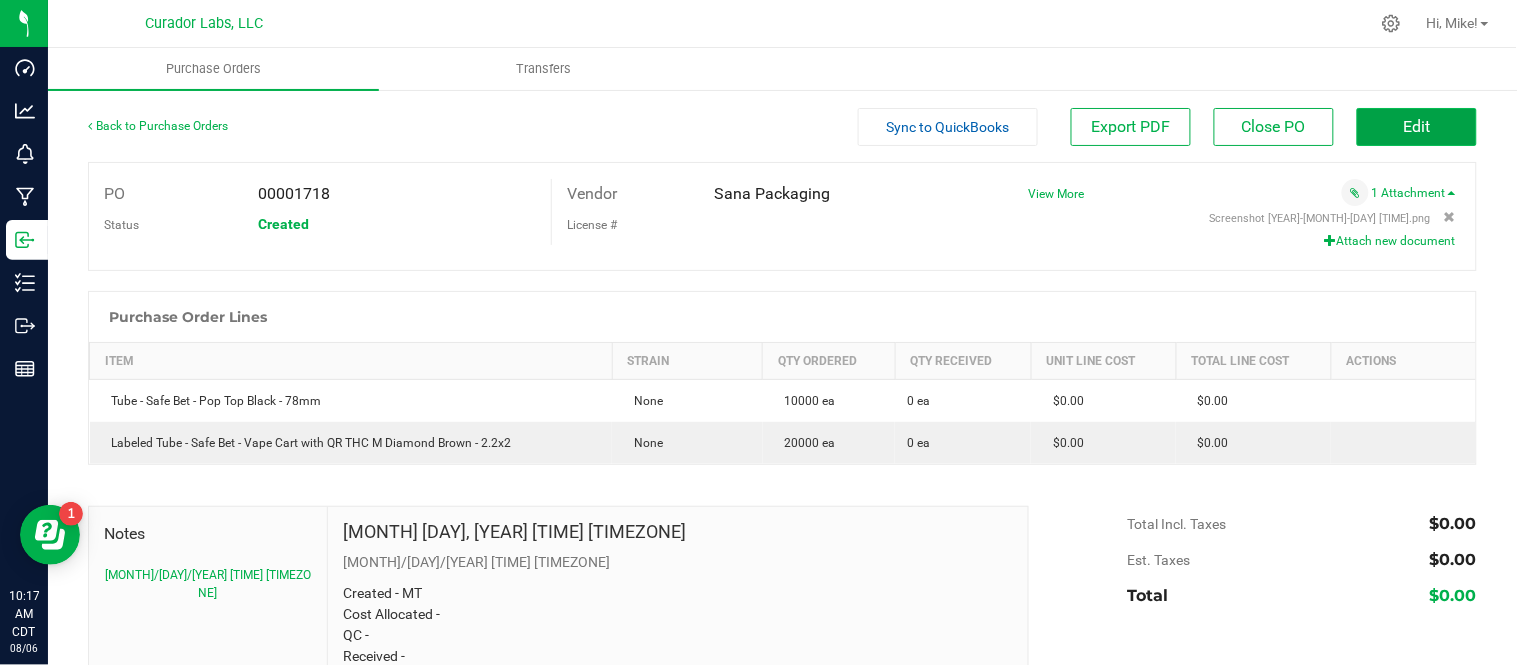 click on "Edit" at bounding box center [1417, 126] 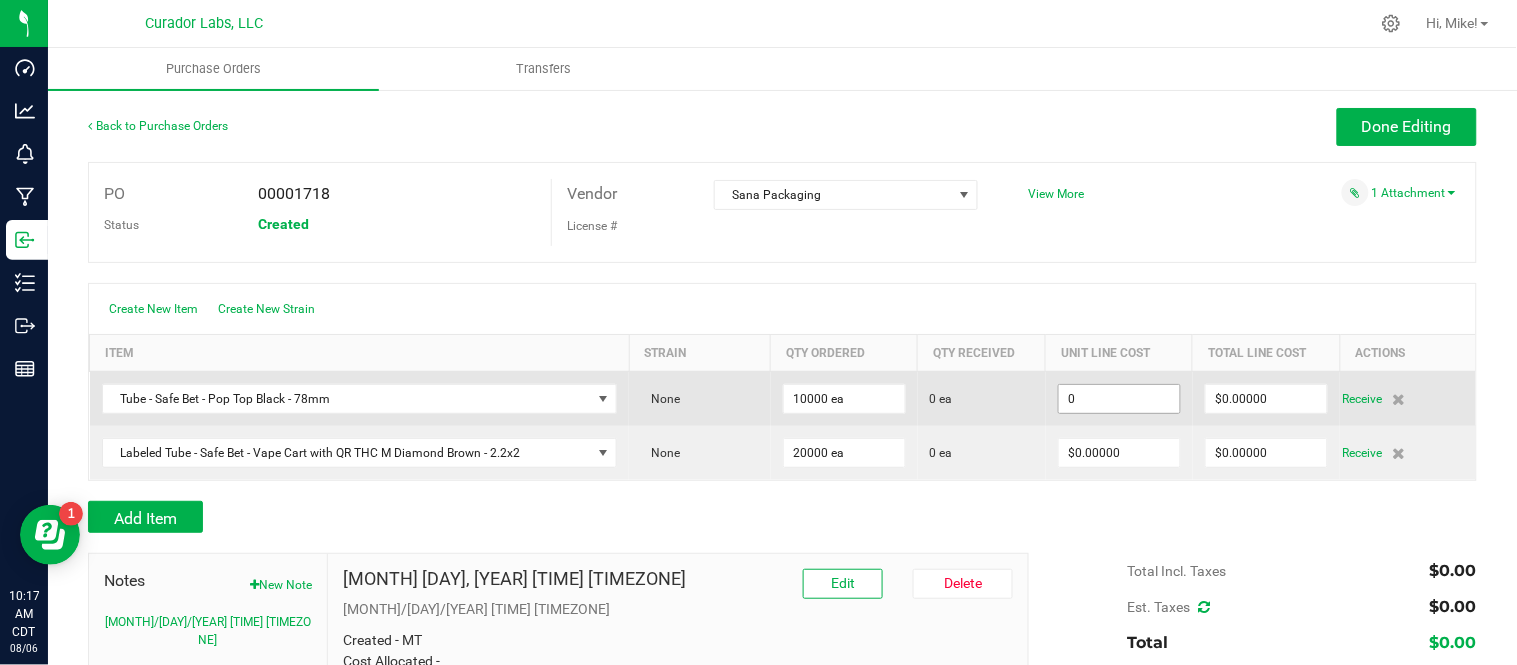 click on "0" at bounding box center (1119, 399) 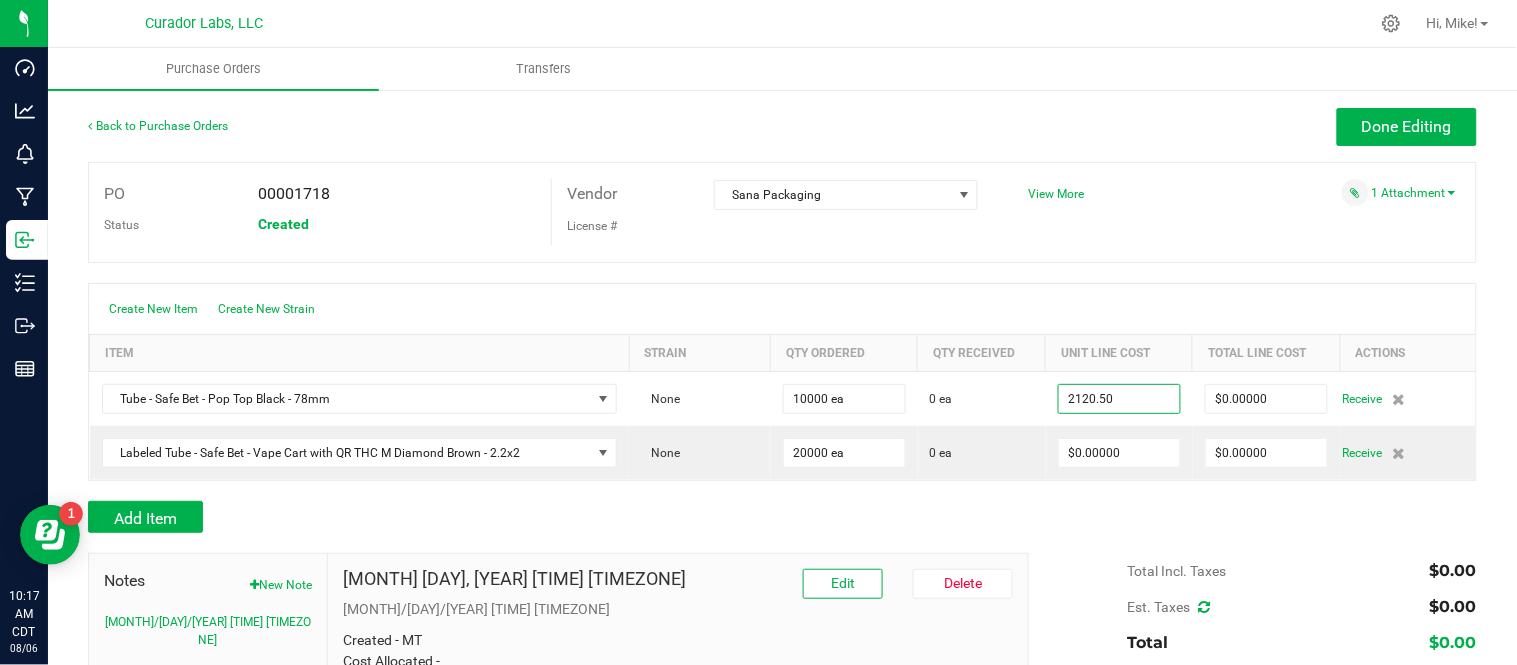 type on "$2,120.50000" 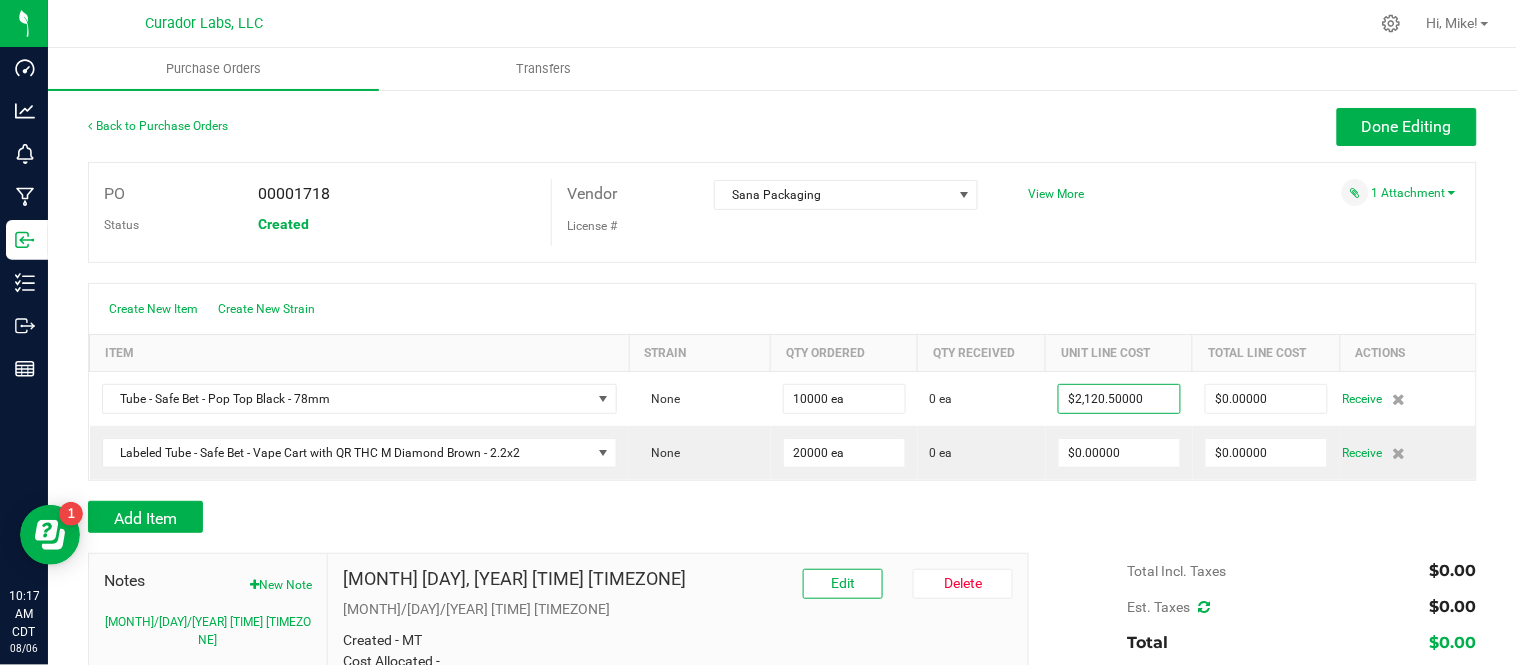 click on "Create New Item Create New Strain" at bounding box center [782, 309] 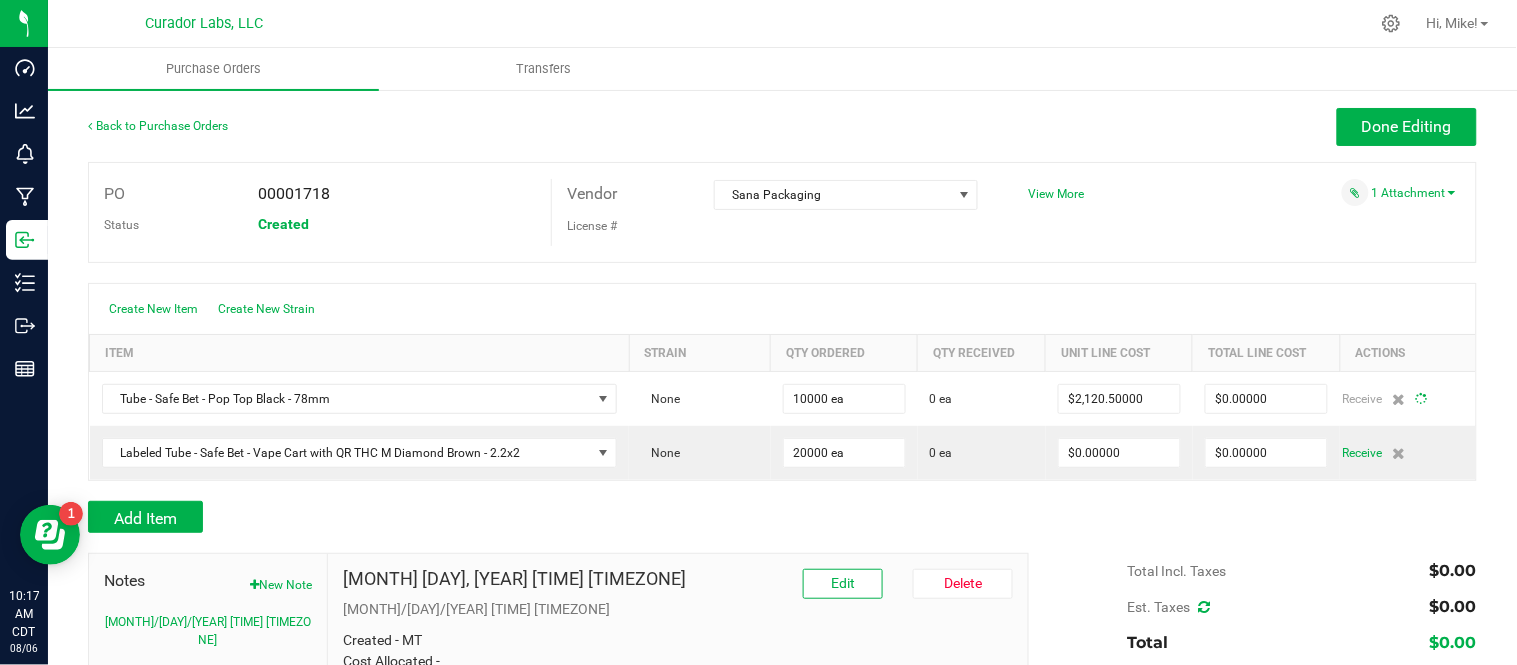 type on "10000" 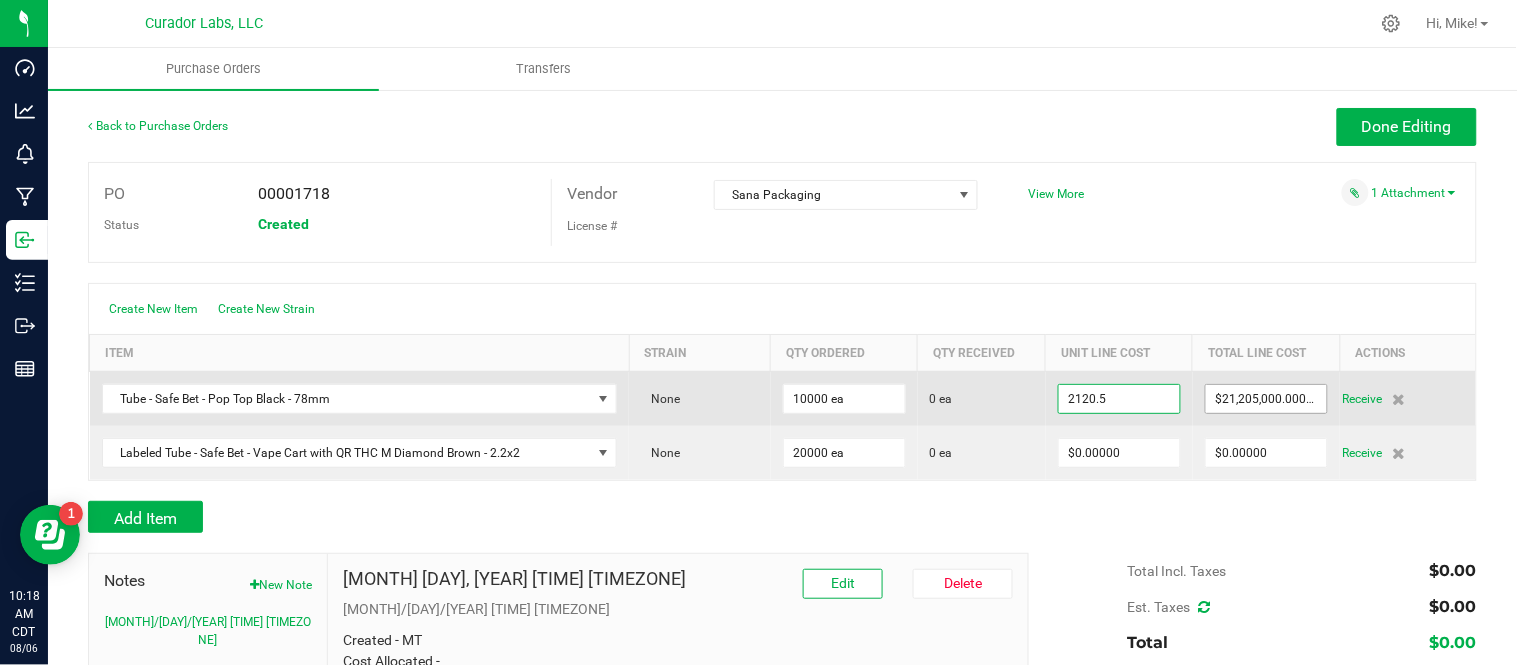 type on "$2,120.50000" 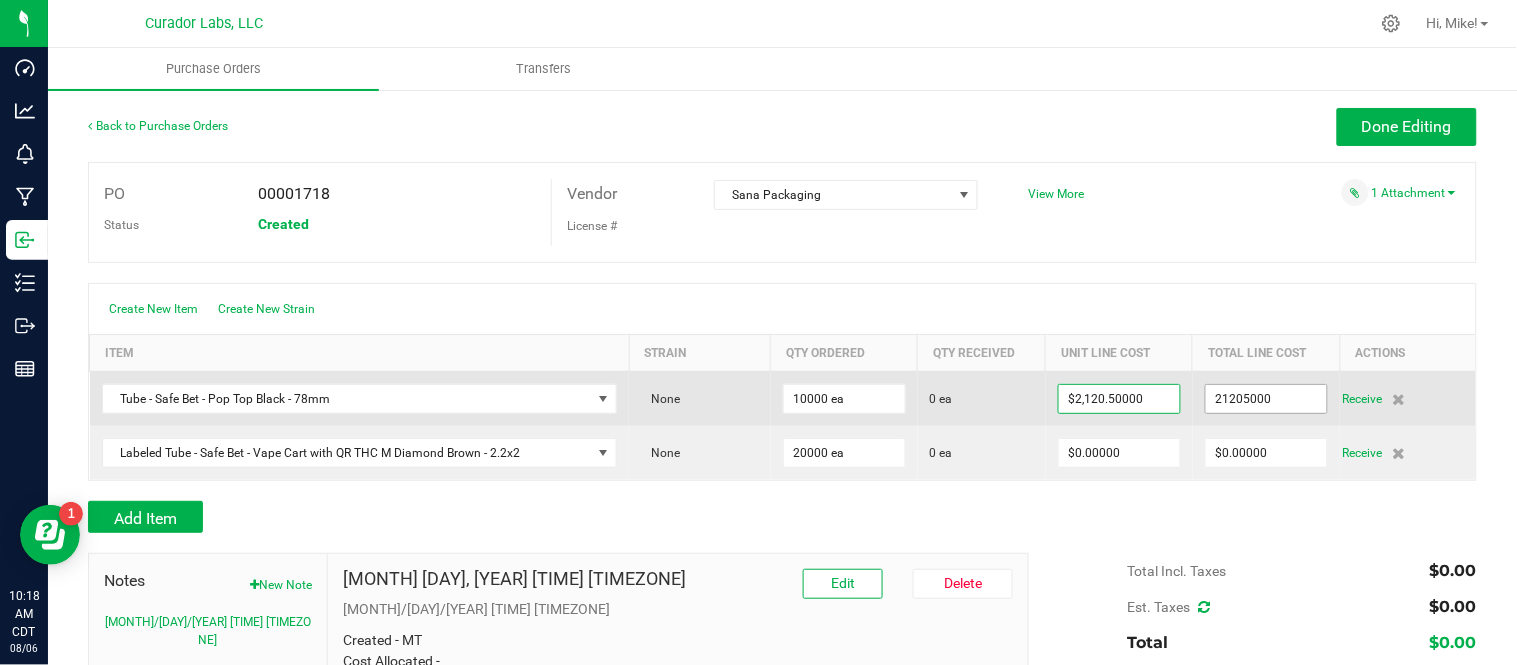 click on "21205000" at bounding box center (1266, 399) 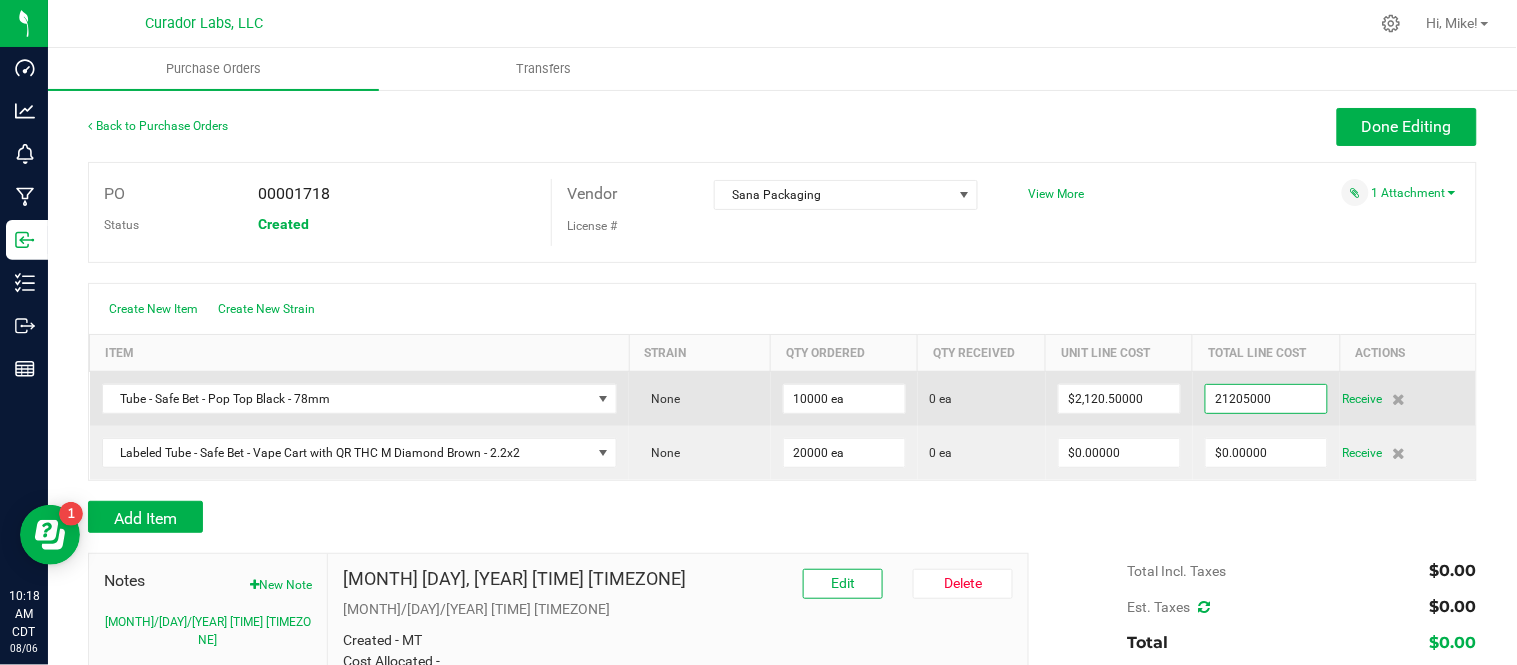 paste on ".5" 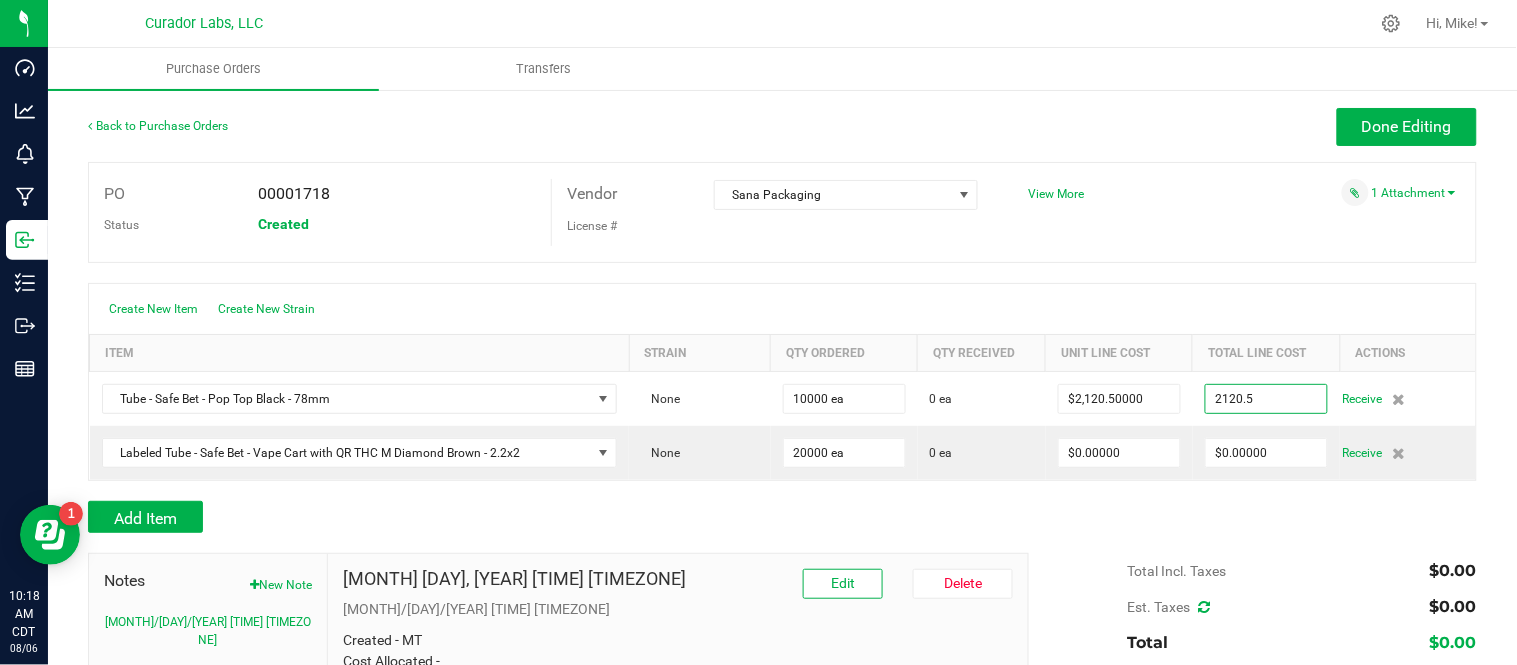 type on "$2,120.50000" 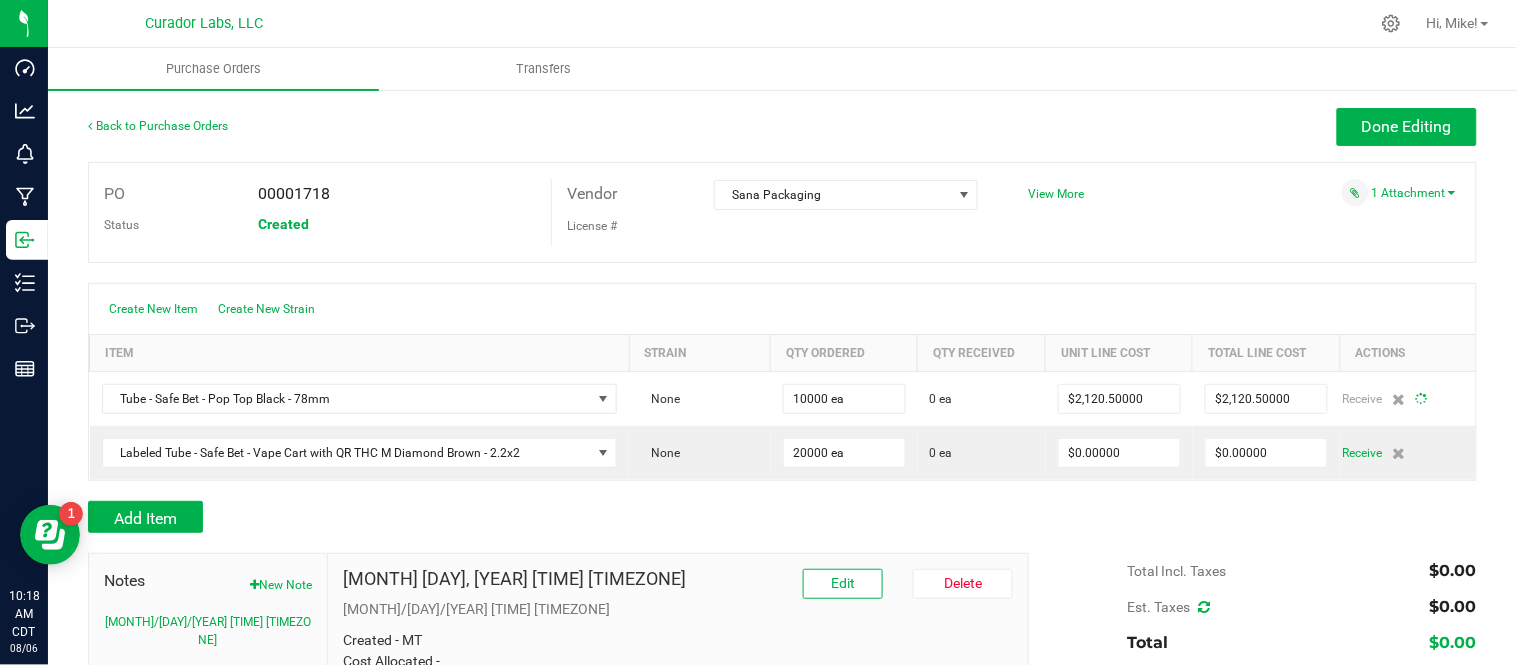 click at bounding box center [782, 273] 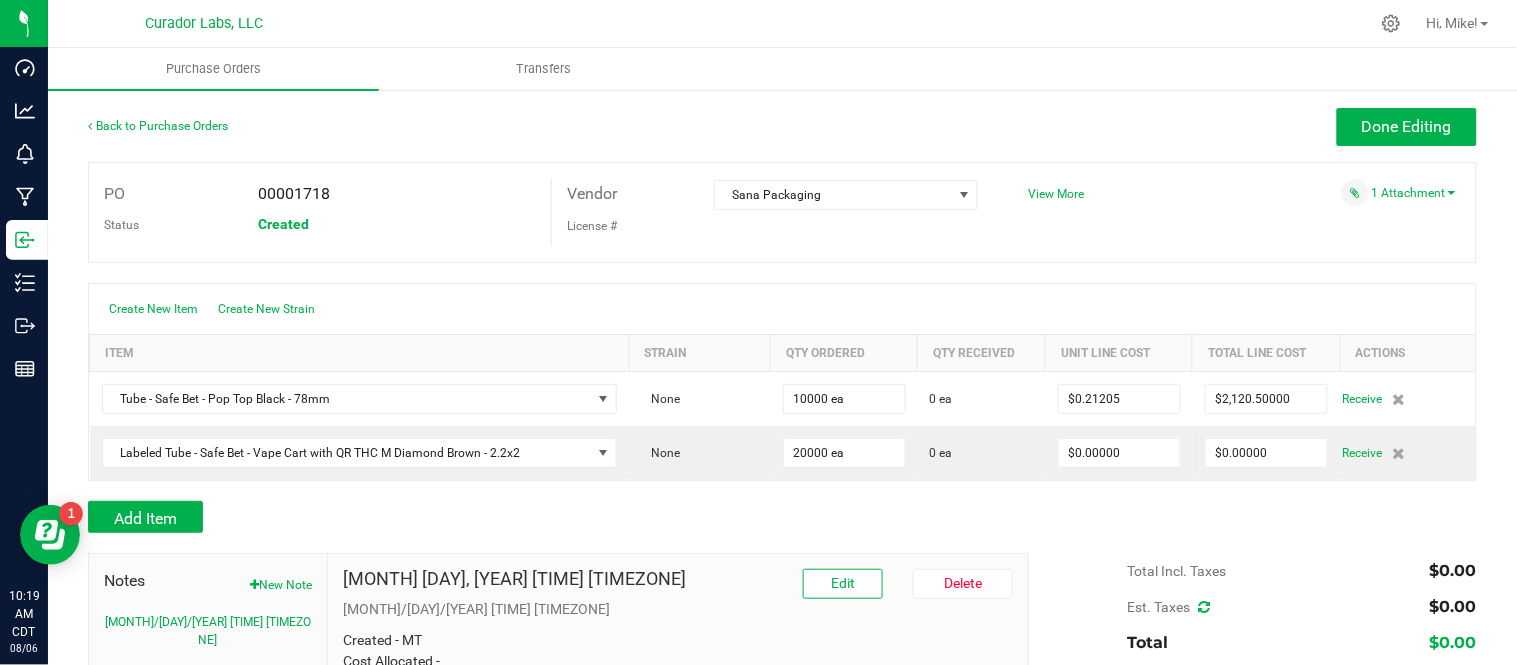 click on "Create New Item Create New Strain" at bounding box center [782, 309] 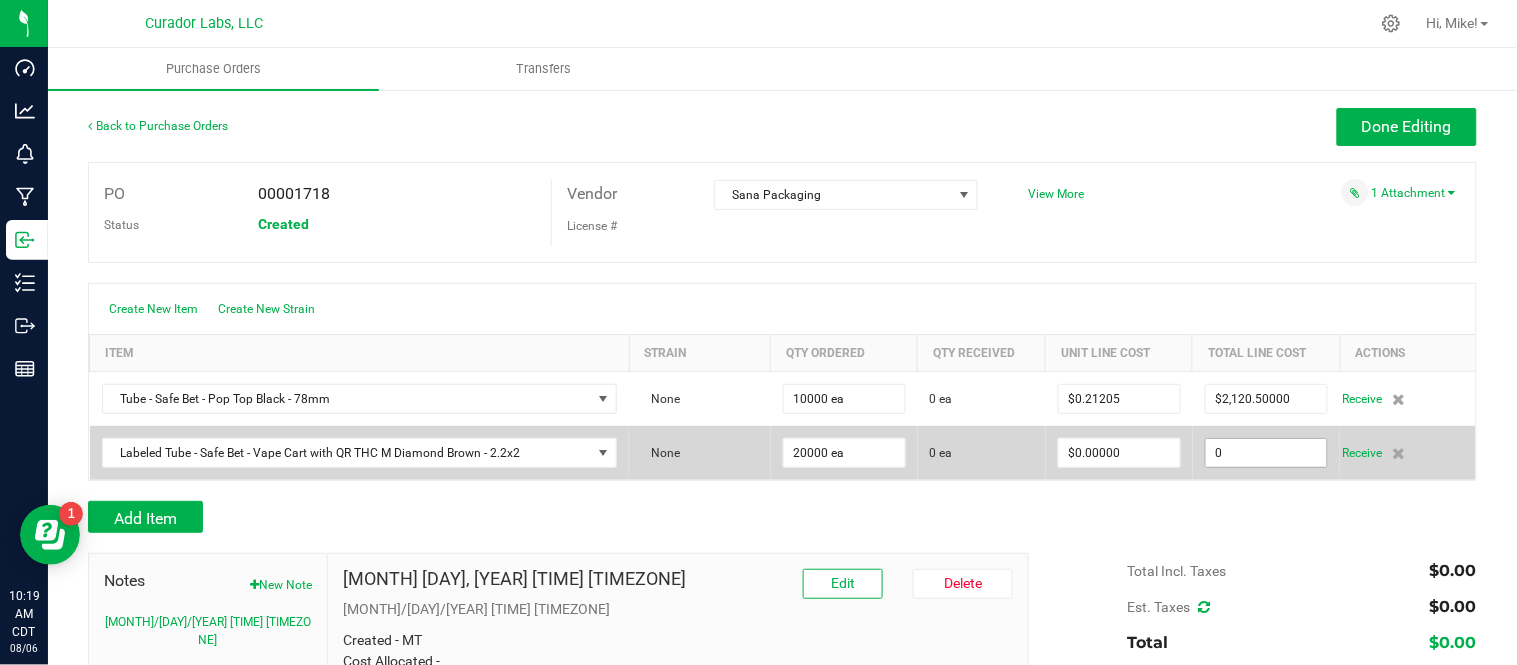 click on "0" at bounding box center [1266, 453] 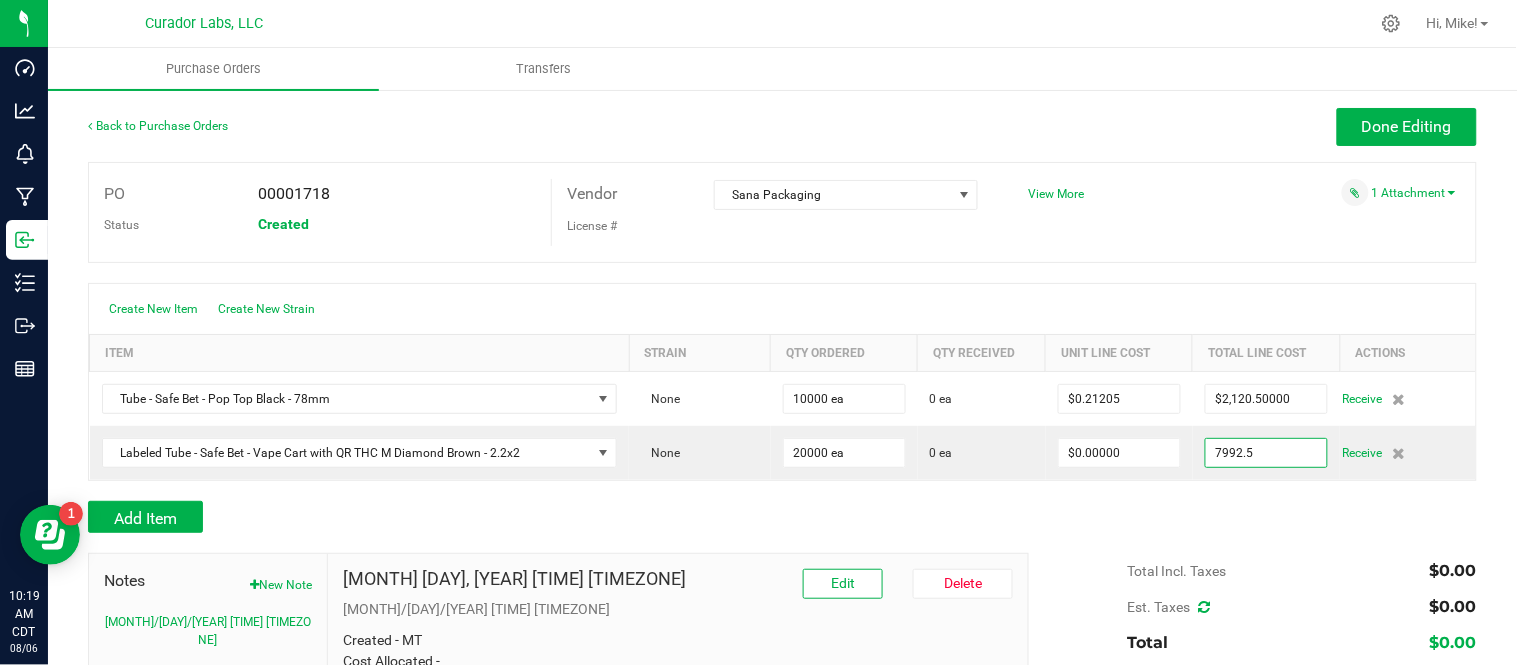 type on "$7,992.50000" 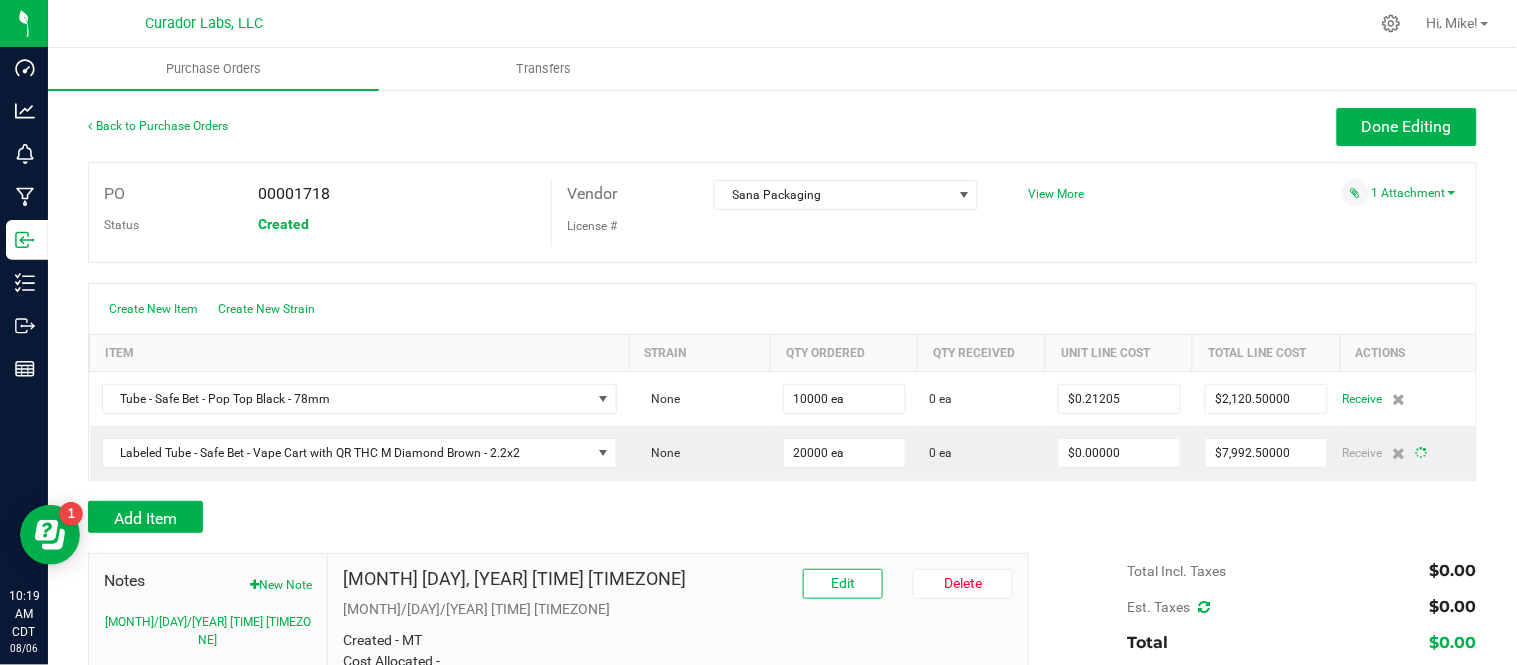 click on "PO
[NUMBER]
Status
Created
Vendor
Sana Packaging
License #
View More" at bounding box center (782, 212) 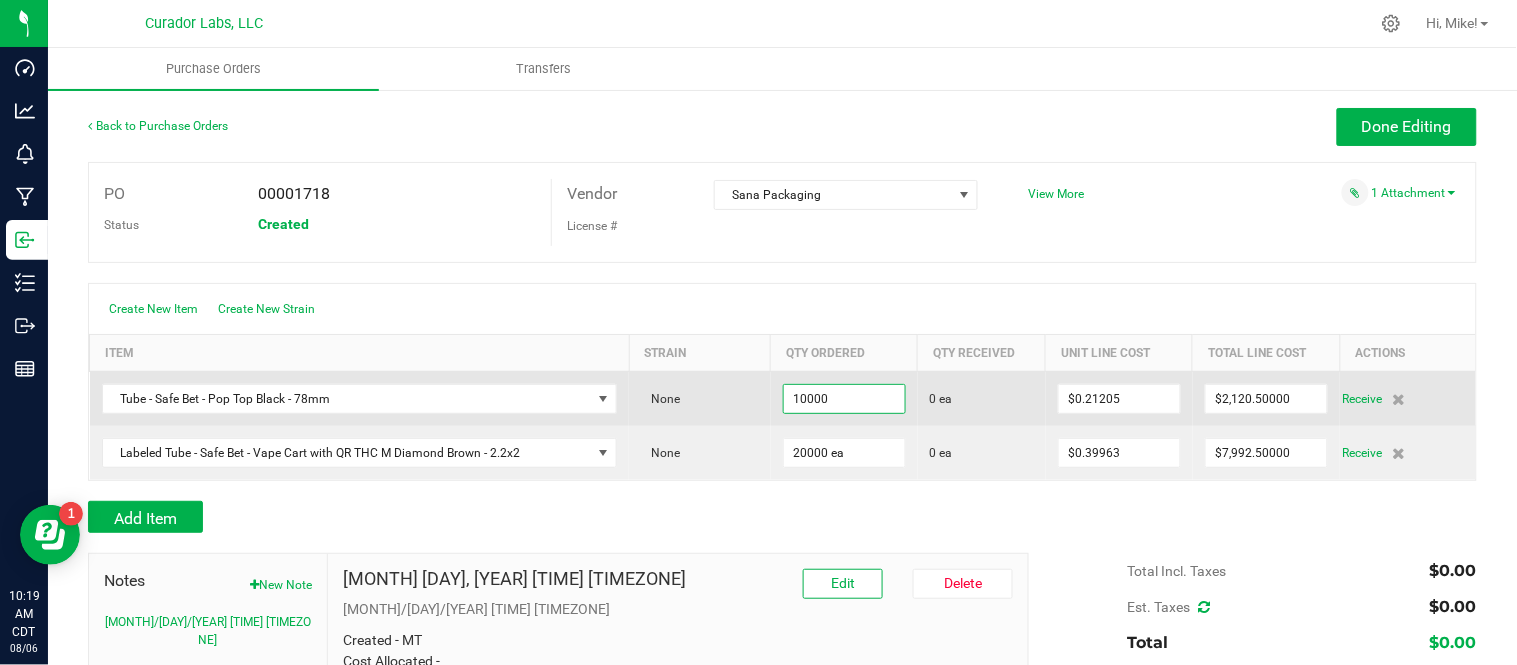 click on "10000" at bounding box center [844, 399] 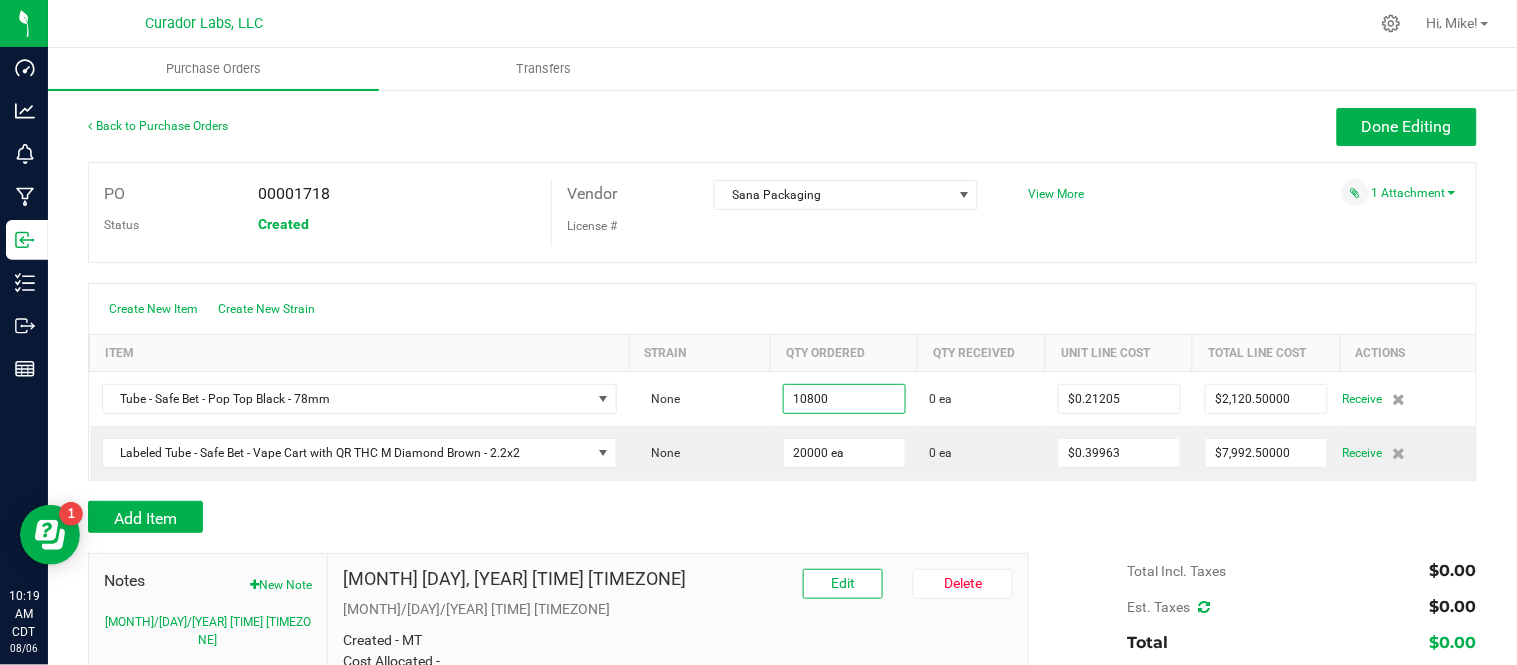 type on "10800 ea" 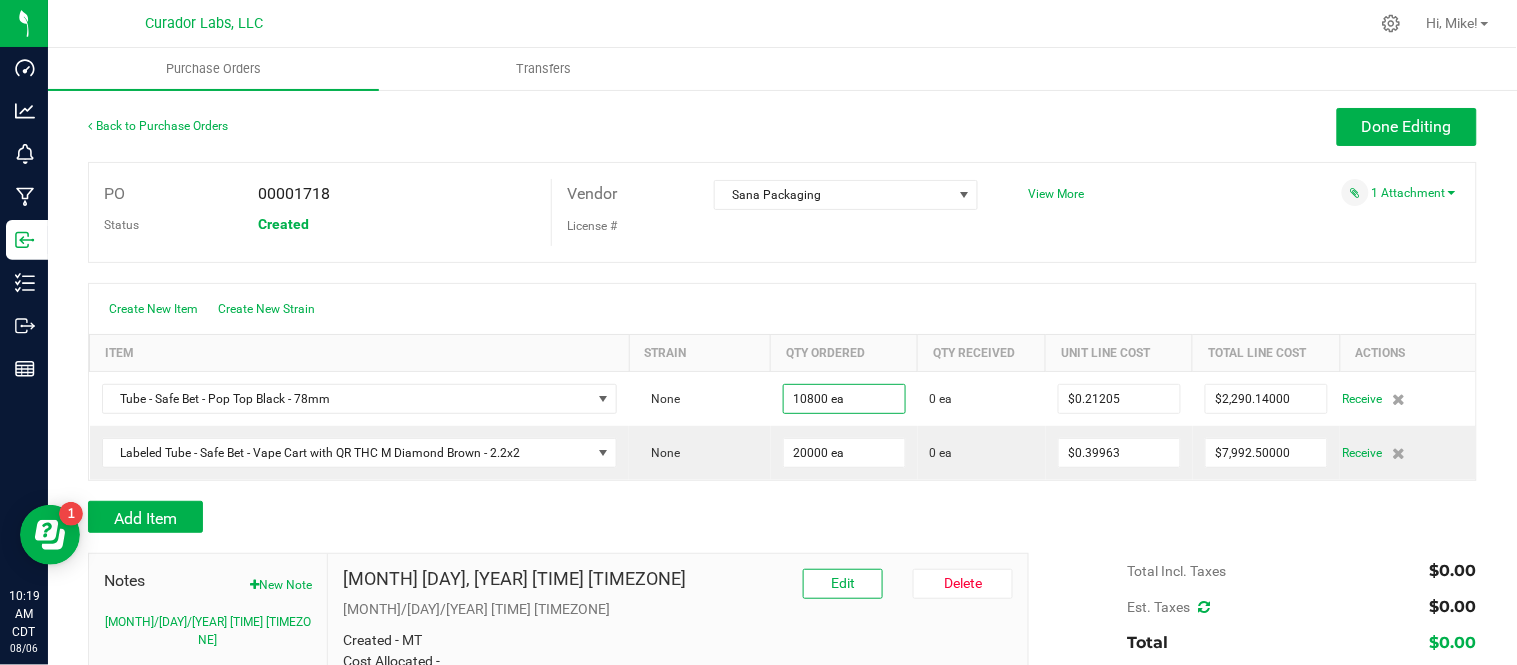 click on "Create New Item Create New Strain" at bounding box center (782, 309) 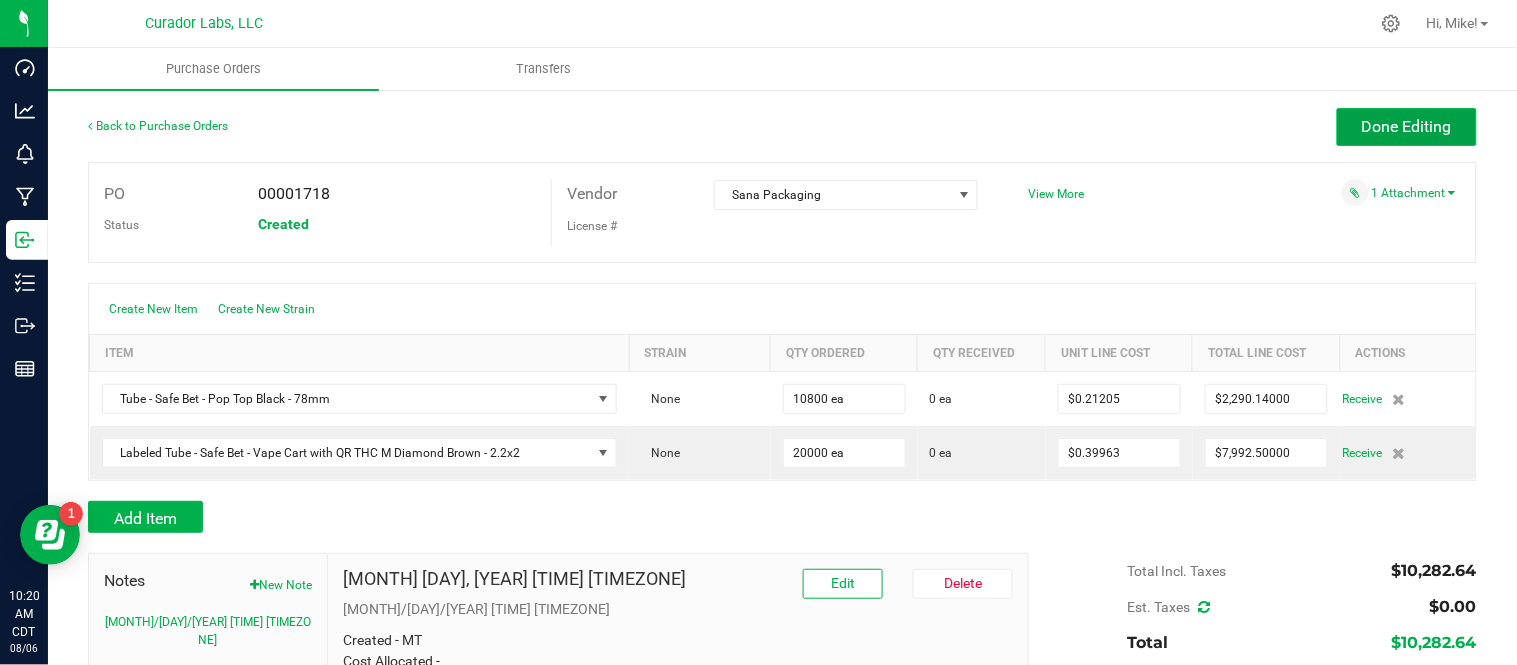 click on "Done Editing" at bounding box center [1407, 127] 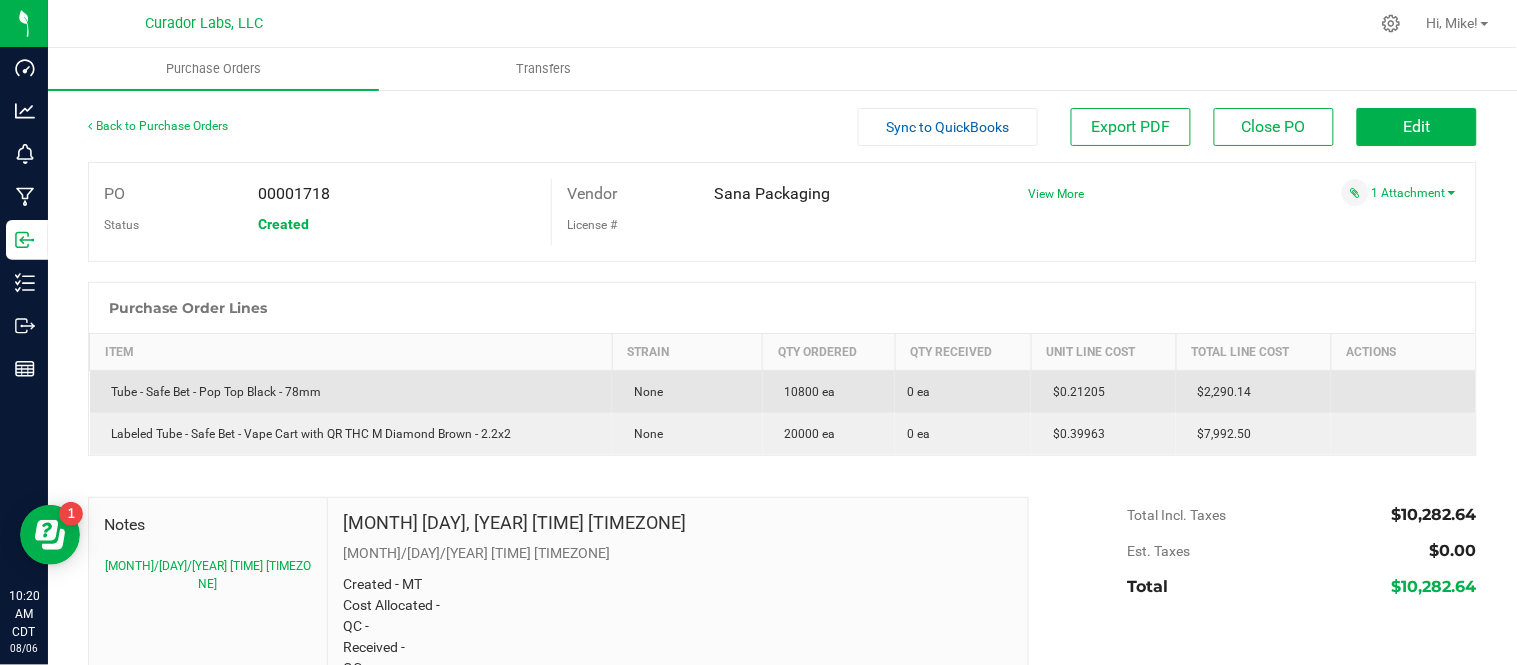 click on "$2,290.14" at bounding box center [1220, 392] 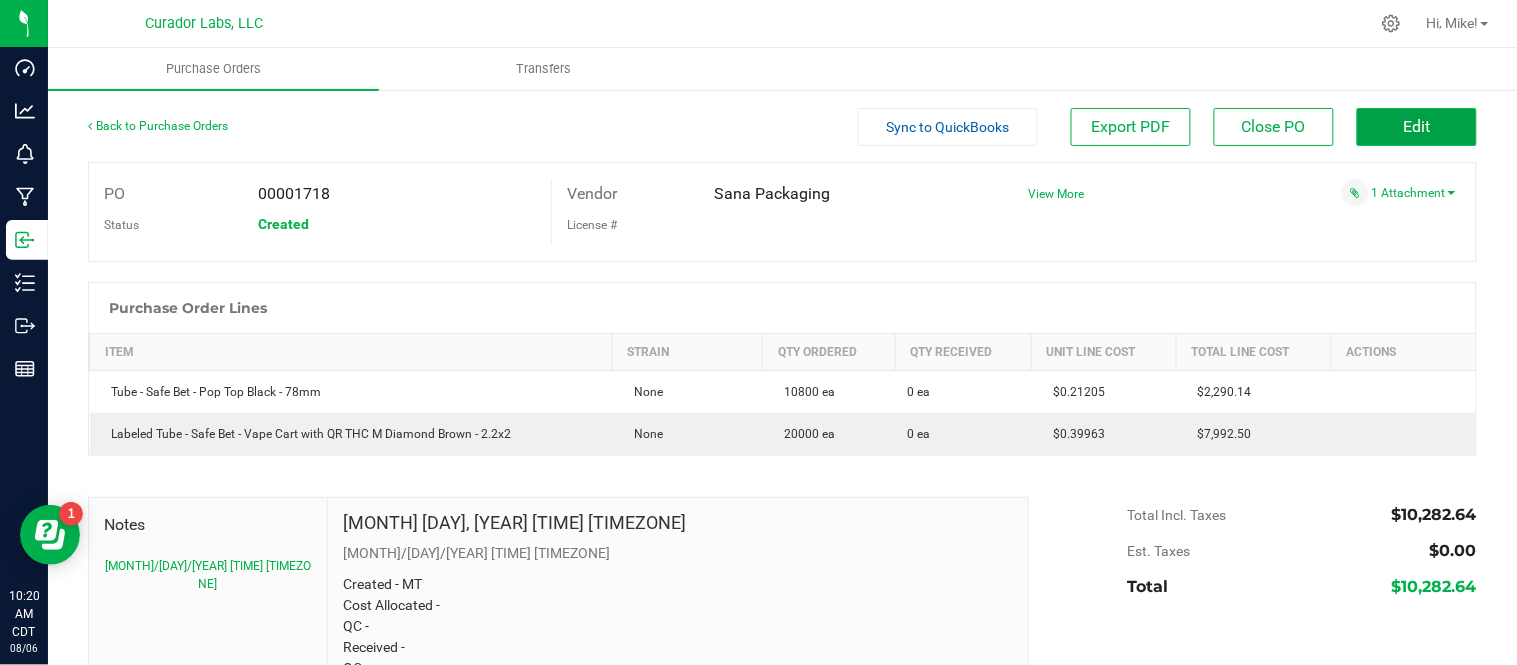 click on "Edit" at bounding box center (1417, 126) 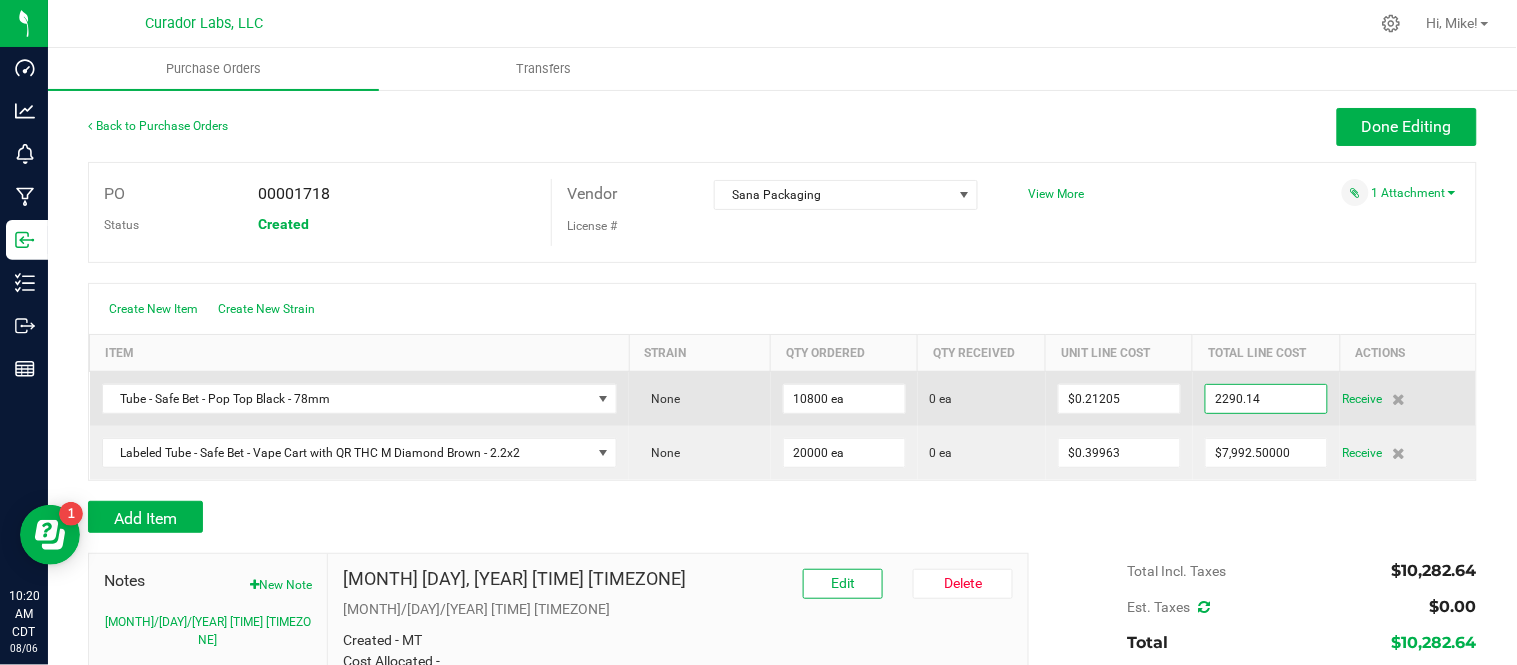 click on "2290.14" at bounding box center [1266, 399] 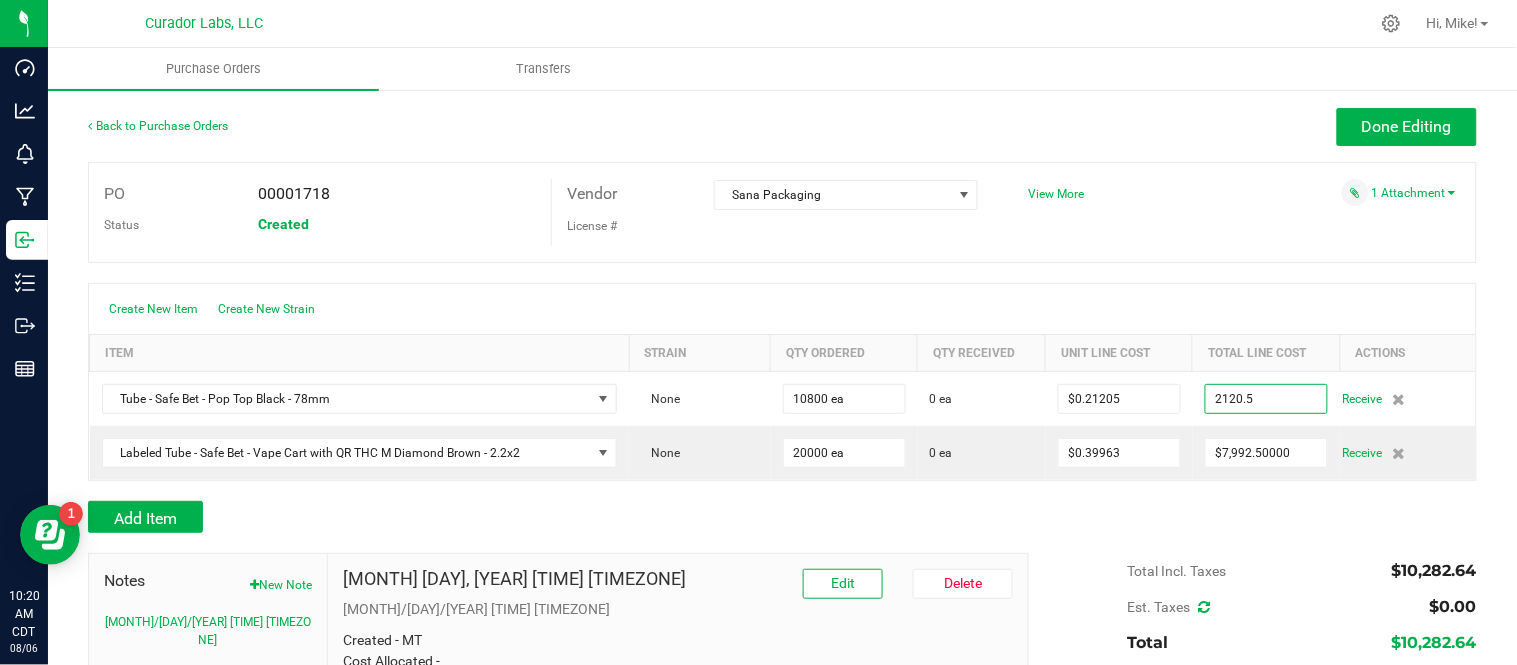 type on "$2,120.50000" 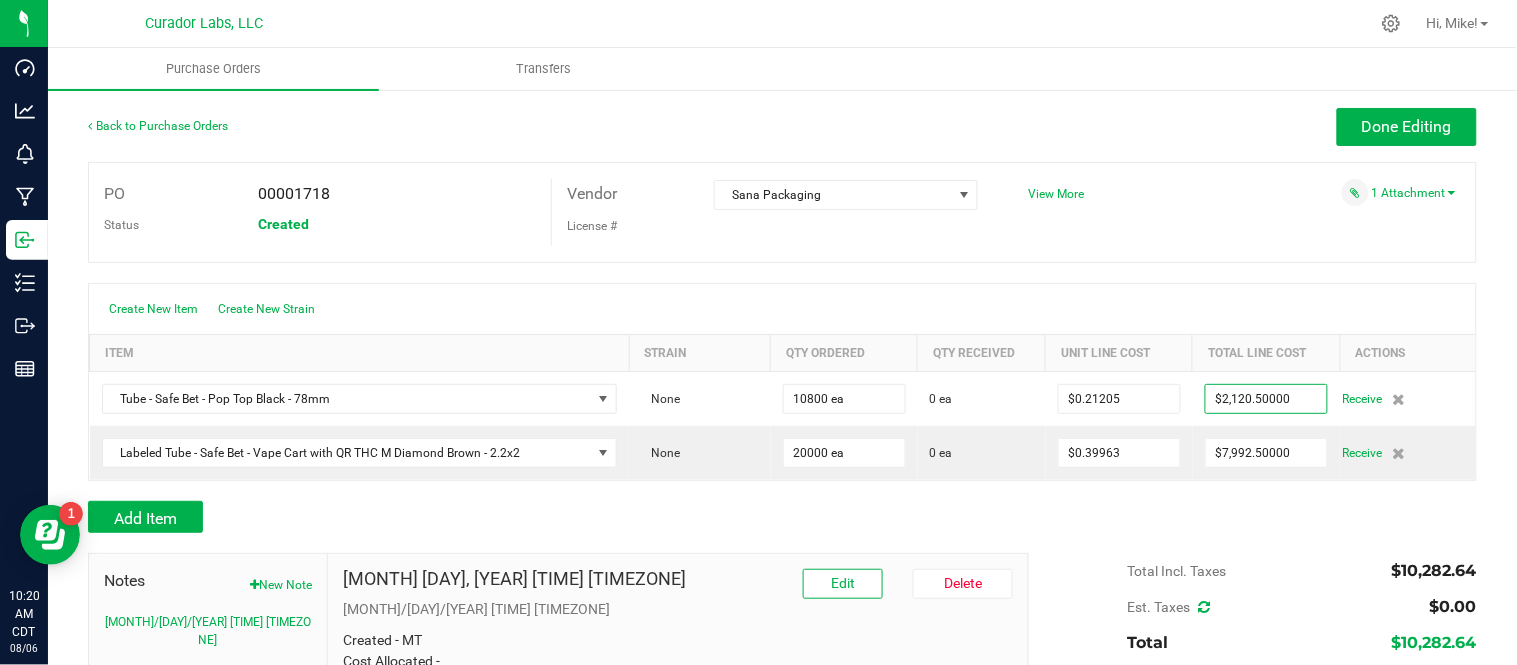click at bounding box center (782, 273) 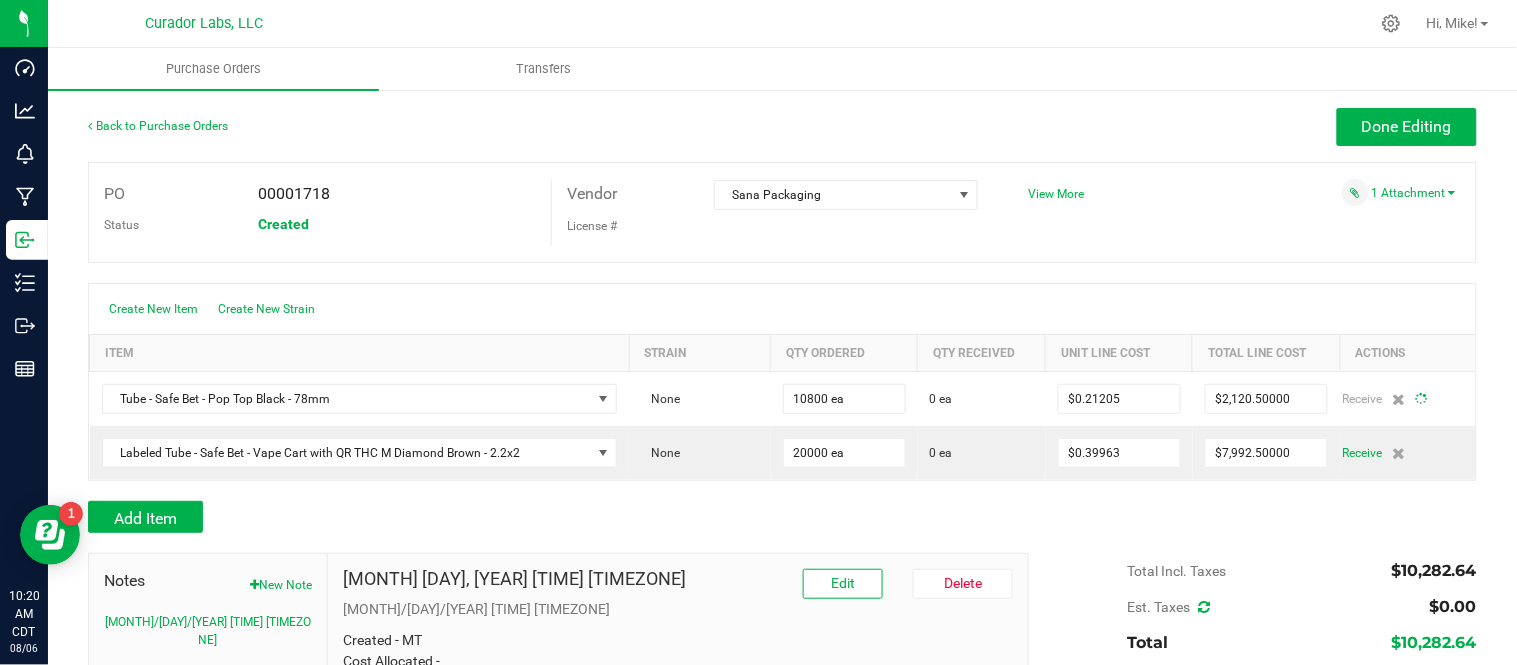 type on "10800" 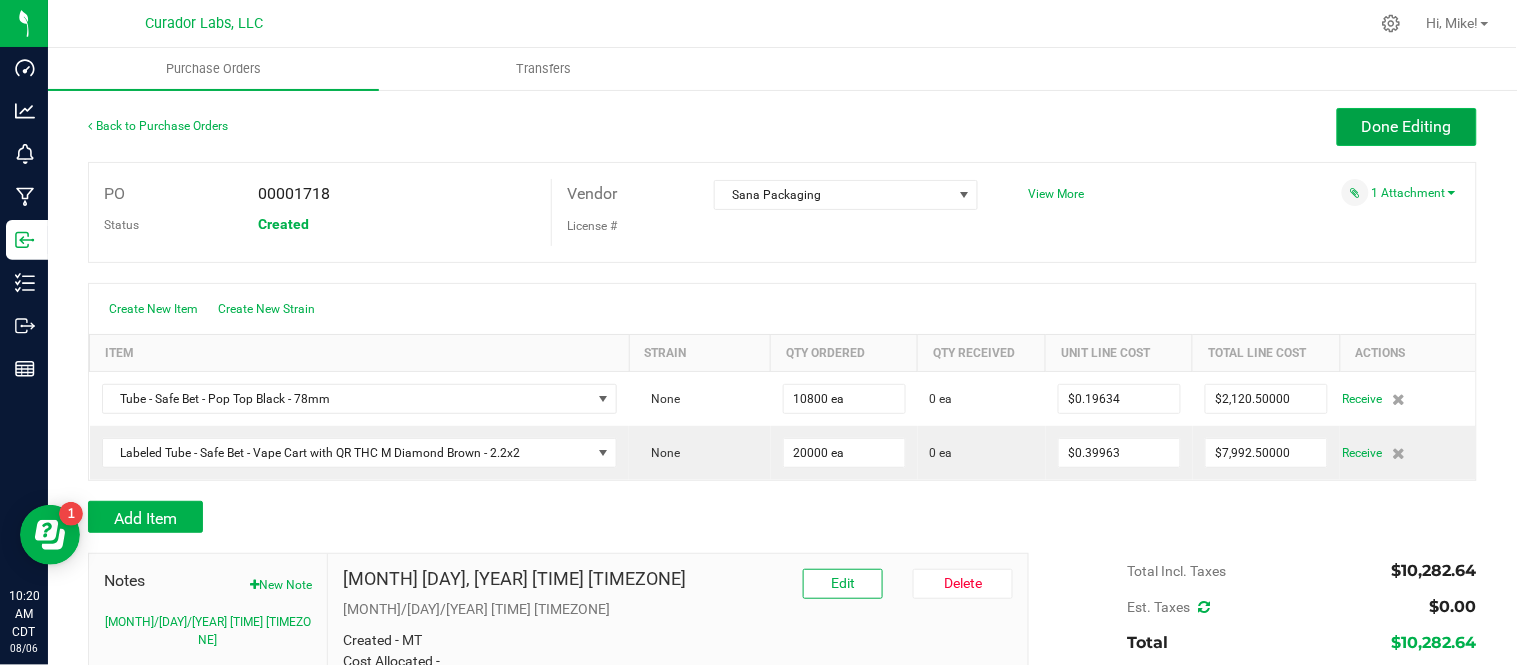click on "Done Editing" at bounding box center (1407, 126) 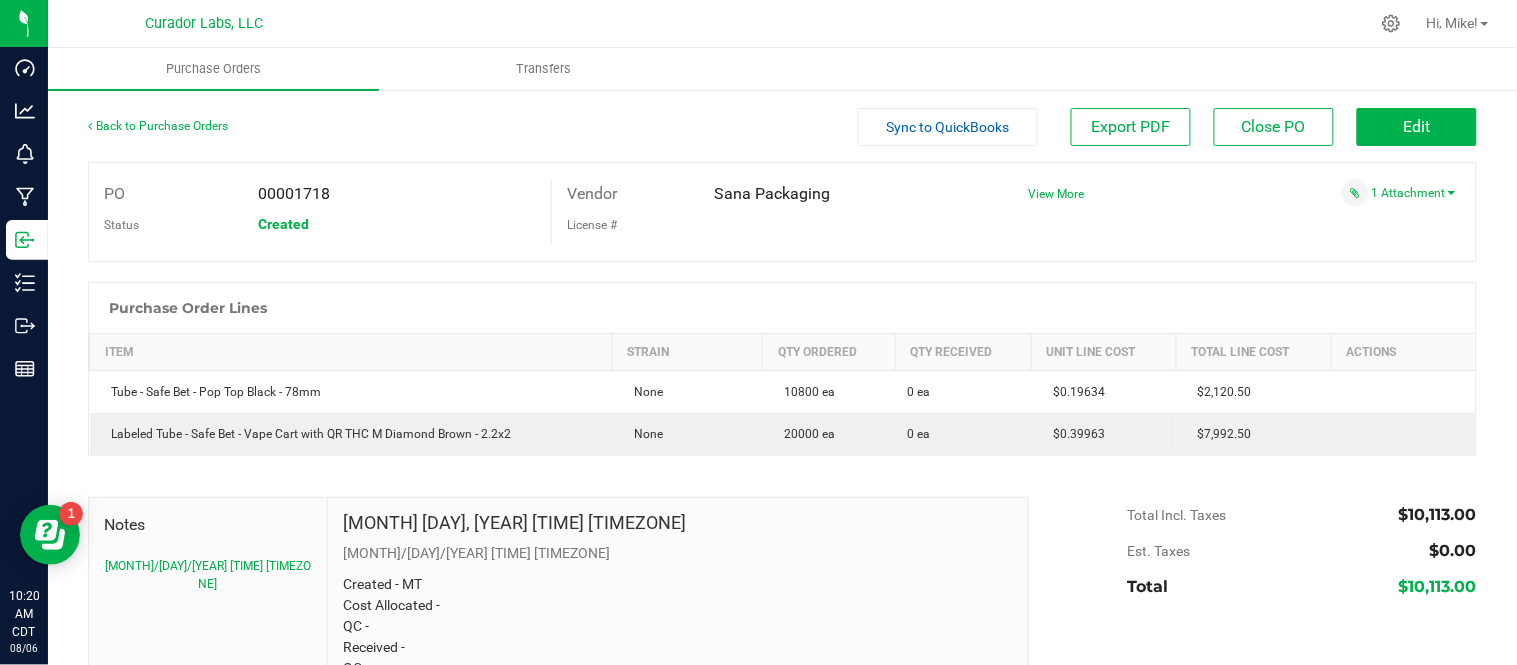 click on "Total Incl. Taxes
$10,113.00
Est. Taxes
$0.00
Total
$10,113.00" at bounding box center [1245, 551] 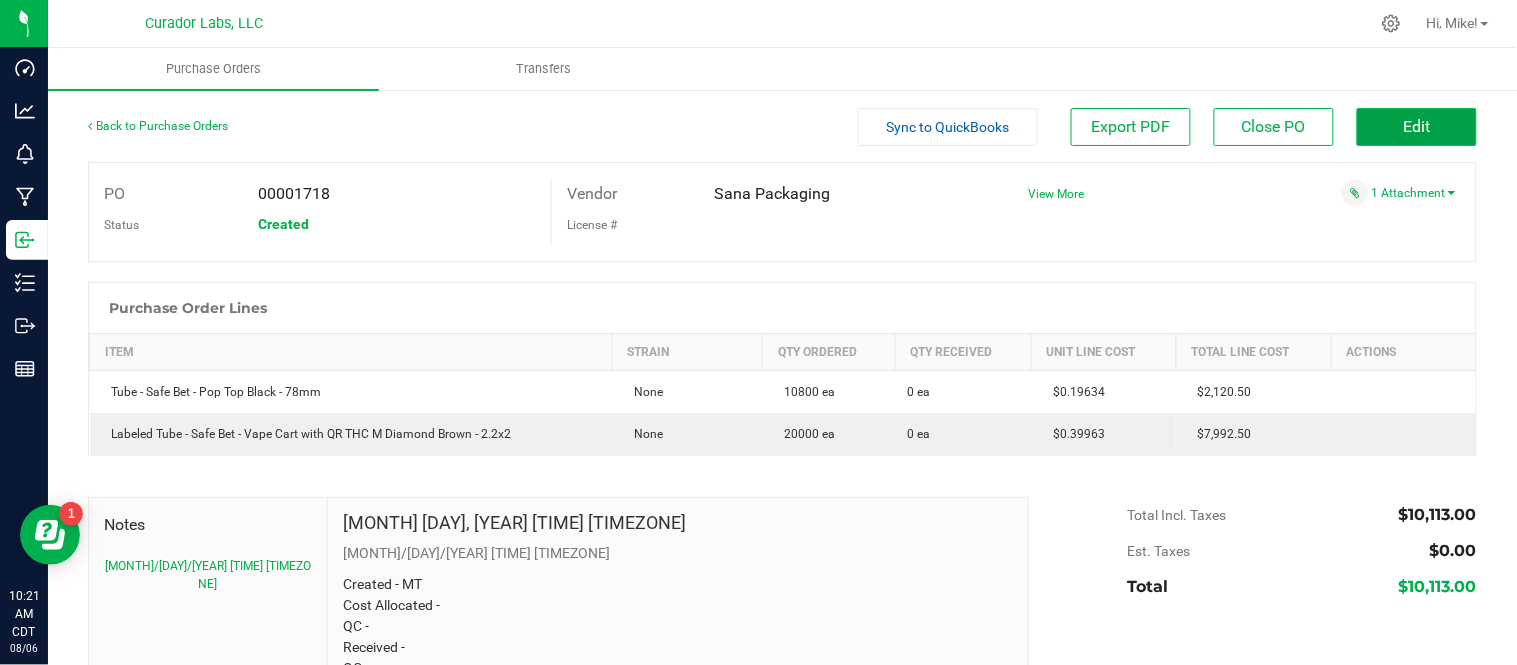 click on "Edit" at bounding box center [1417, 126] 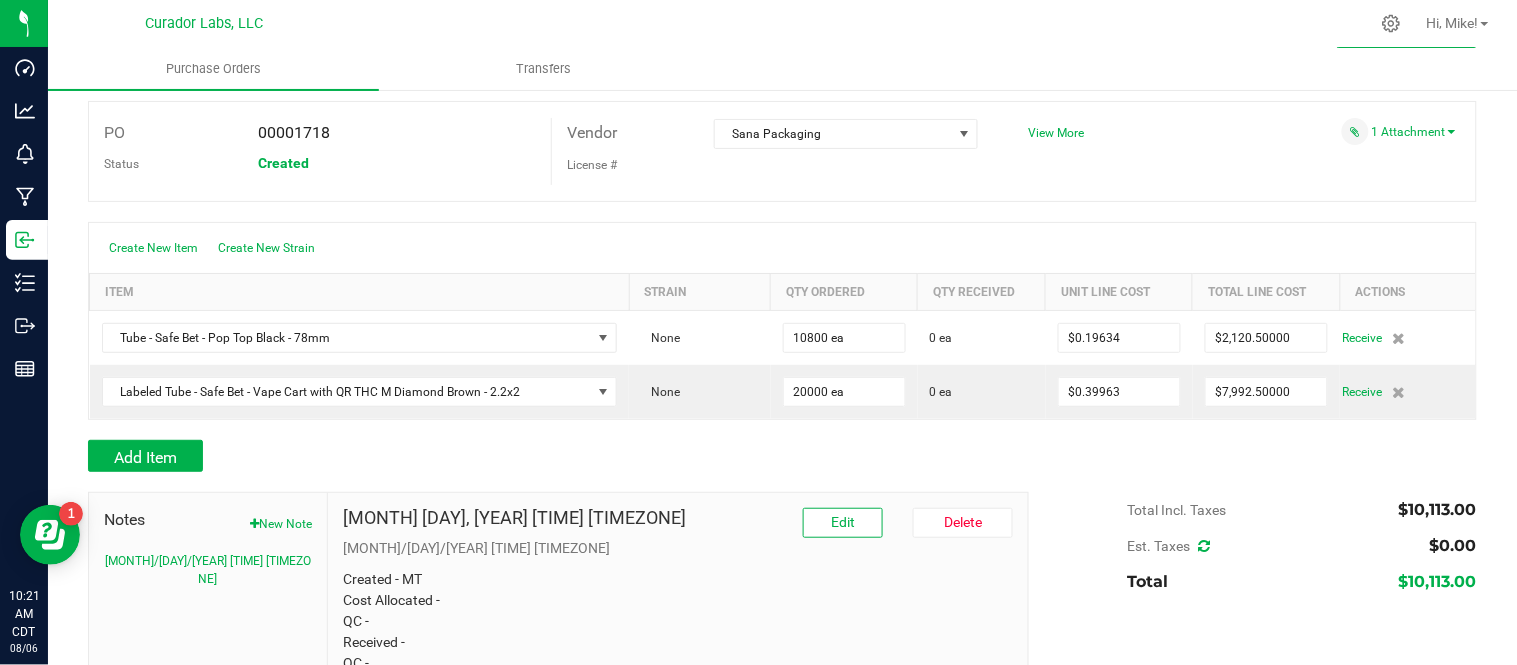 scroll, scrollTop: 111, scrollLeft: 0, axis: vertical 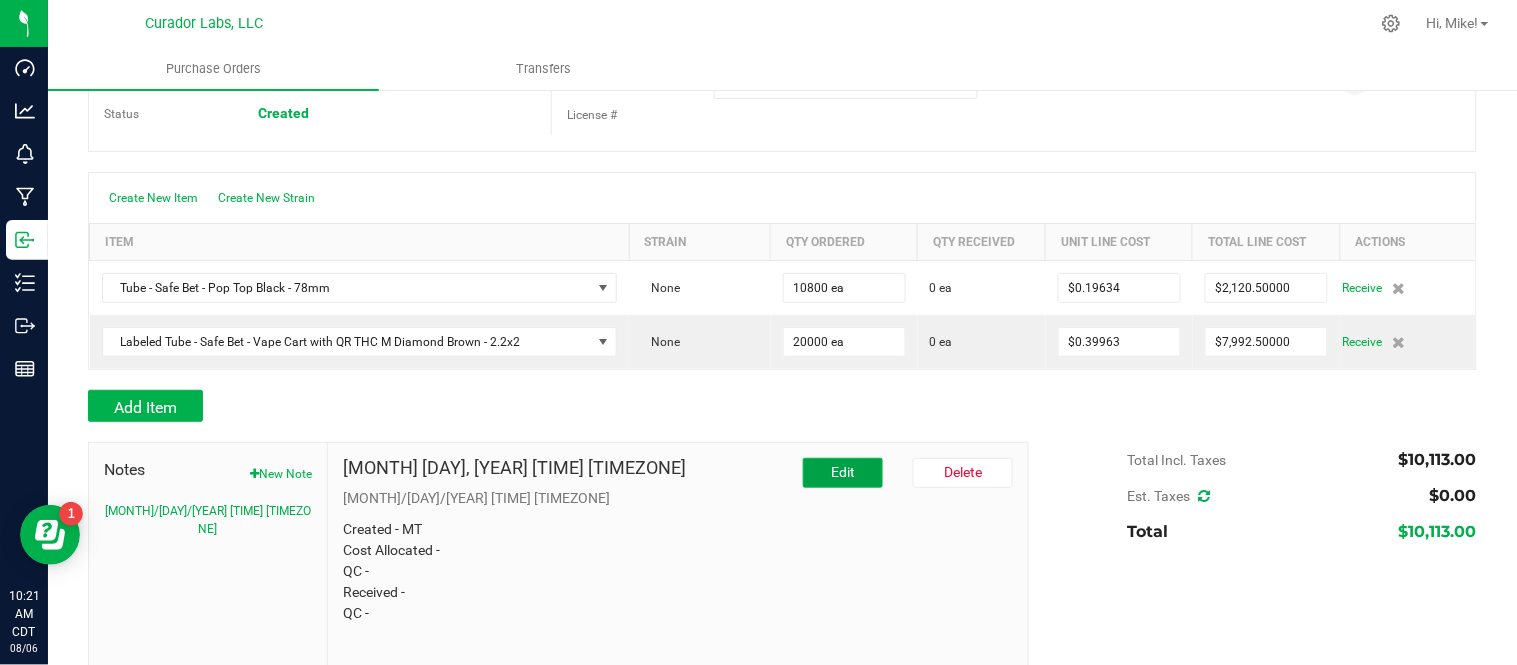 click on "Edit" at bounding box center [843, 472] 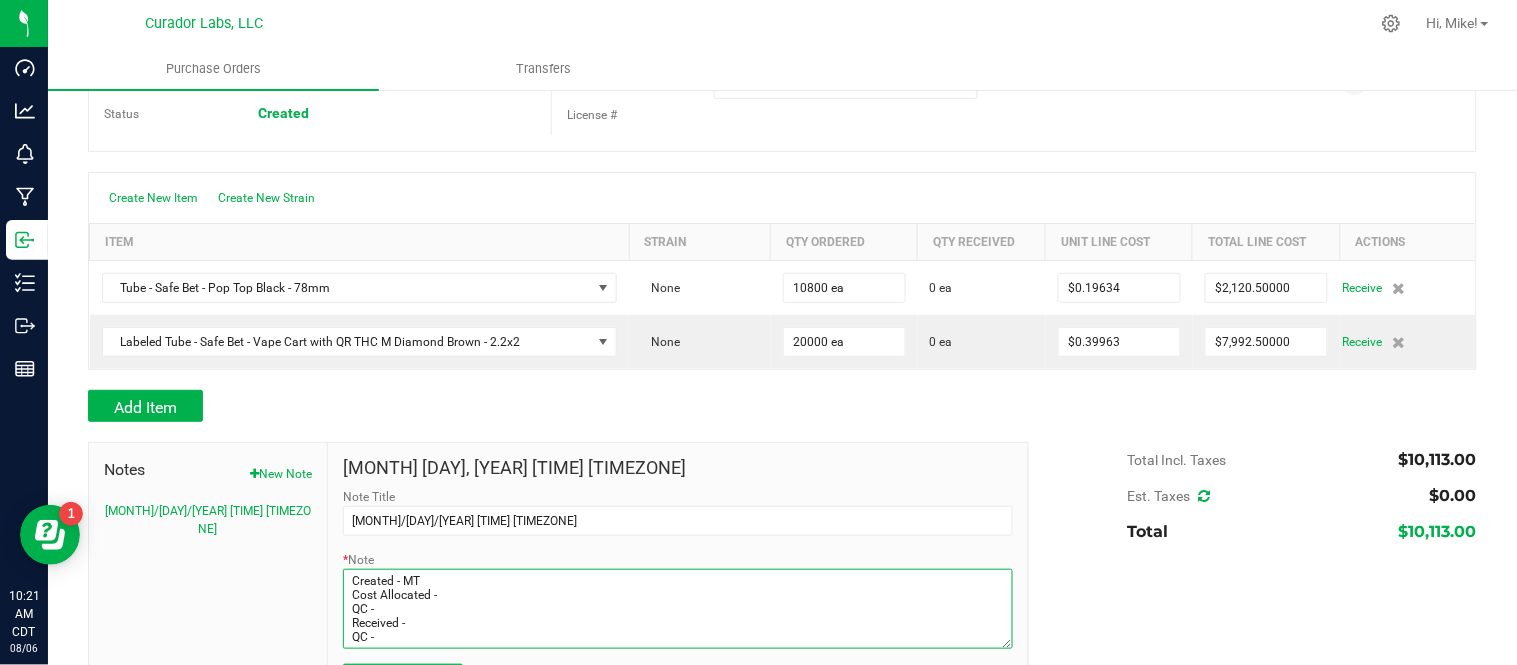 click on "*
Note" at bounding box center [678, 609] 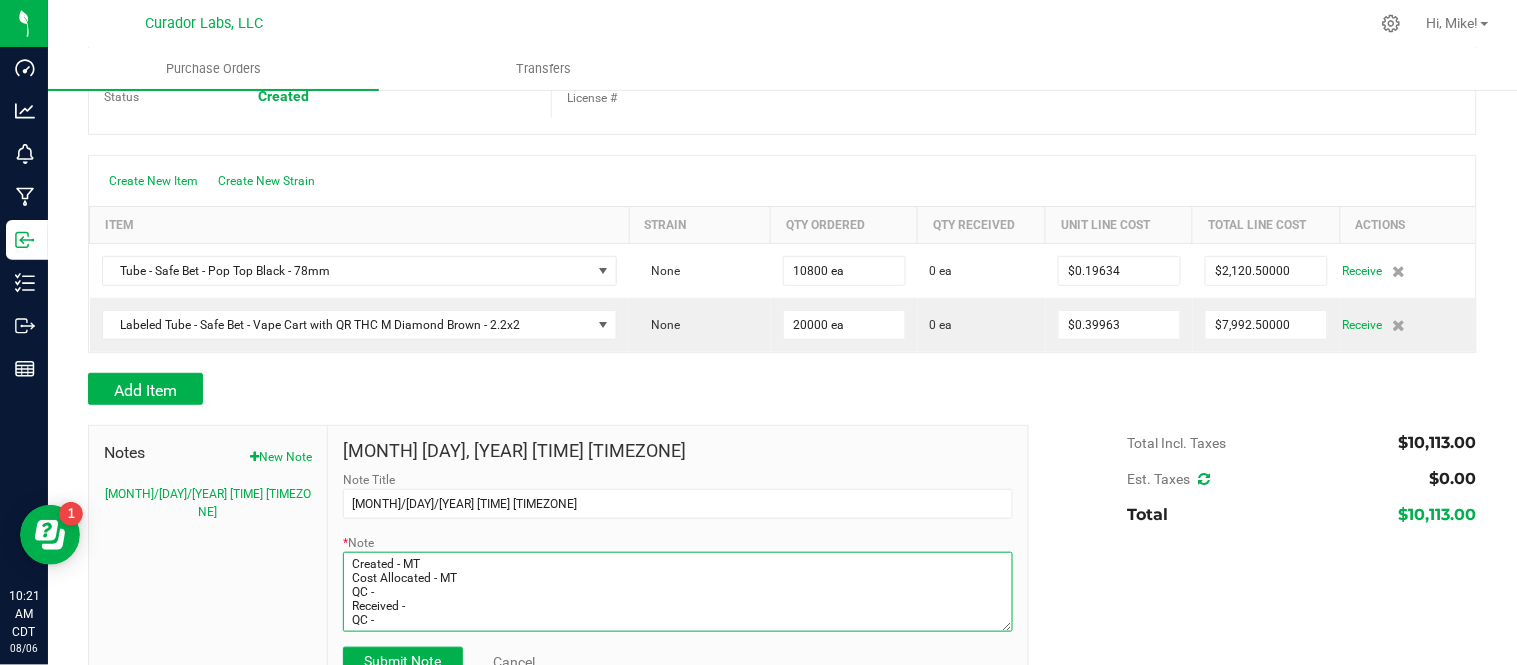 scroll, scrollTop: 180, scrollLeft: 0, axis: vertical 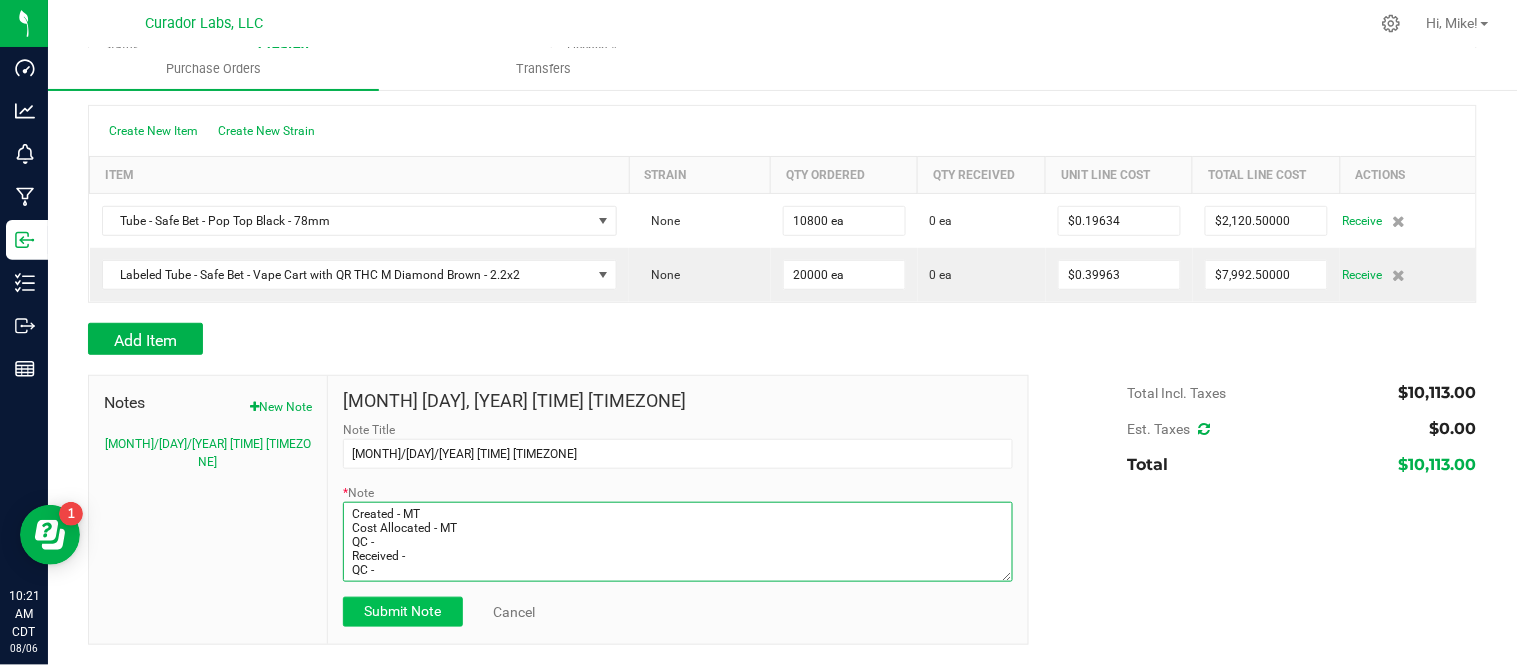 type on "Created - MT
Cost Allocated - MT
QC -
Received -
QC -" 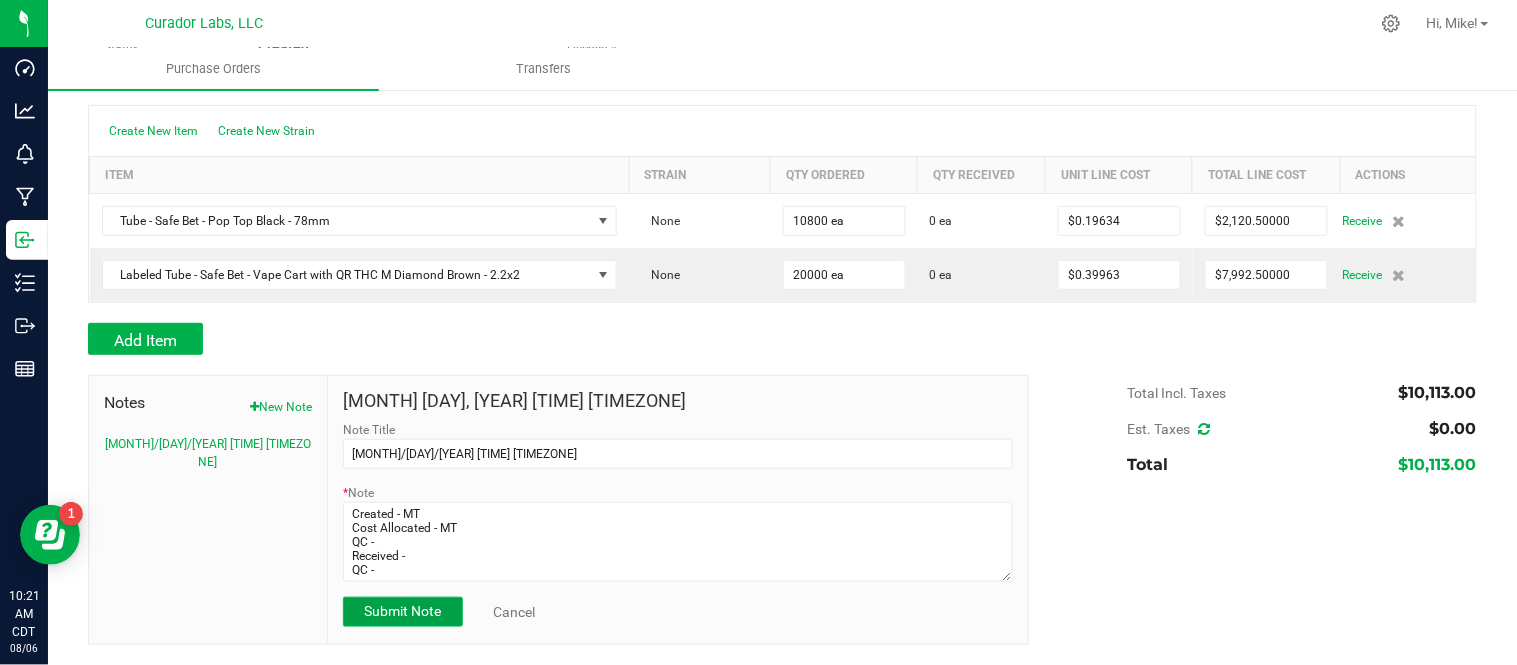 click on "Submit Note" at bounding box center [402, 611] 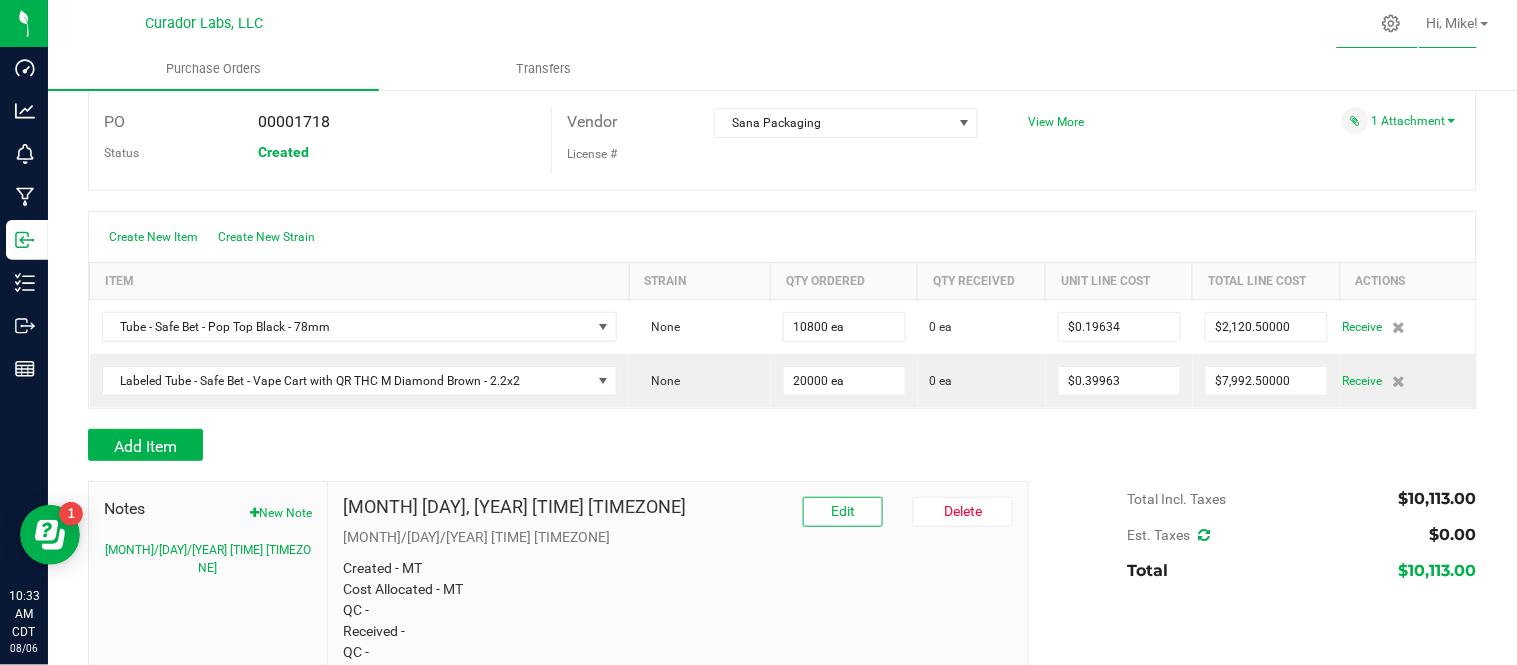 scroll, scrollTop: 111, scrollLeft: 0, axis: vertical 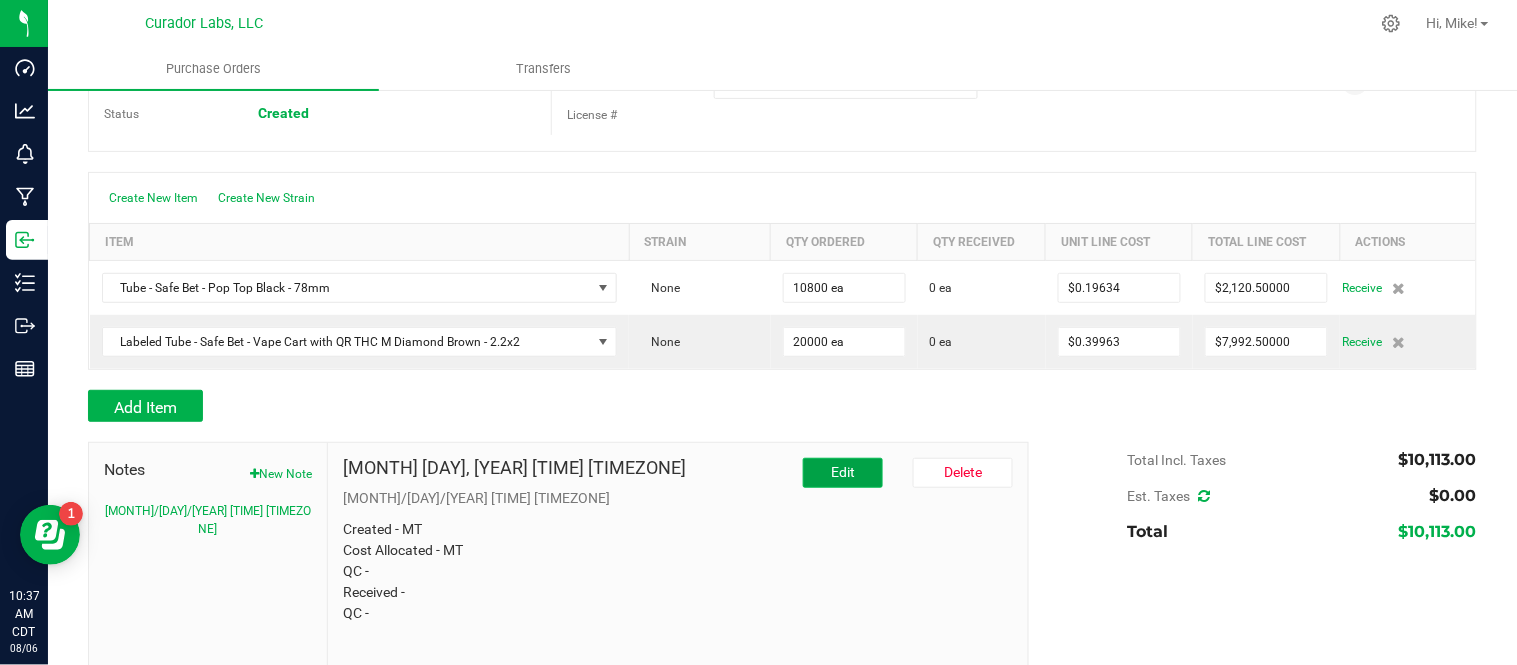 click on "Edit" at bounding box center [843, 472] 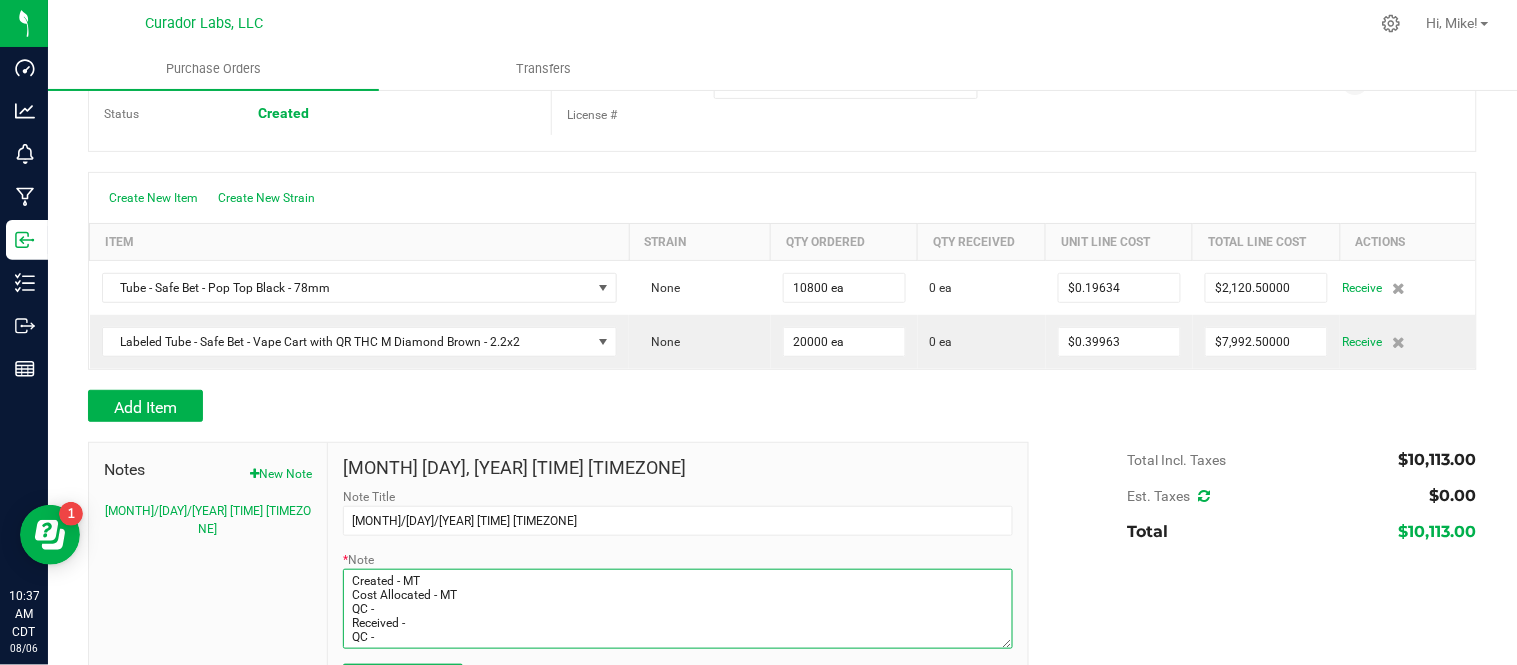 click on "*
Note" at bounding box center (678, 609) 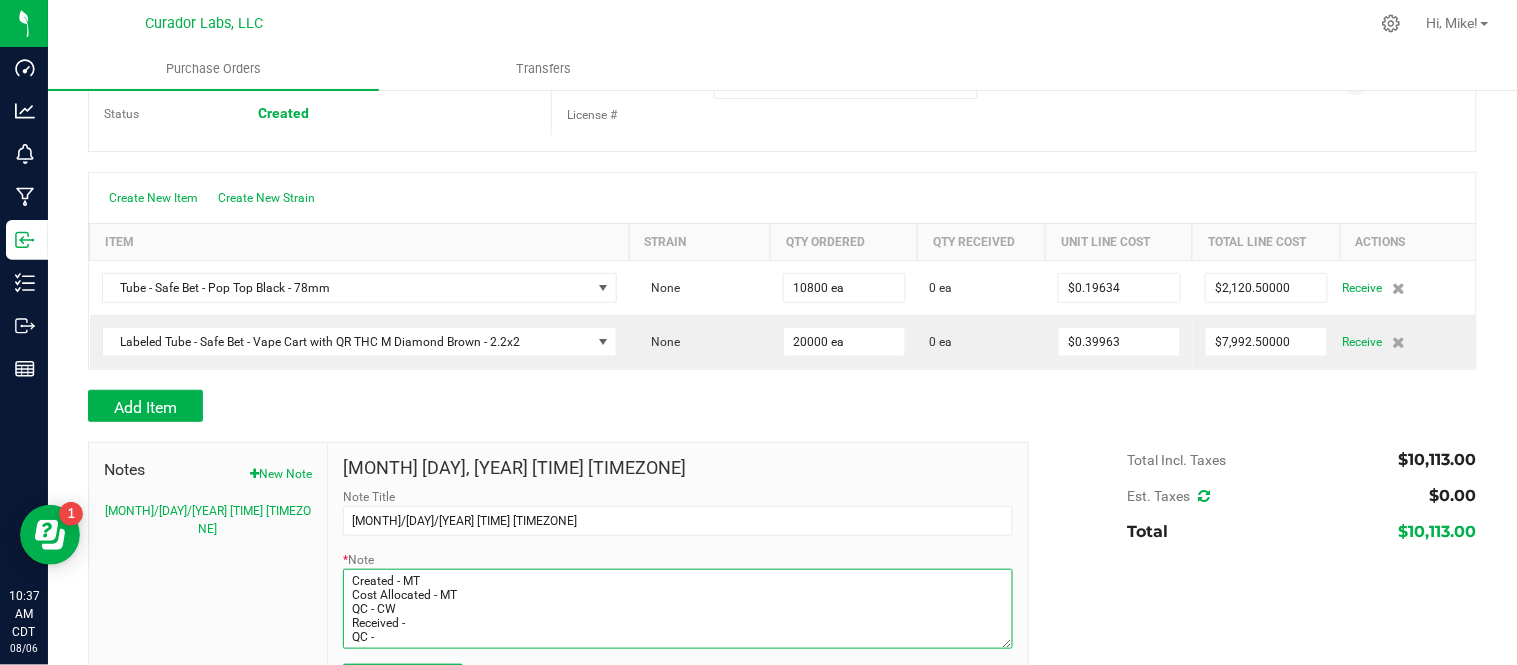 click on "*
Note" at bounding box center (678, 609) 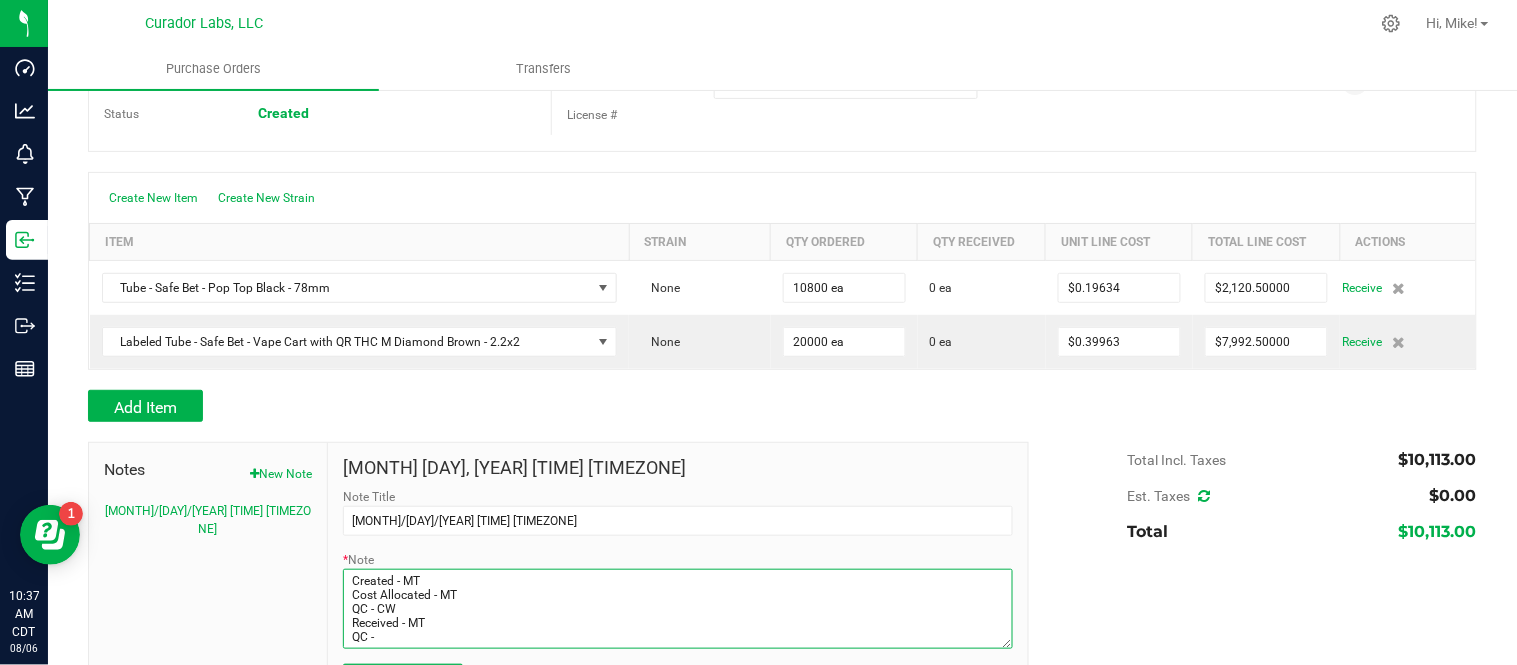 click on "*
Note" at bounding box center (678, 609) 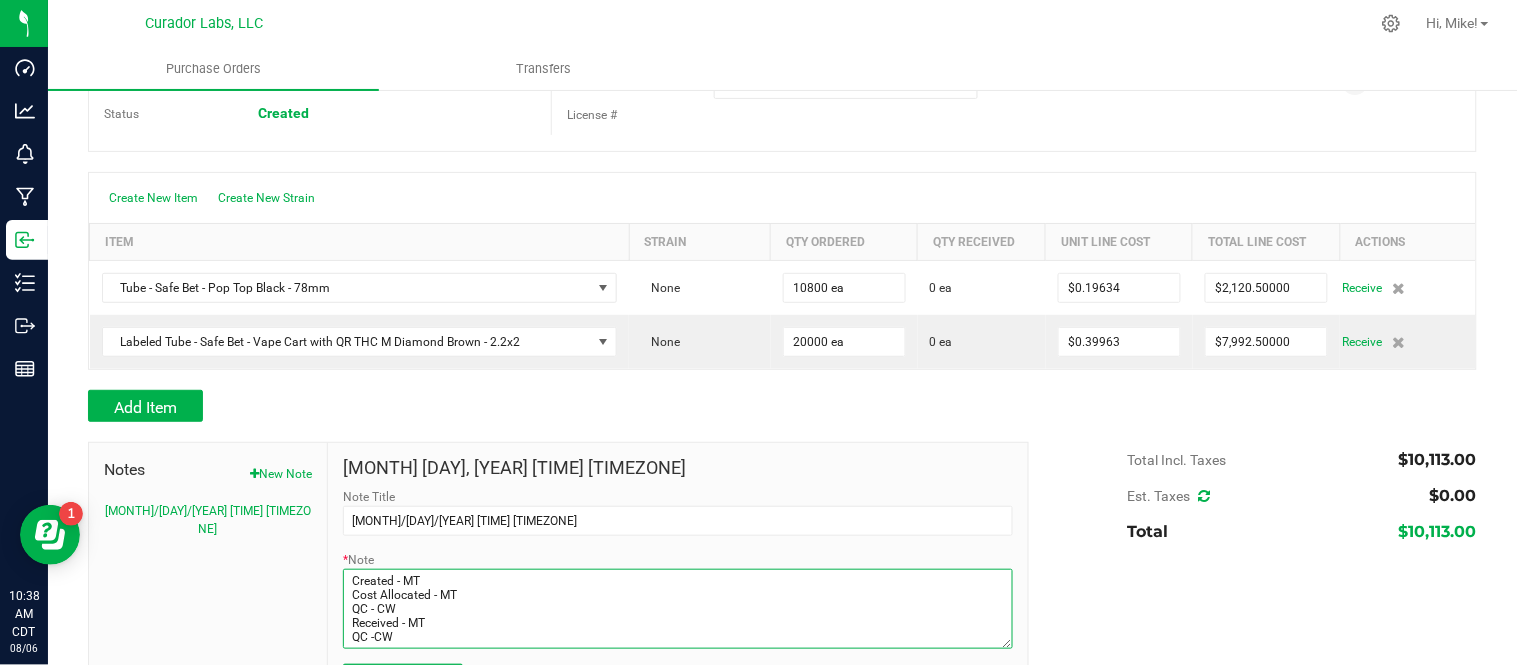type on "Created - MT
Cost Allocated - MT
QC - CW
Received - MT
QC -CW" 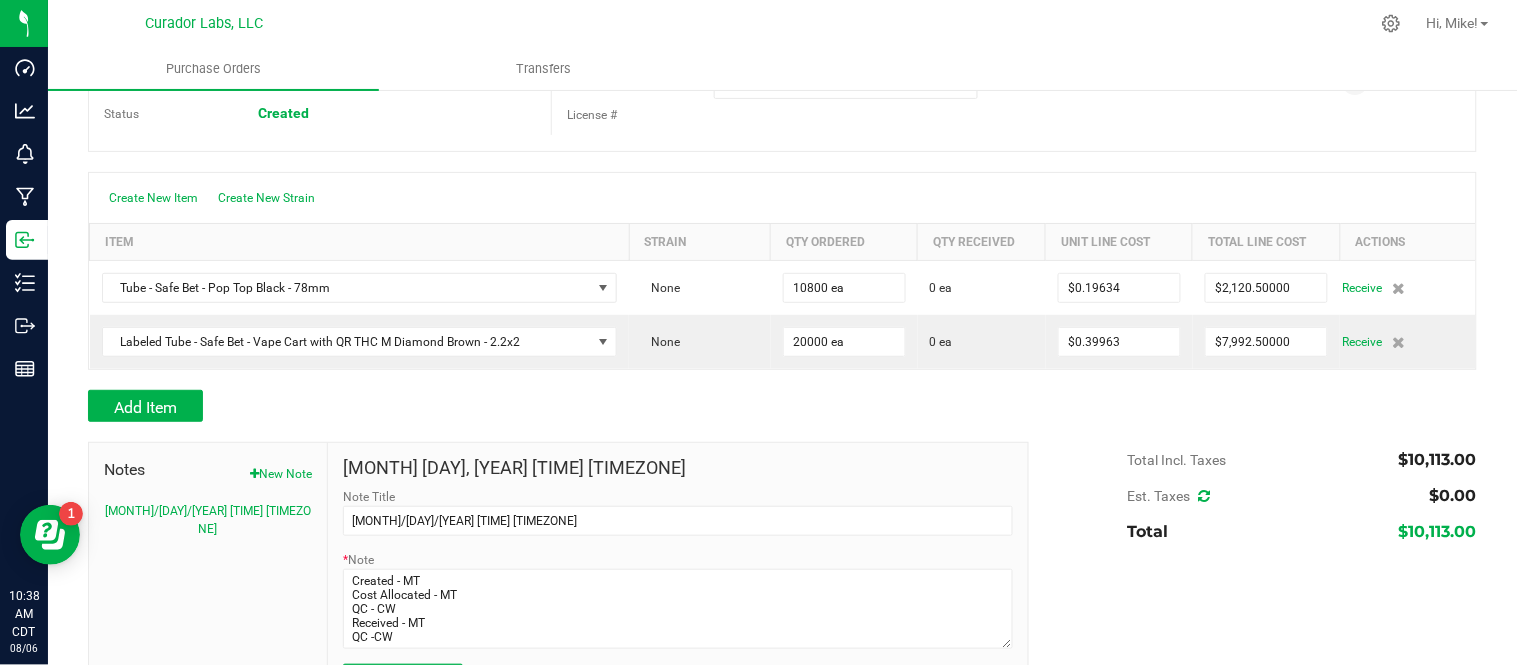 click on "[MONTH] [DAY], [YEAR] [TIME] [TIMEZONE]
Note Title
[MONTH]/[DAY] [TIME] [TIMEZONE]
*
Note
Submit Note
Cancel" at bounding box center [678, 577] 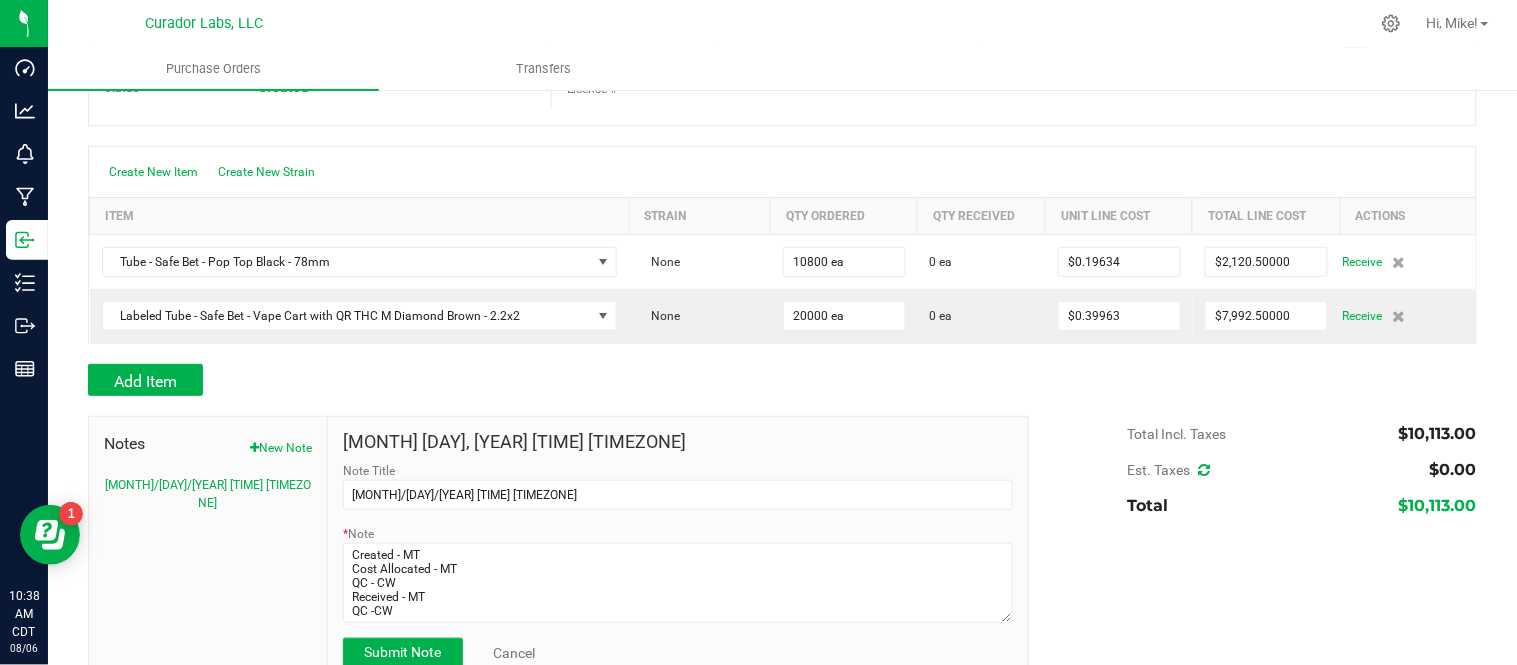 scroll, scrollTop: 180, scrollLeft: 0, axis: vertical 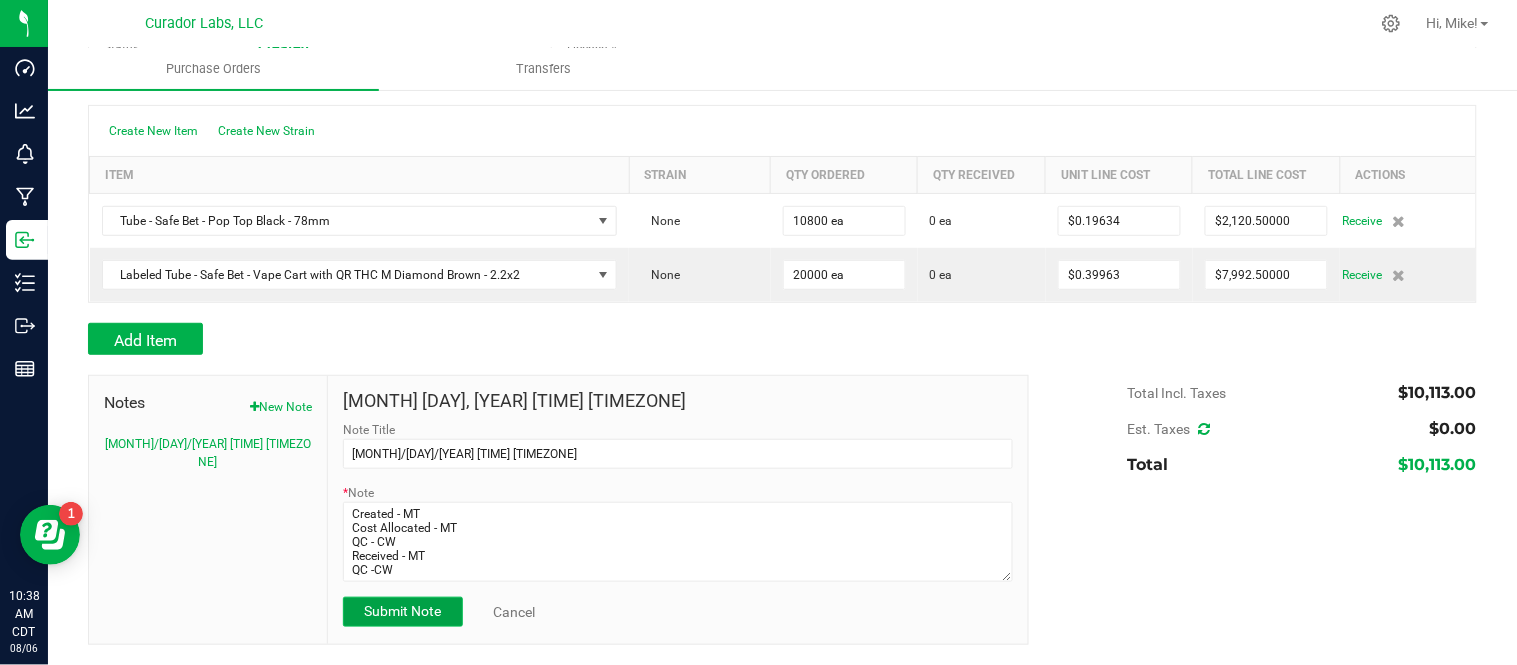 click on "Submit Note" at bounding box center (402, 611) 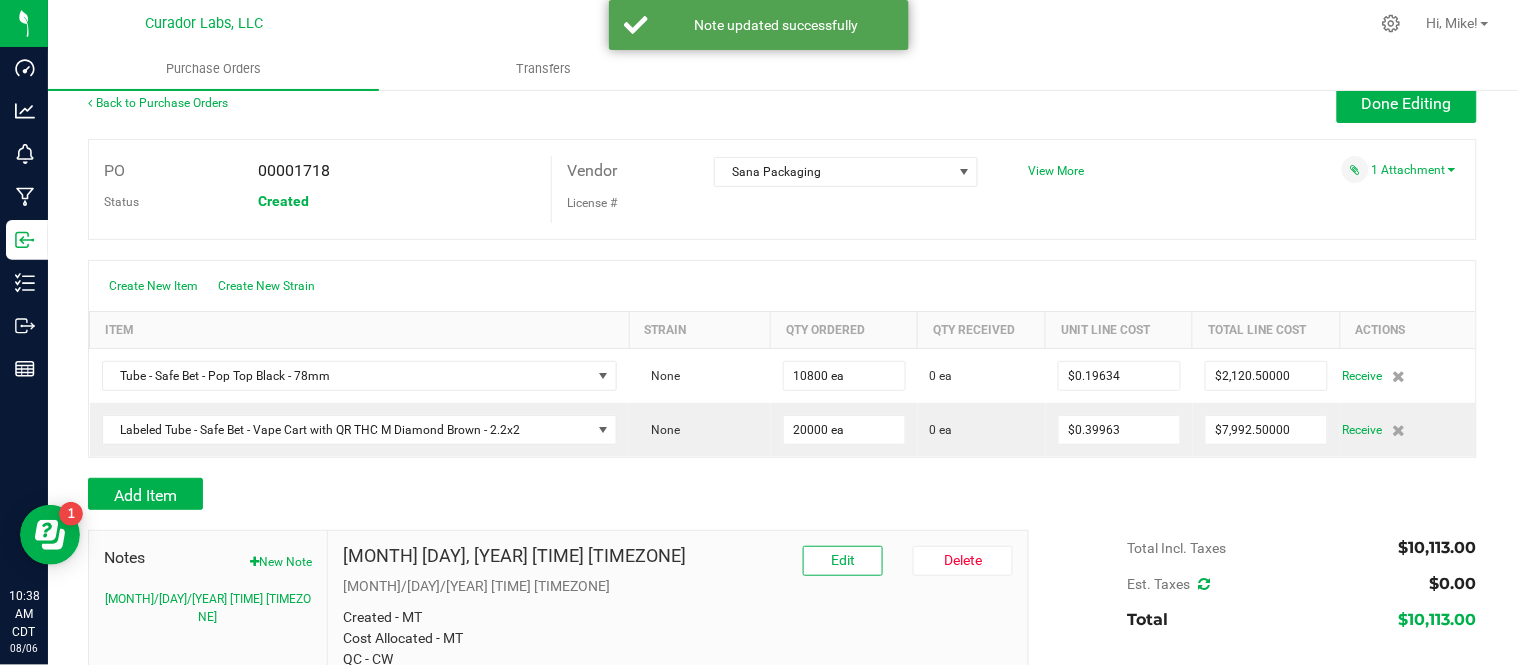 scroll, scrollTop: 0, scrollLeft: 0, axis: both 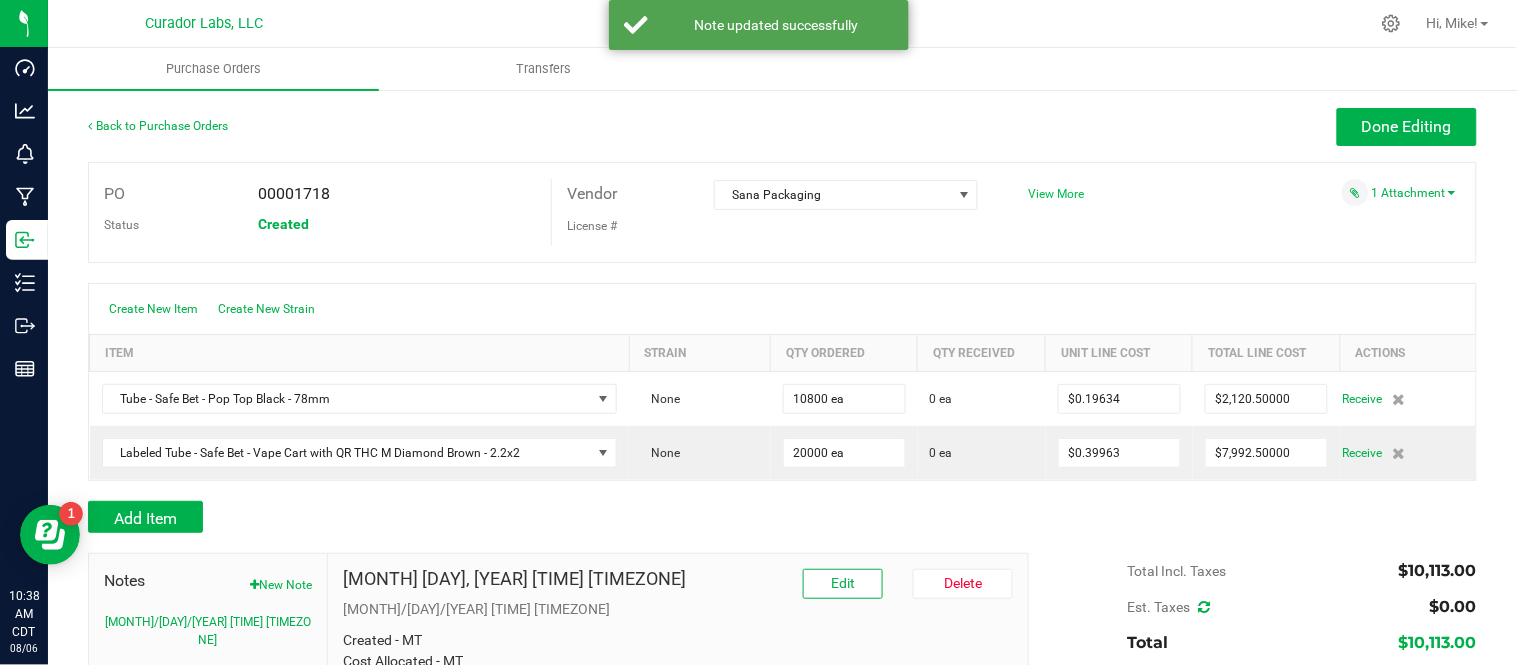 click on "View More" at bounding box center [1057, 194] 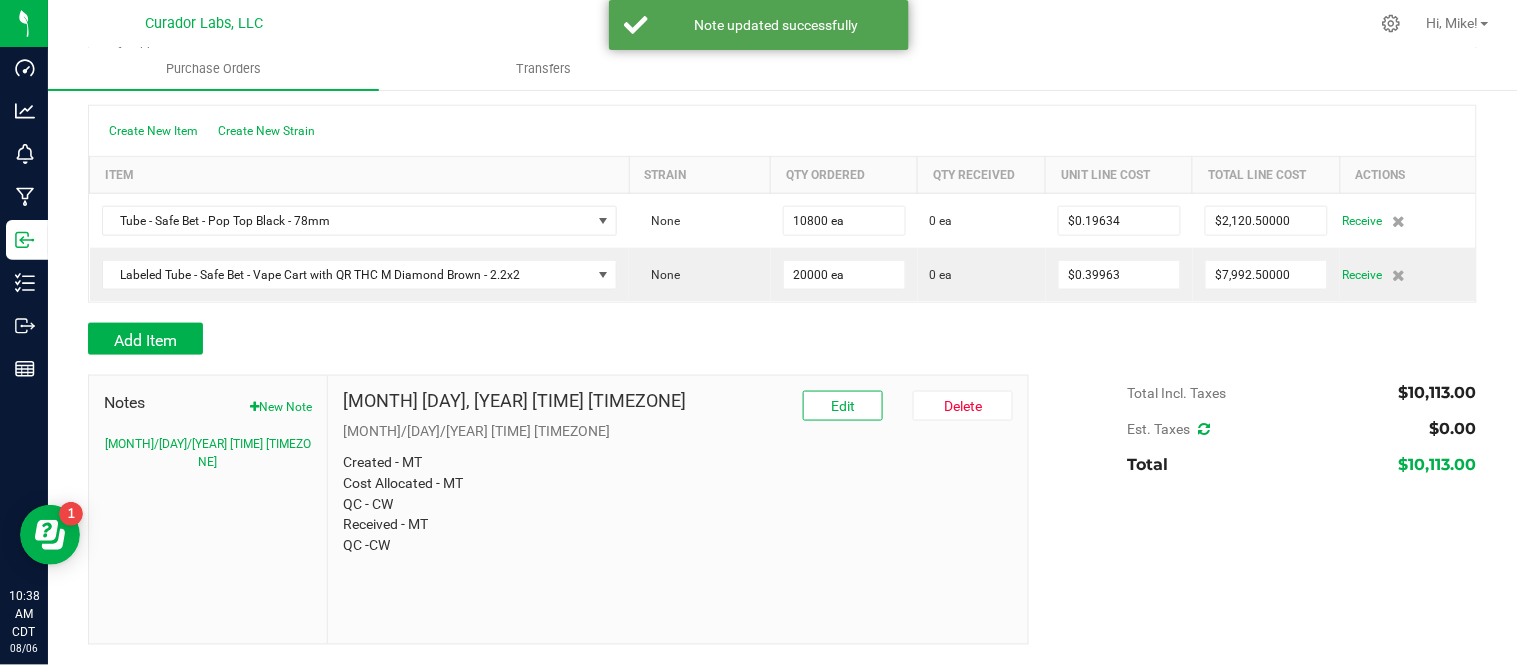 scroll, scrollTop: 402, scrollLeft: 0, axis: vertical 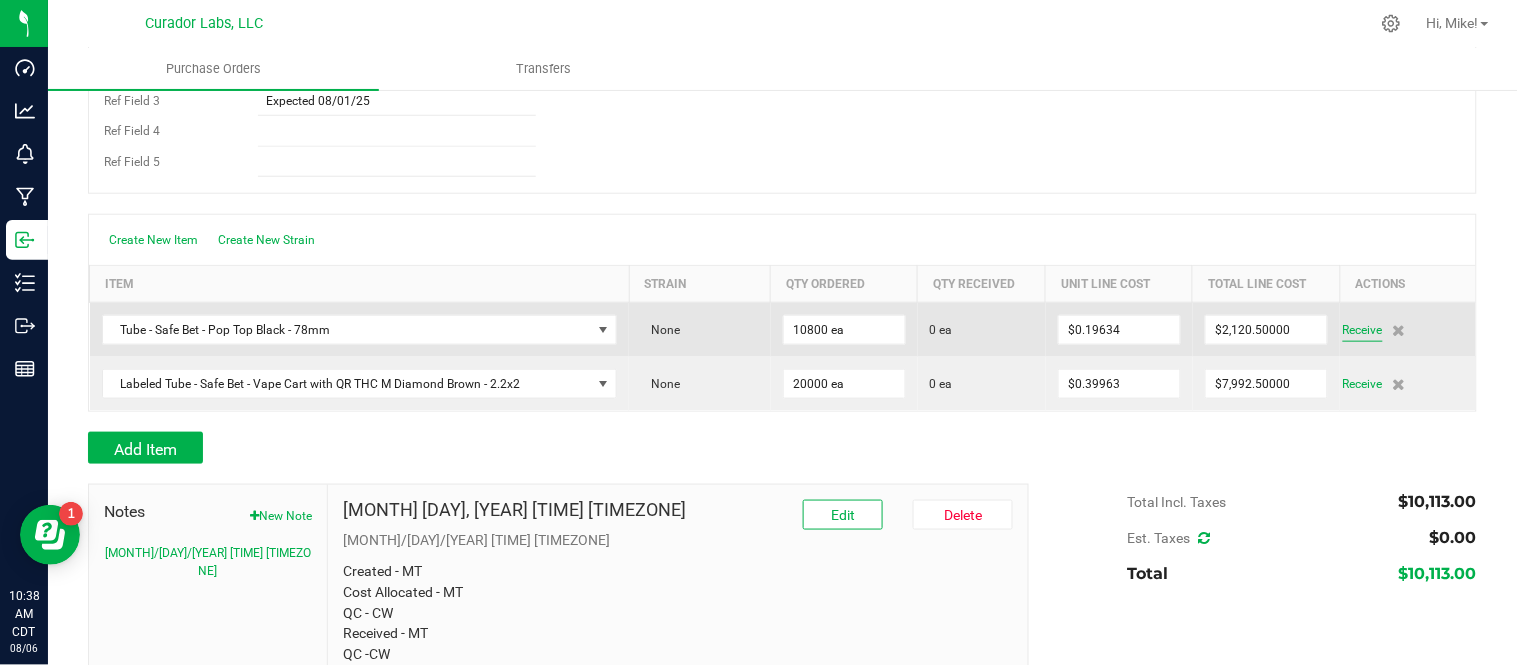 click on "Receive" at bounding box center (1363, 330) 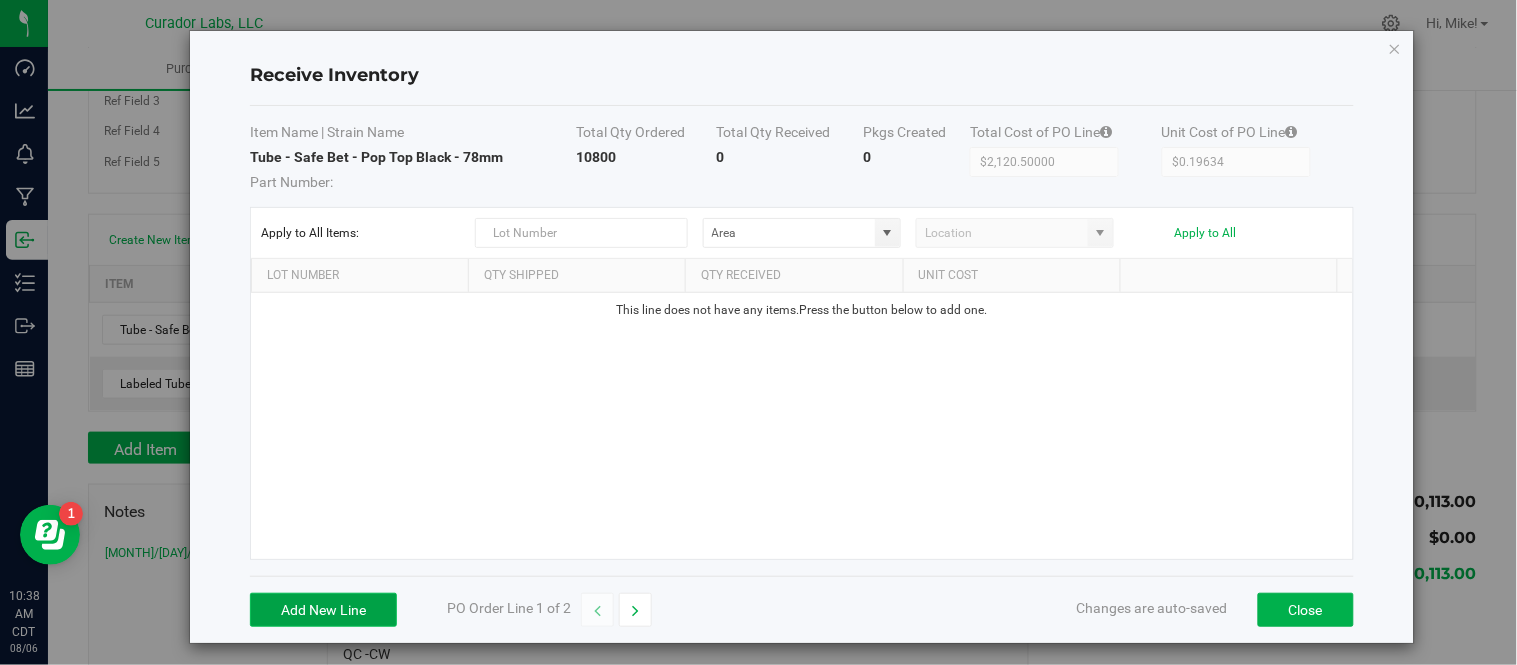 click on "Add New Line" at bounding box center (323, 610) 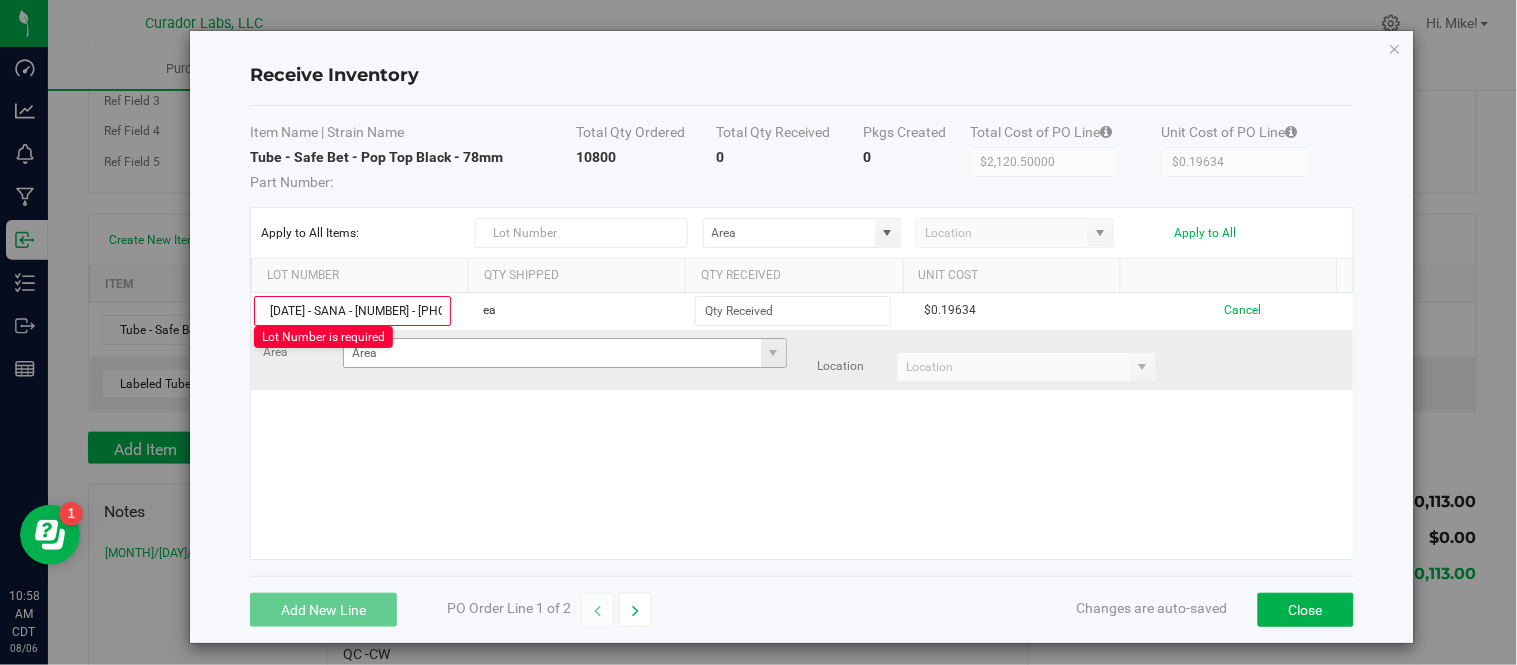scroll, scrollTop: 0, scrollLeft: 11, axis: horizontal 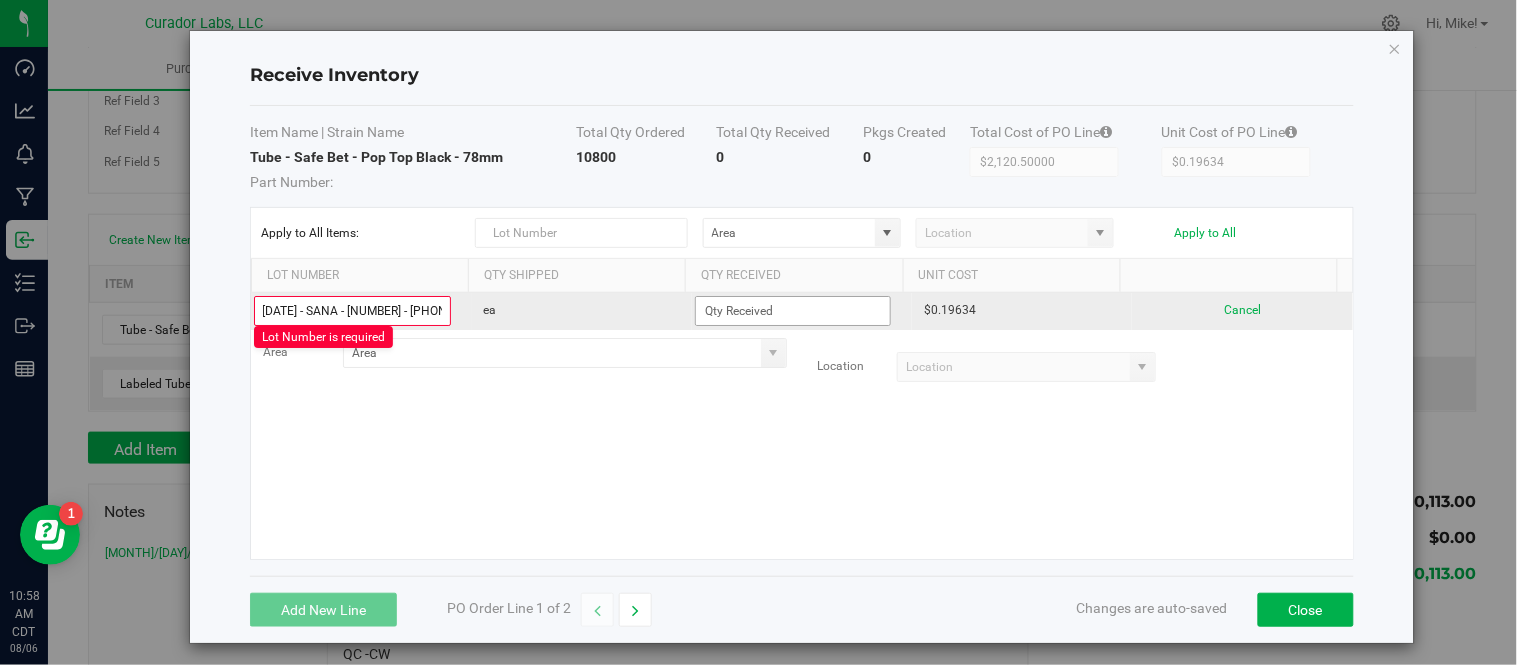 type on "[DATE] - SANA - [NUMBER] - [PHONE]" 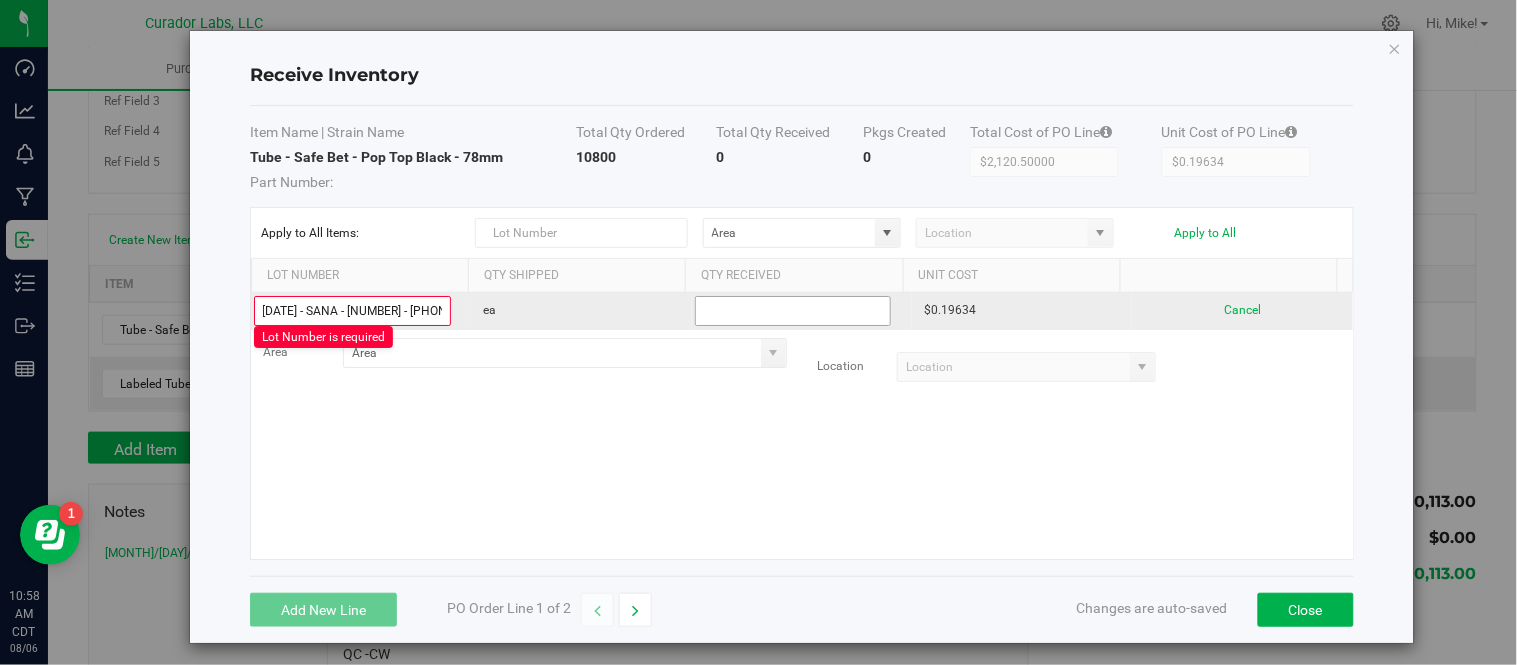 click at bounding box center (793, 311) 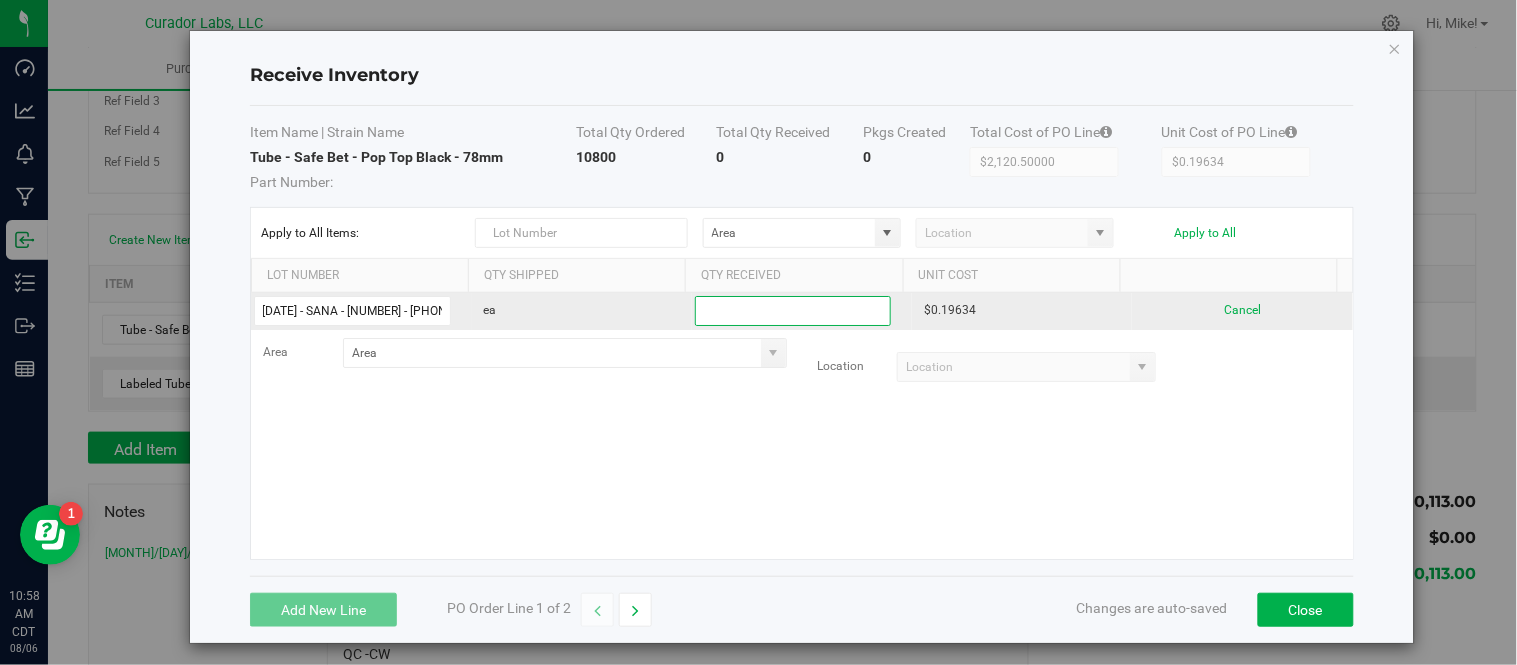 scroll, scrollTop: 0, scrollLeft: 0, axis: both 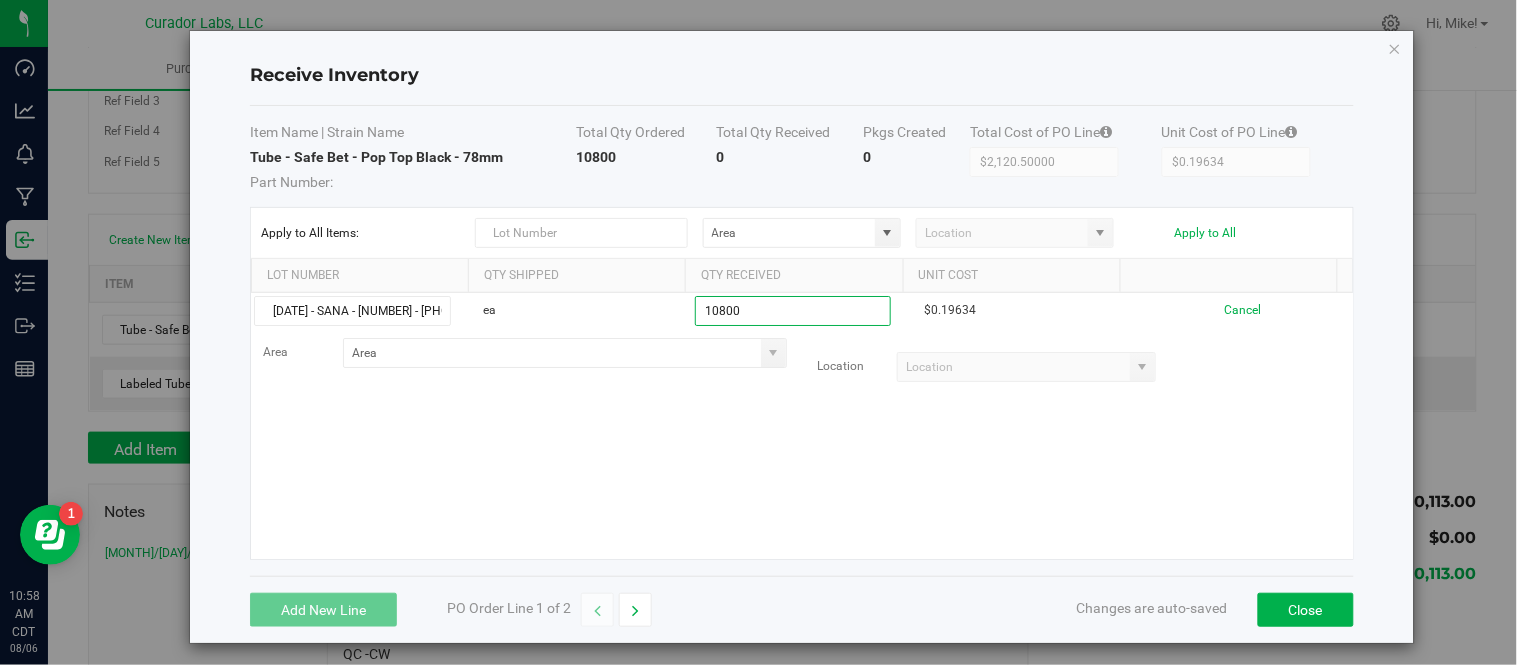type on "10800 ea" 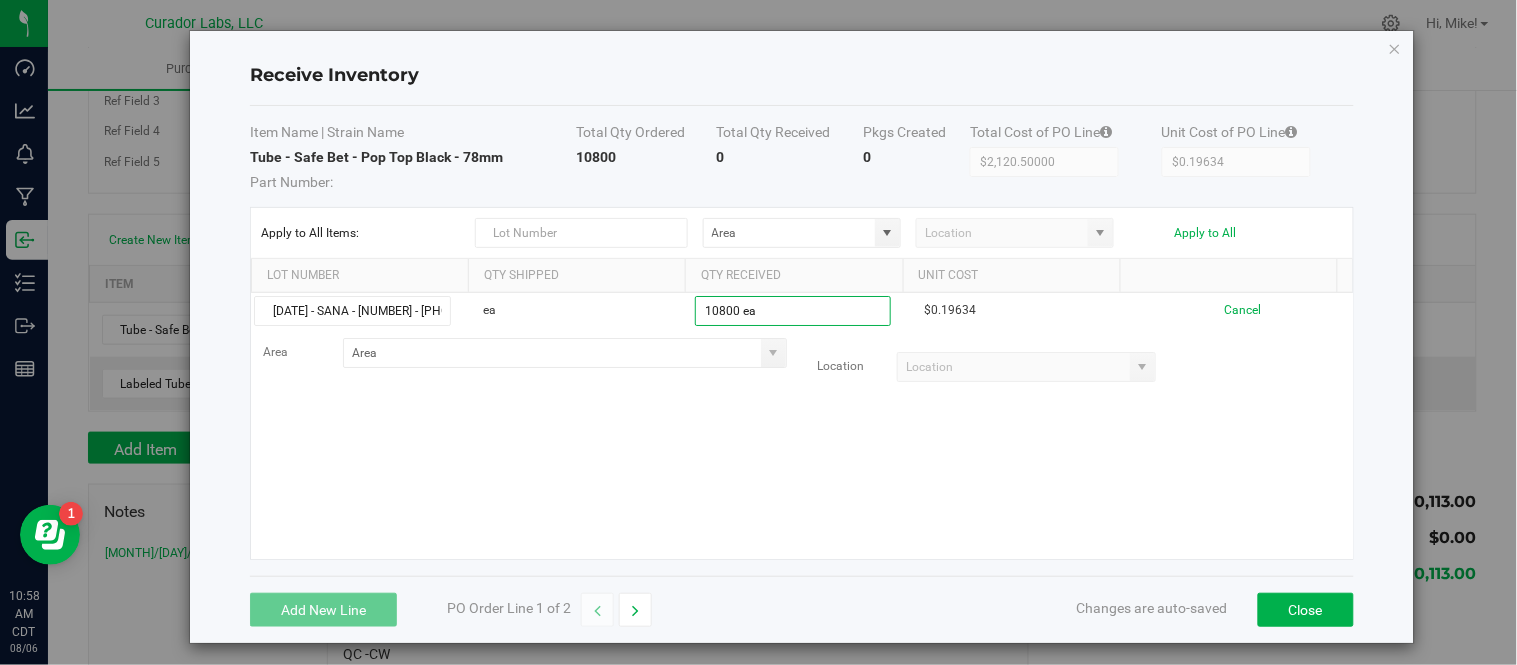 click on "[DATE] - SANA - [NUMBER] - [PHONE] 10800 ea 10800 ea $0.19634 Done Receive Area Warehouse Location B01-202" at bounding box center [802, 426] 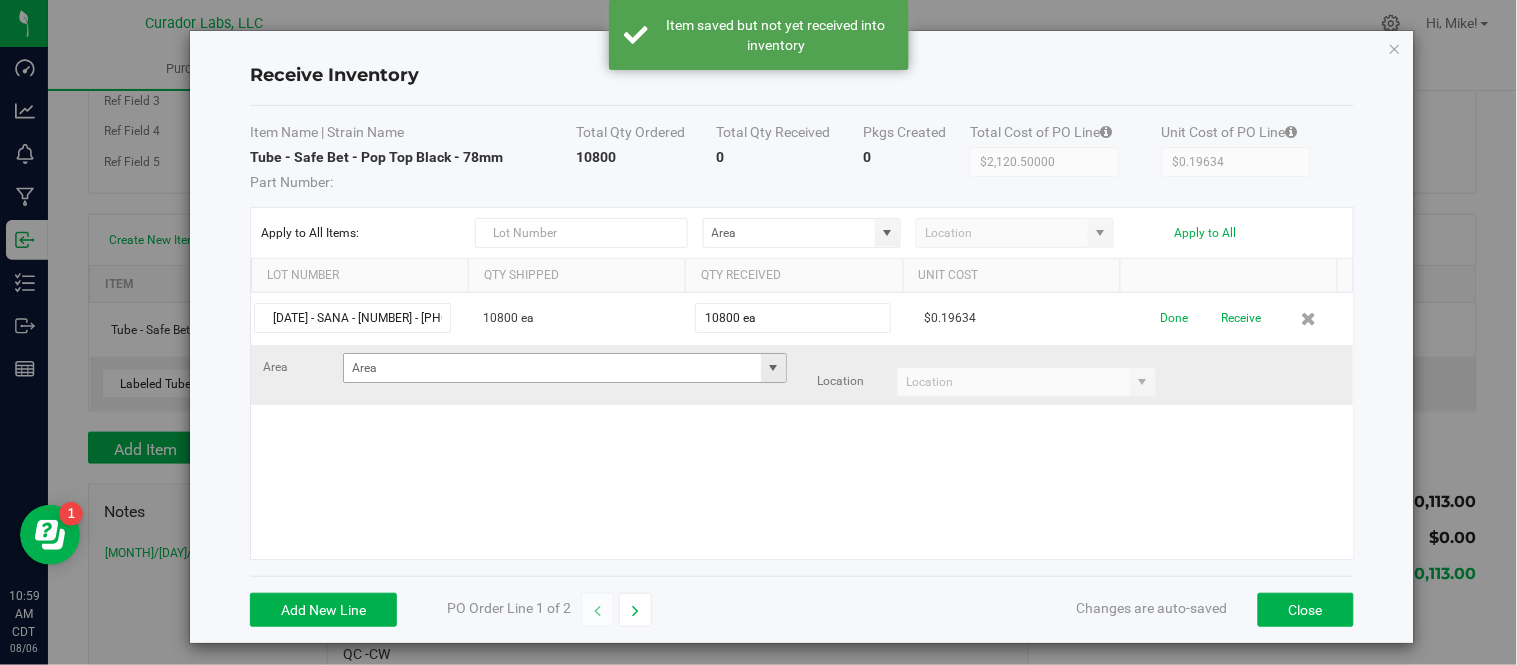 click at bounding box center [773, 368] 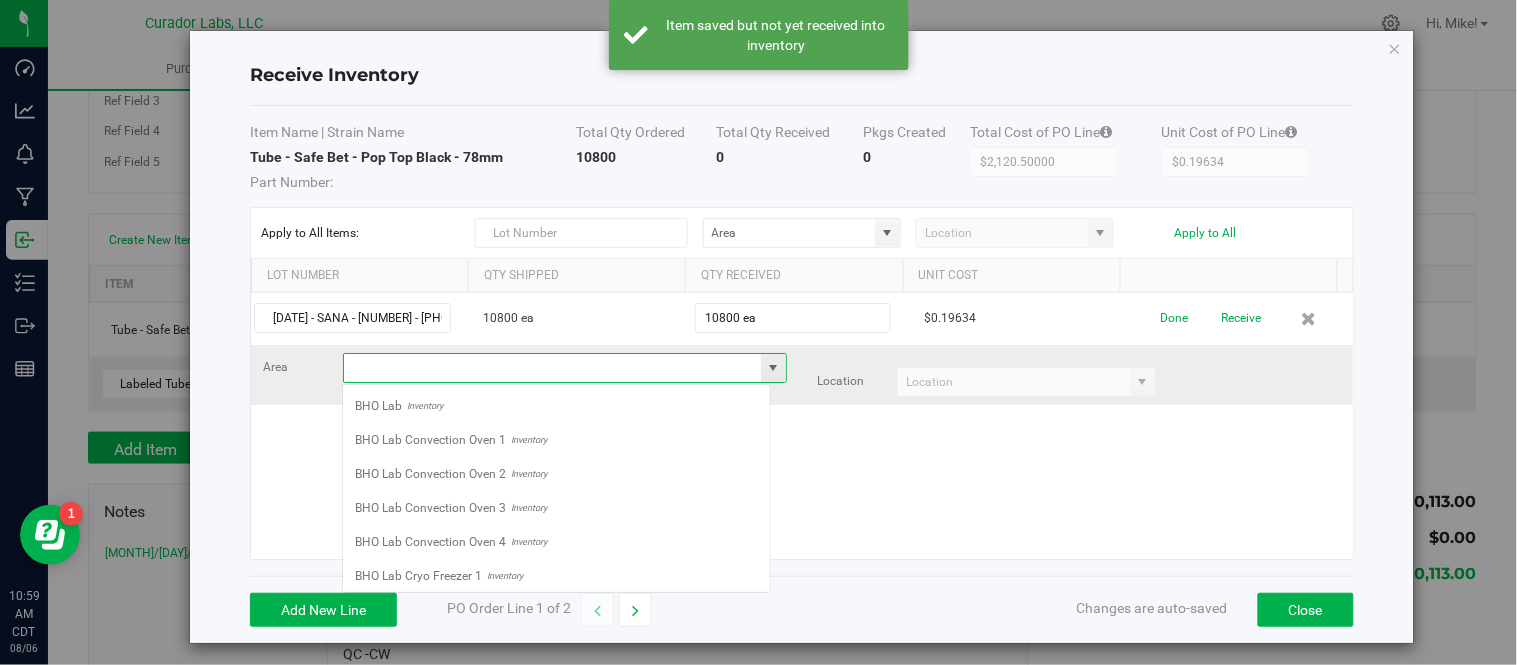 scroll, scrollTop: 99970, scrollLeft: 99571, axis: both 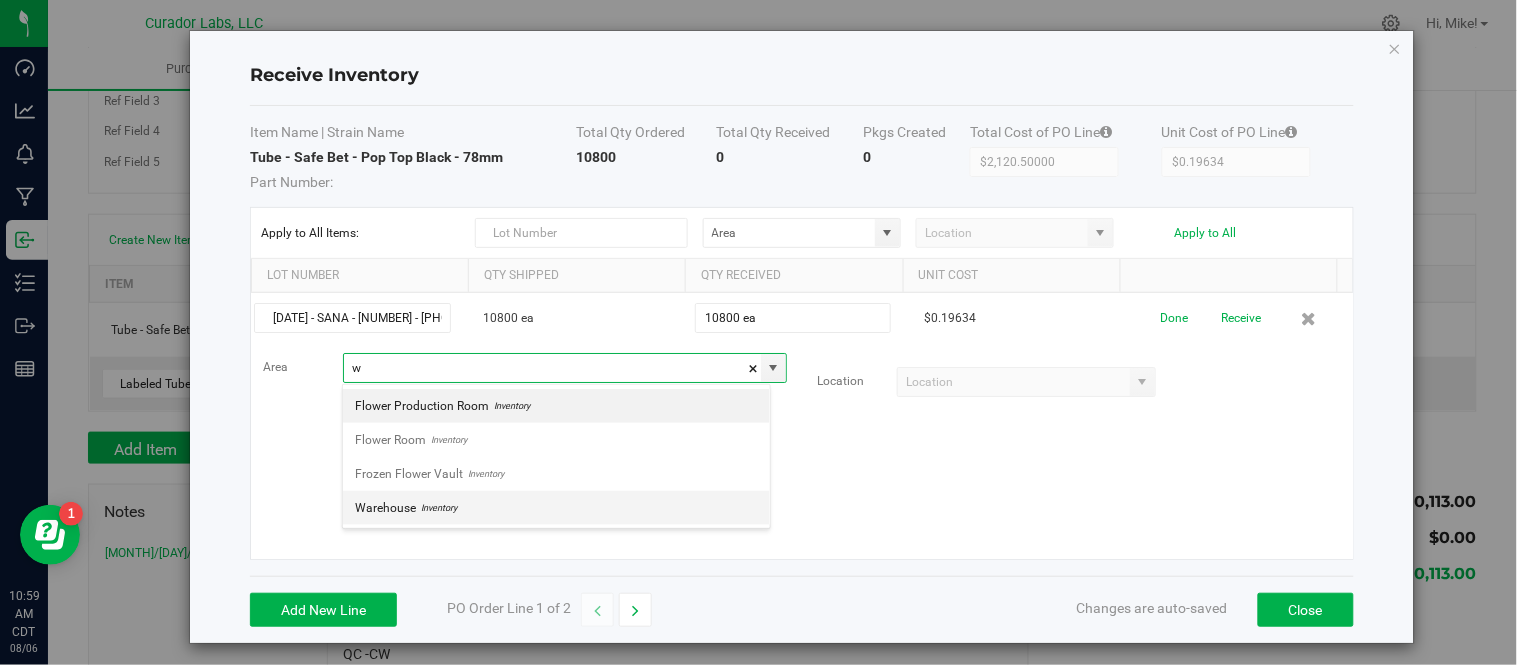 click on "Inventory" at bounding box center [436, 508] 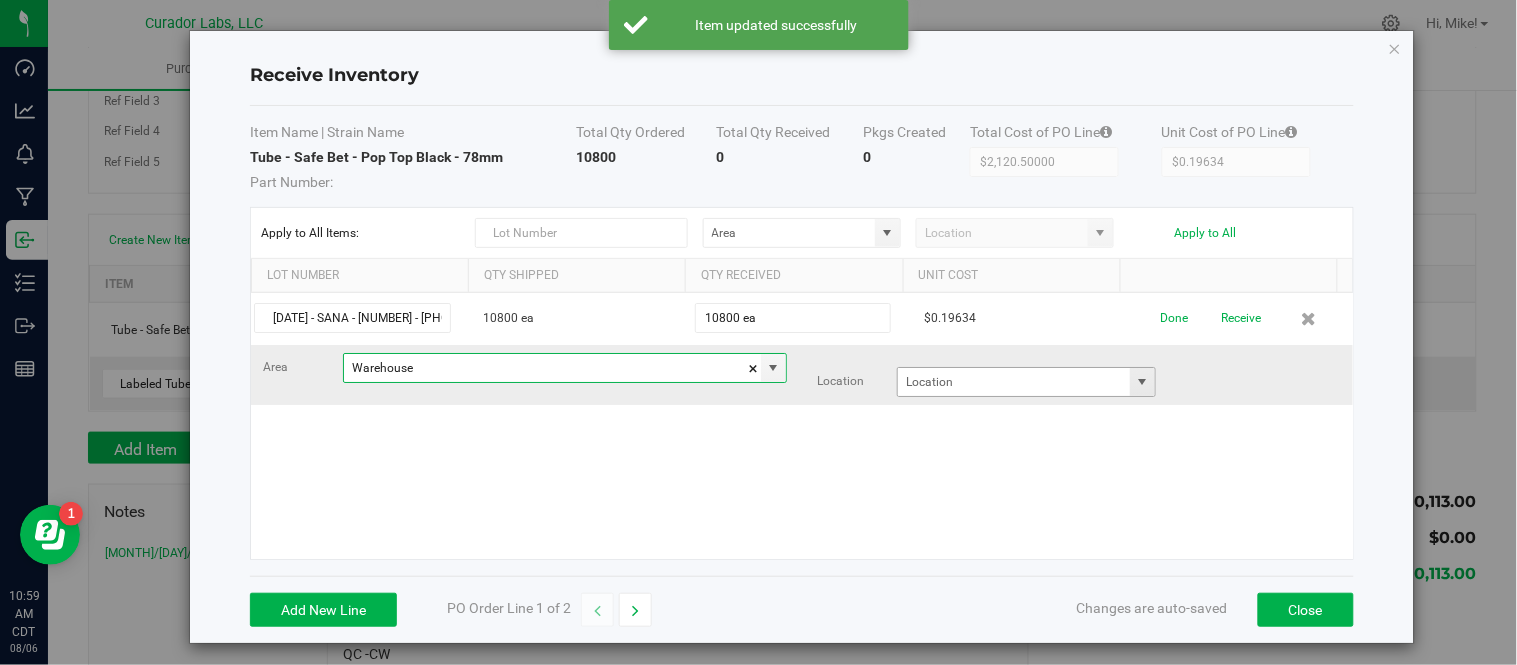 click at bounding box center [1143, 382] 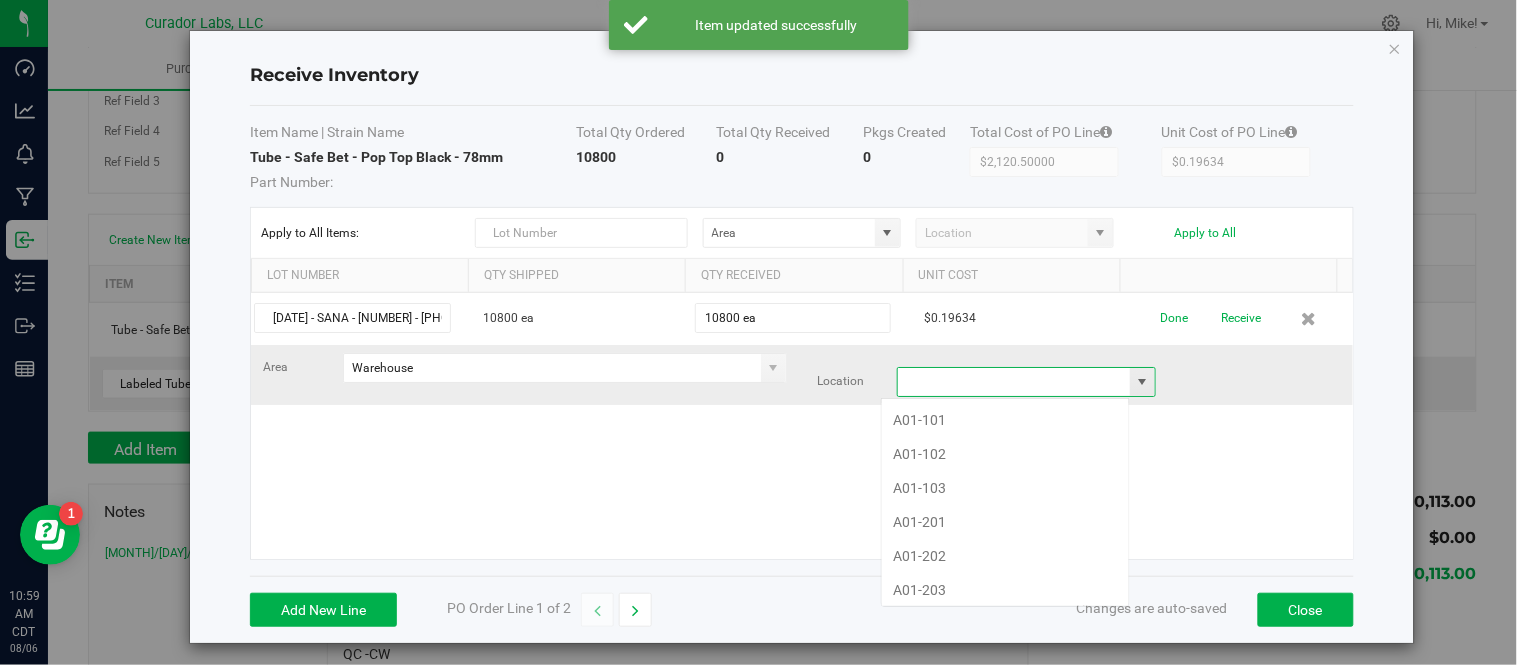 scroll, scrollTop: 99970, scrollLeft: 99751, axis: both 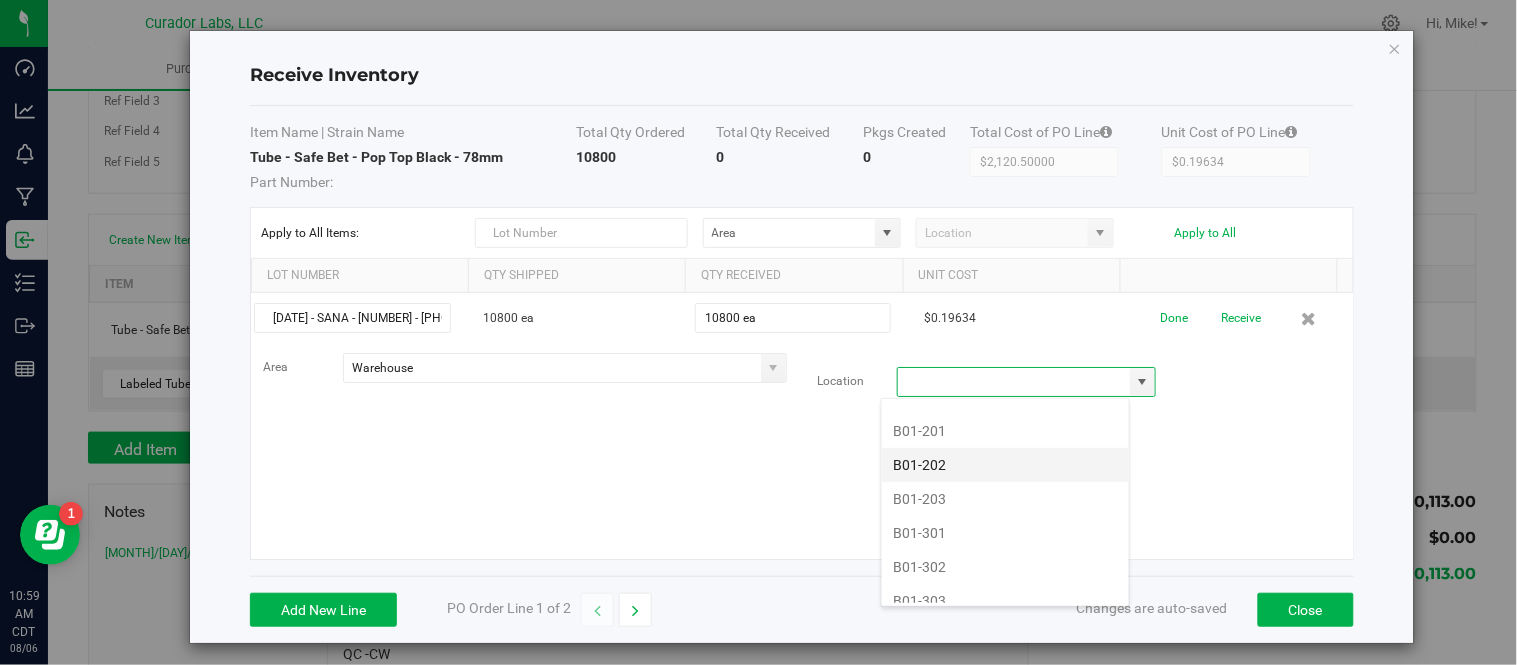 click on "B01-202" at bounding box center [1005, 465] 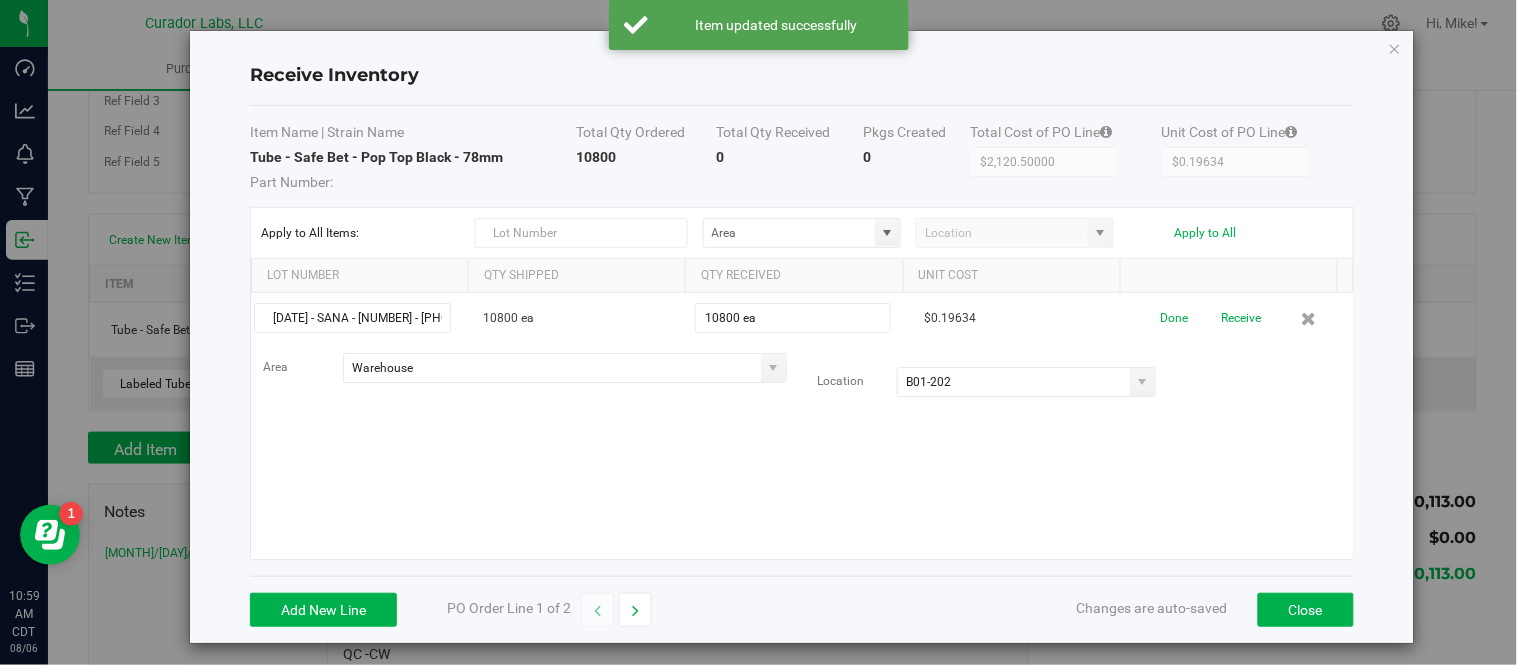 click on "[DATE] - SANA - [NUMBER] - [PHONE] 10800 ea 10800 ea $0.19634 Done Receive Area Warehouse Location B01-202" at bounding box center [802, 426] 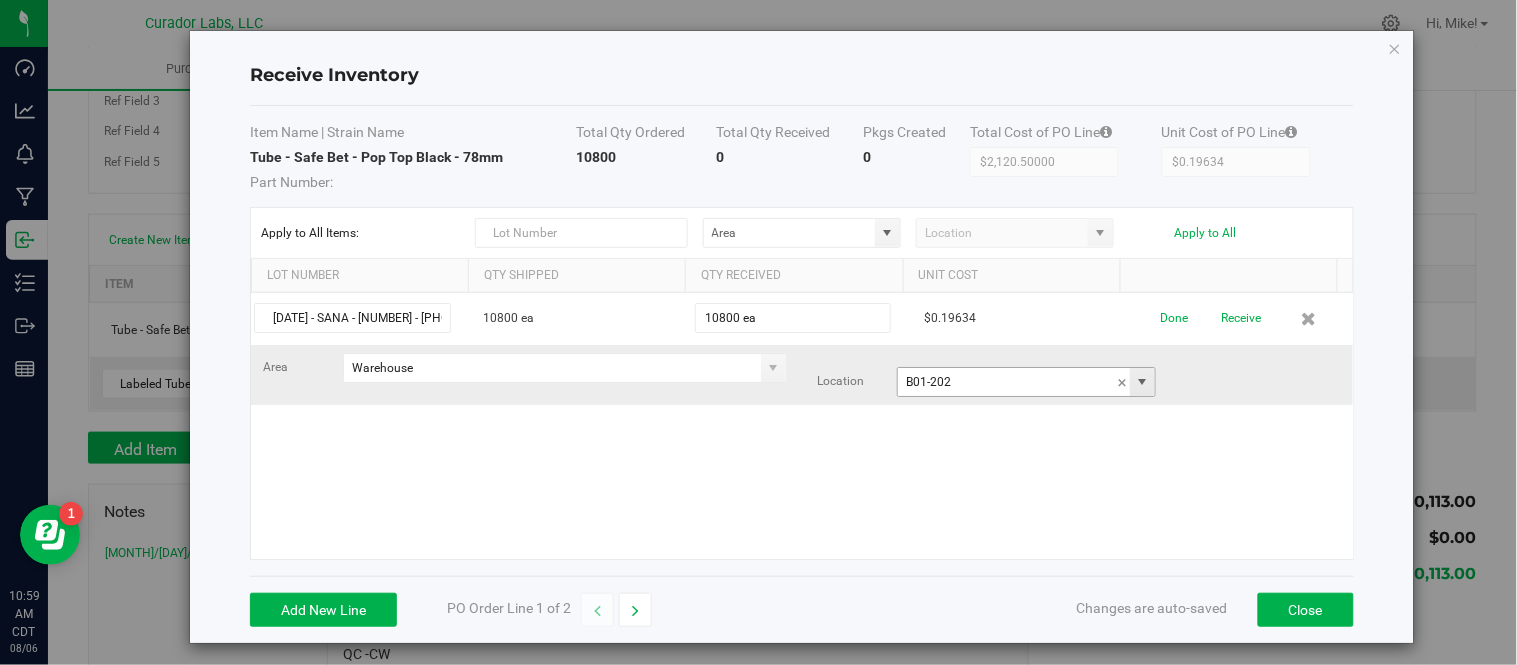 click at bounding box center [1143, 382] 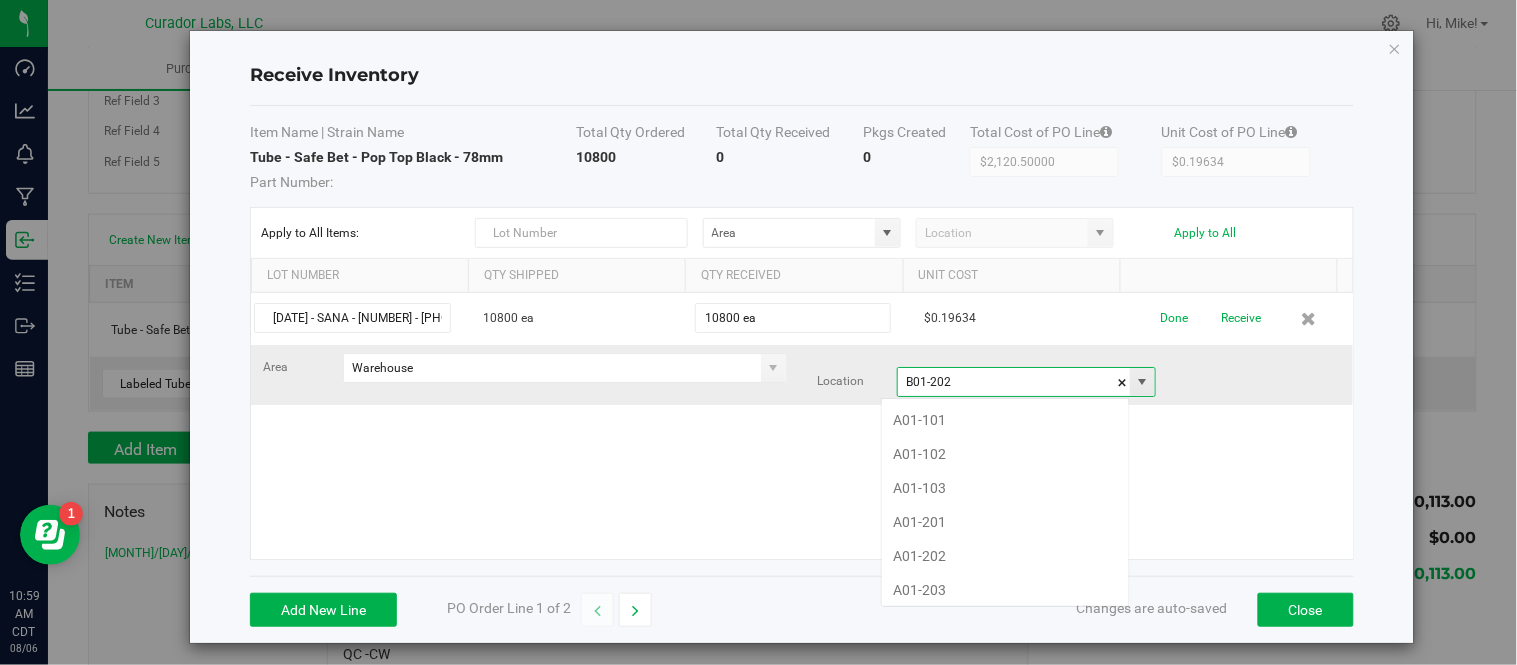 scroll, scrollTop: 99970, scrollLeft: 99751, axis: both 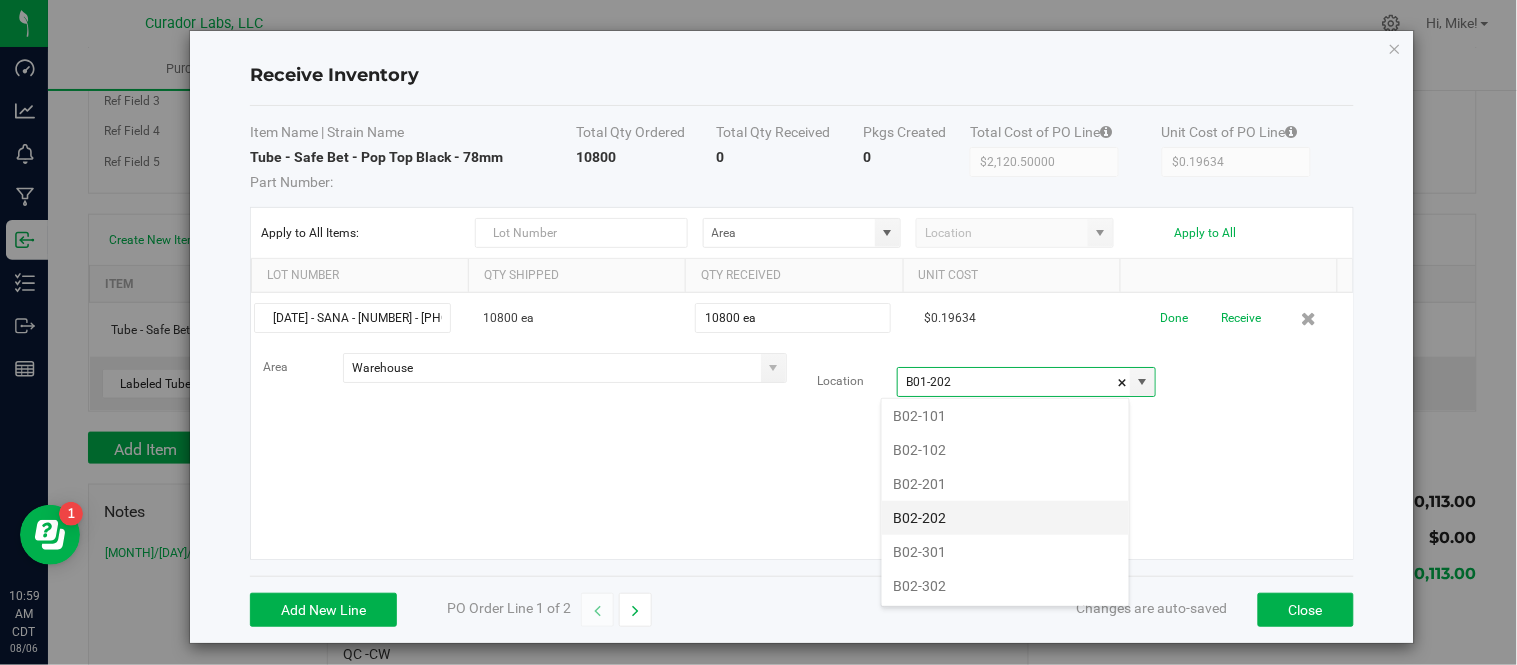 click on "B02-202" at bounding box center [1005, 518] 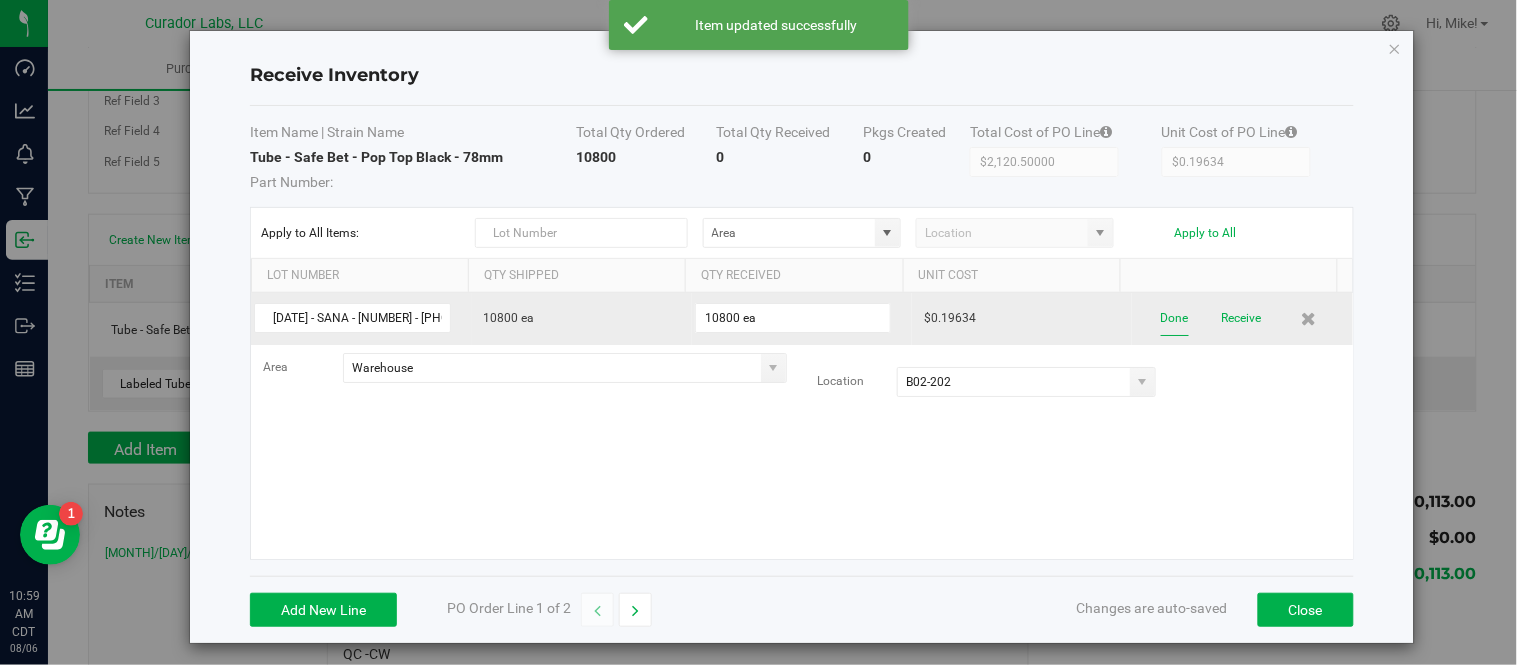click on "Done" at bounding box center [1175, 318] 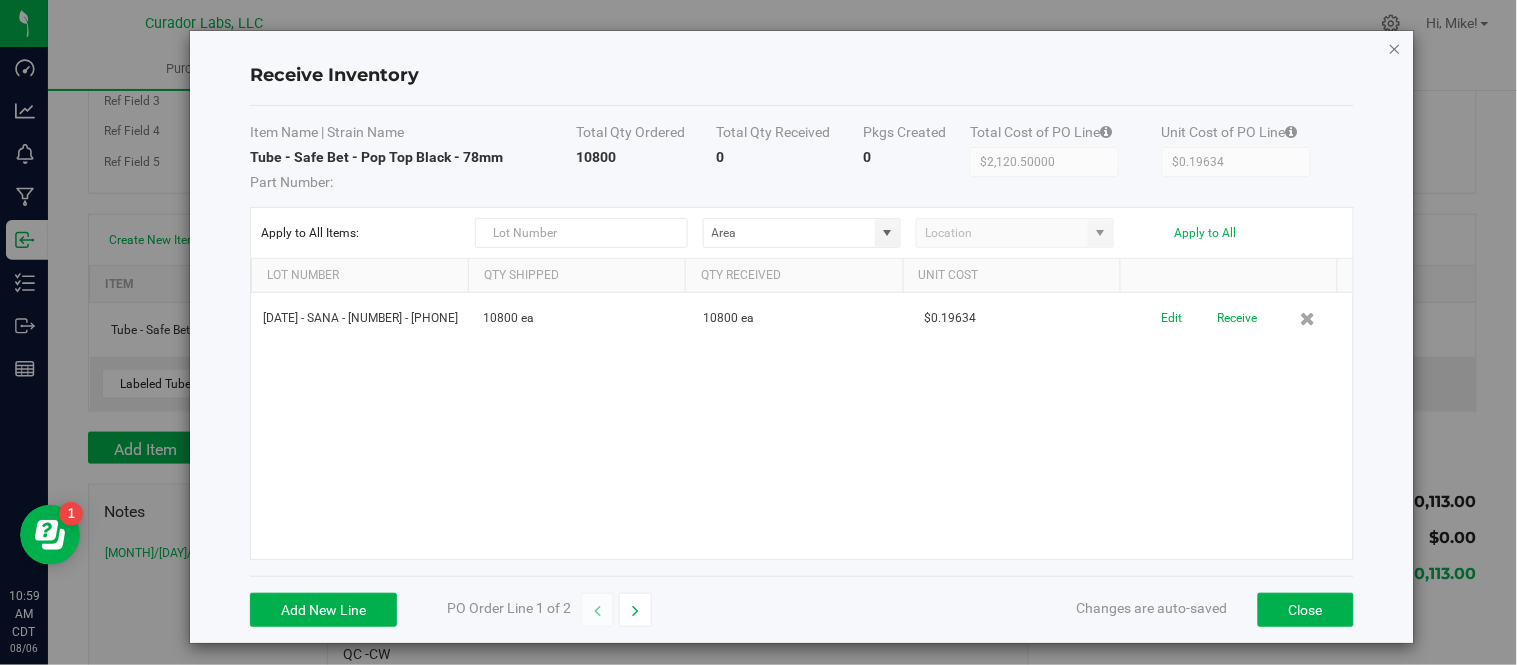click at bounding box center (1395, 48) 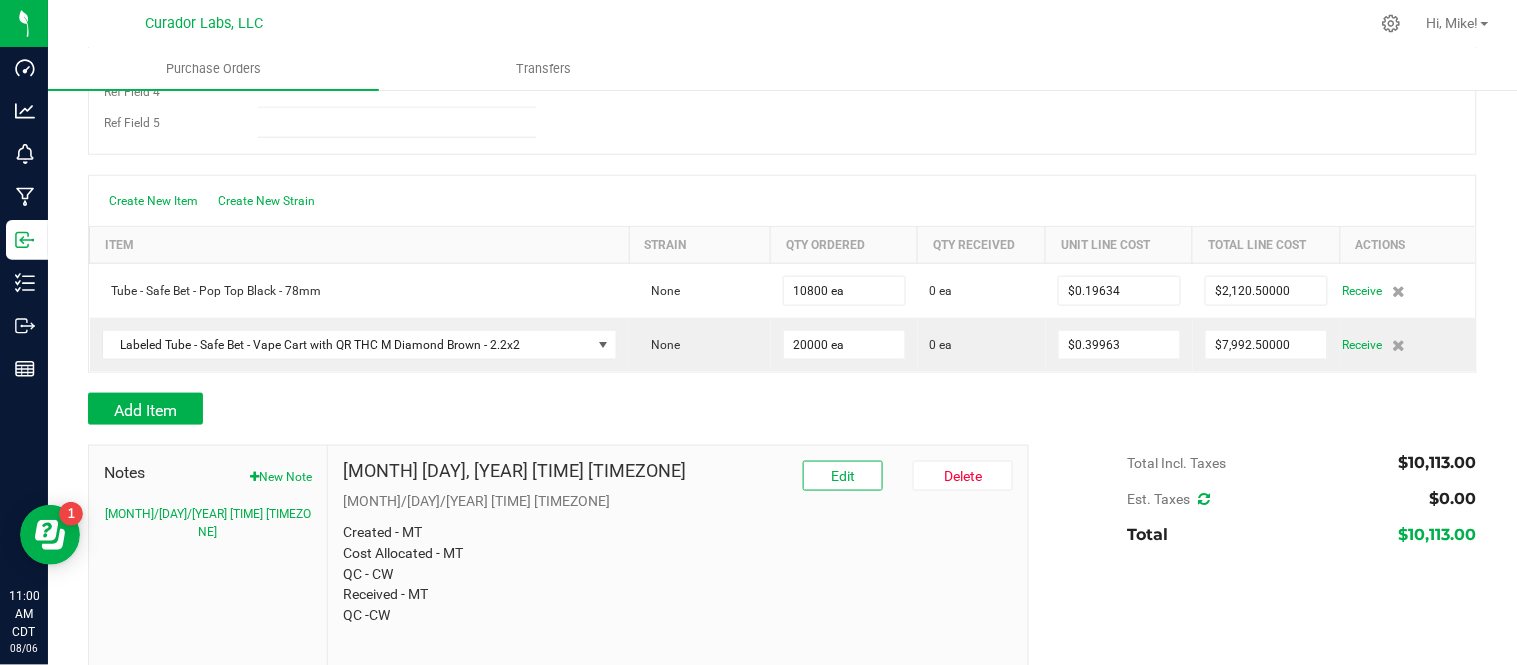 scroll, scrollTop: 402, scrollLeft: 0, axis: vertical 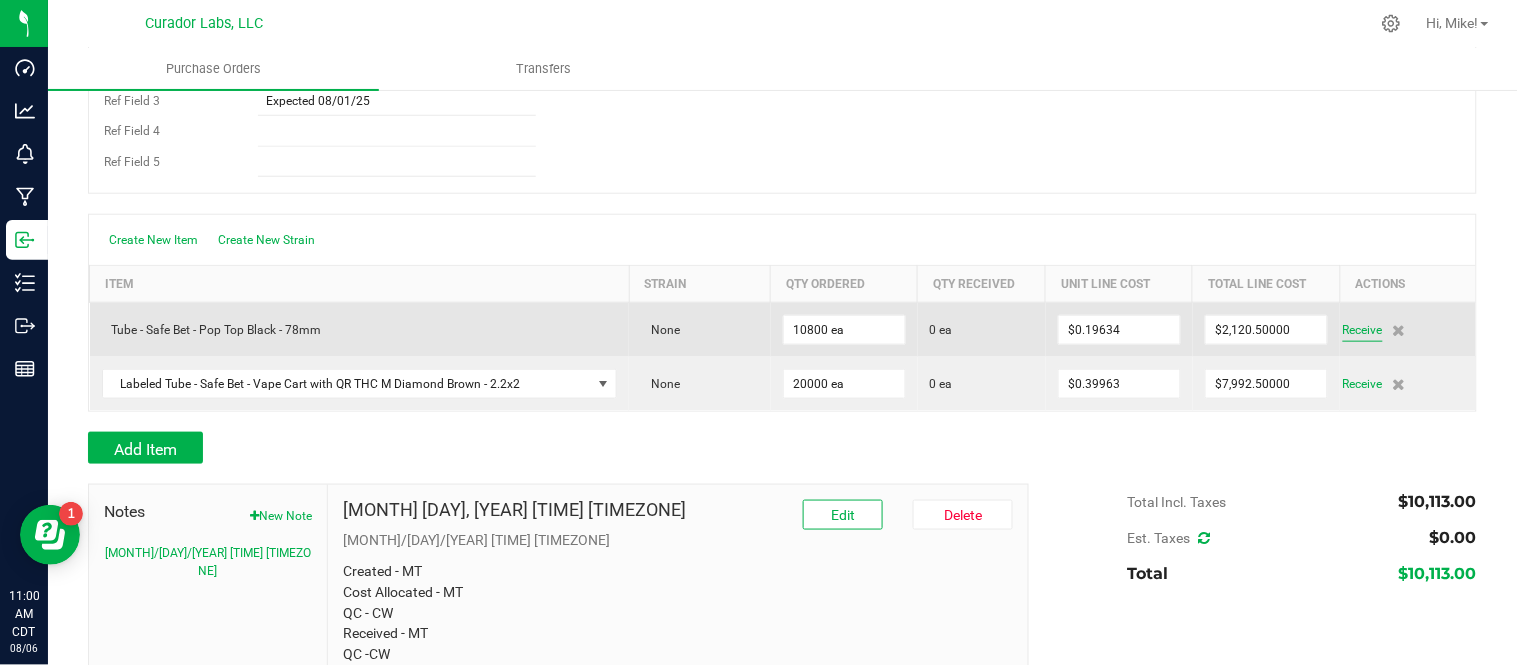 click on "Receive" at bounding box center [1363, 330] 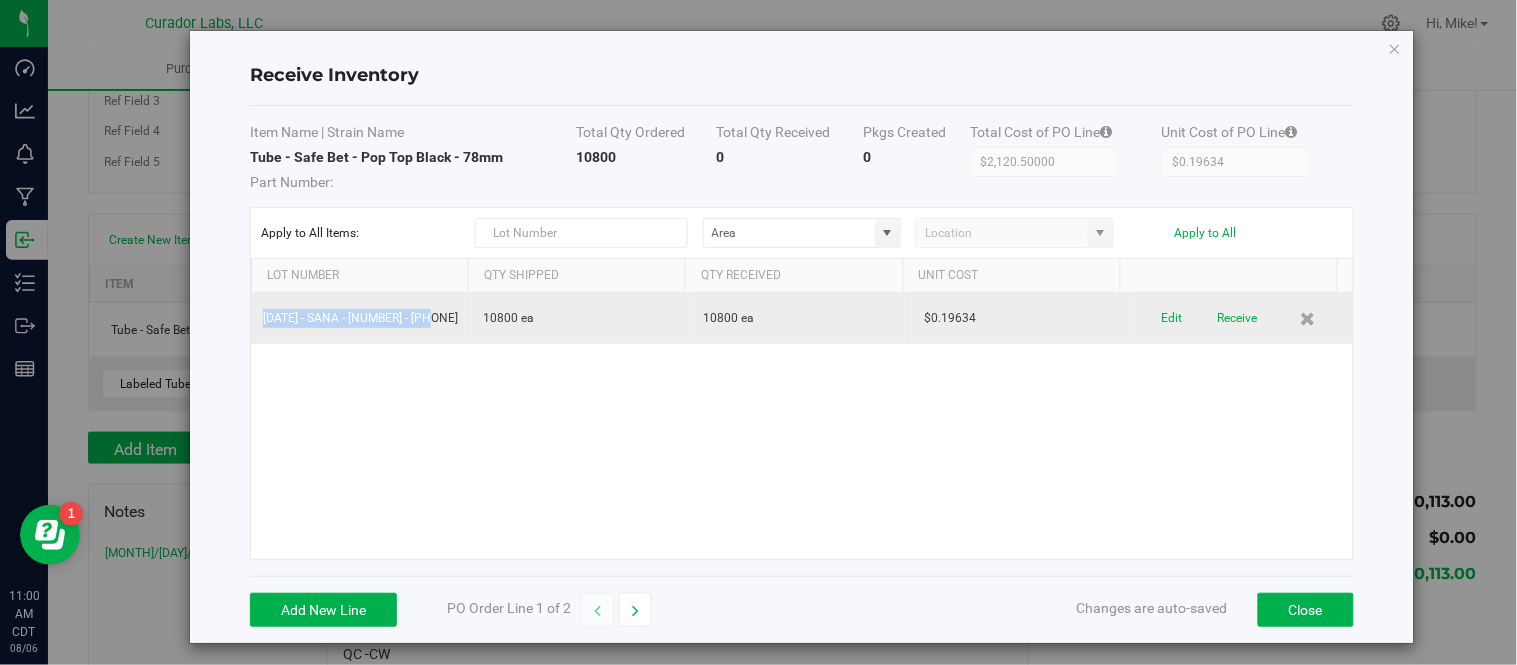 drag, startPoint x: 263, startPoint y: 318, endPoint x: 440, endPoint y: 326, distance: 177.1807 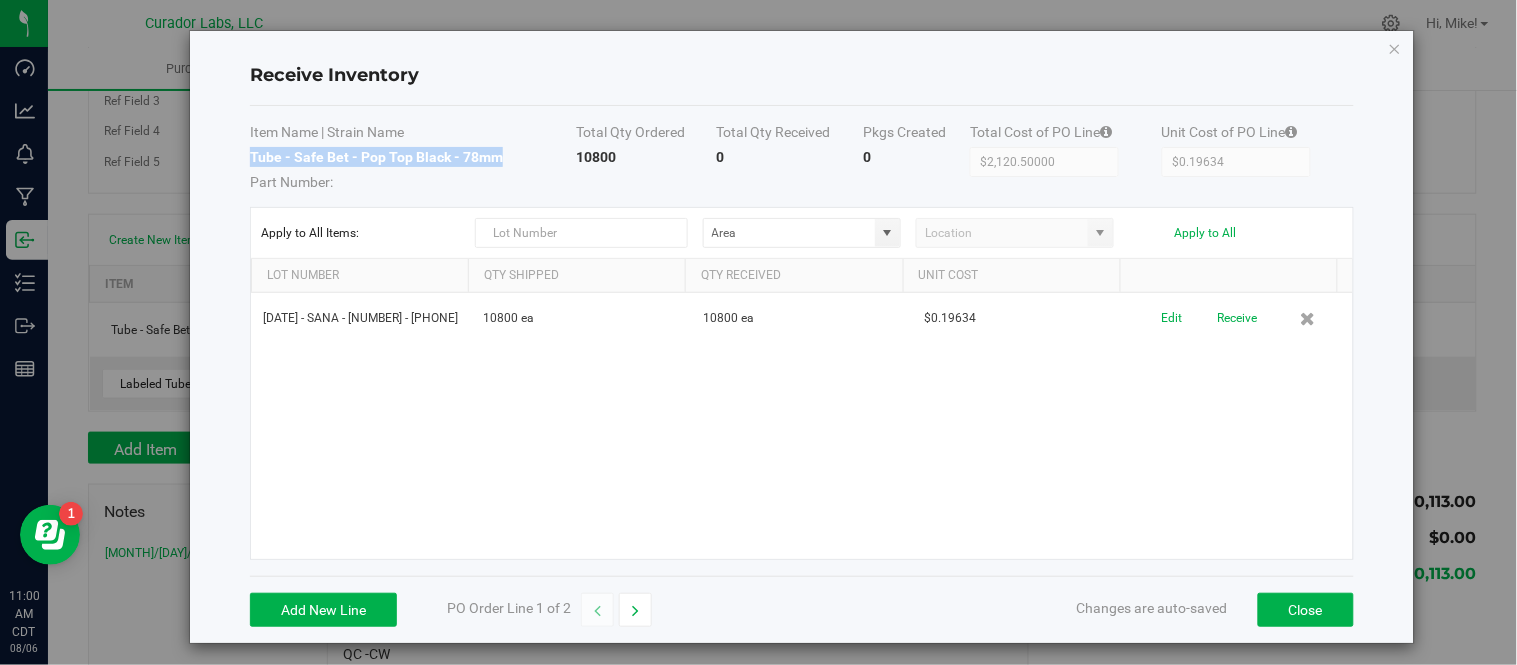 drag, startPoint x: 250, startPoint y: 148, endPoint x: 497, endPoint y: 163, distance: 247.45505 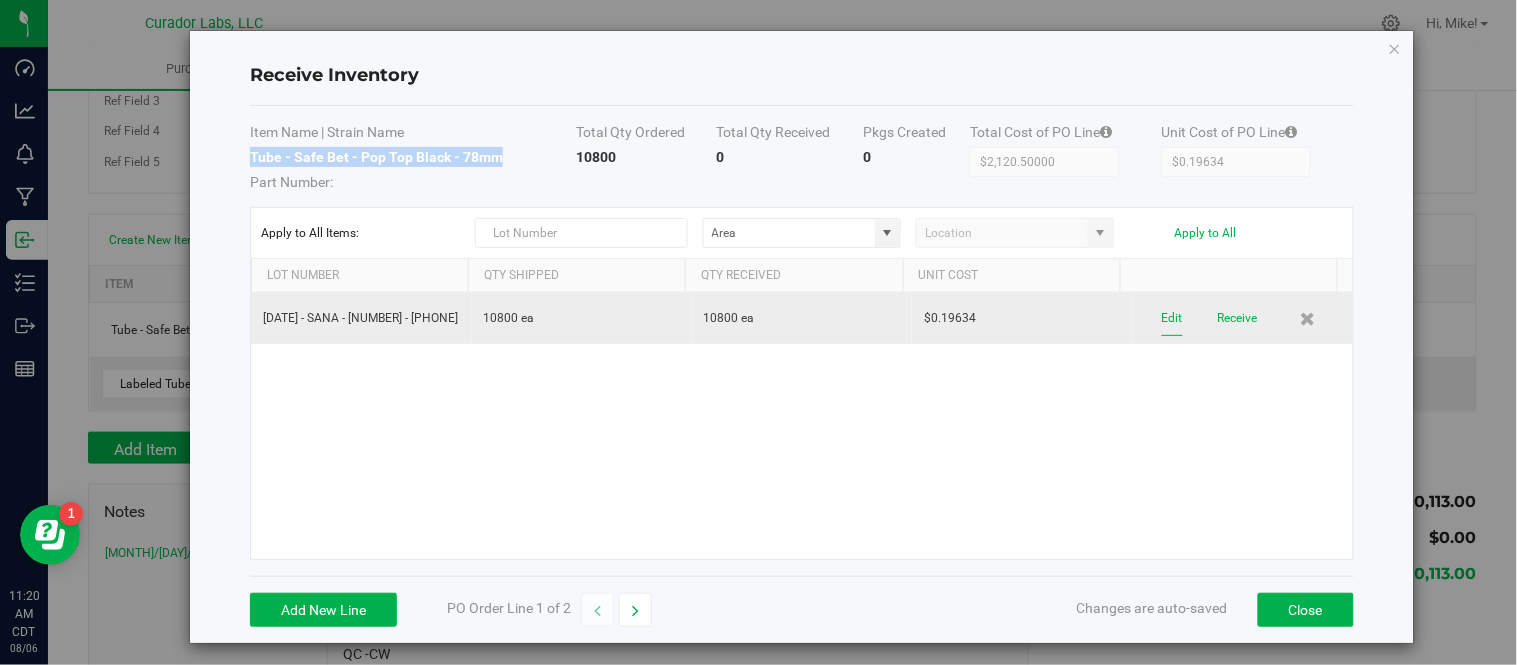 click on "Edit" at bounding box center (1172, 318) 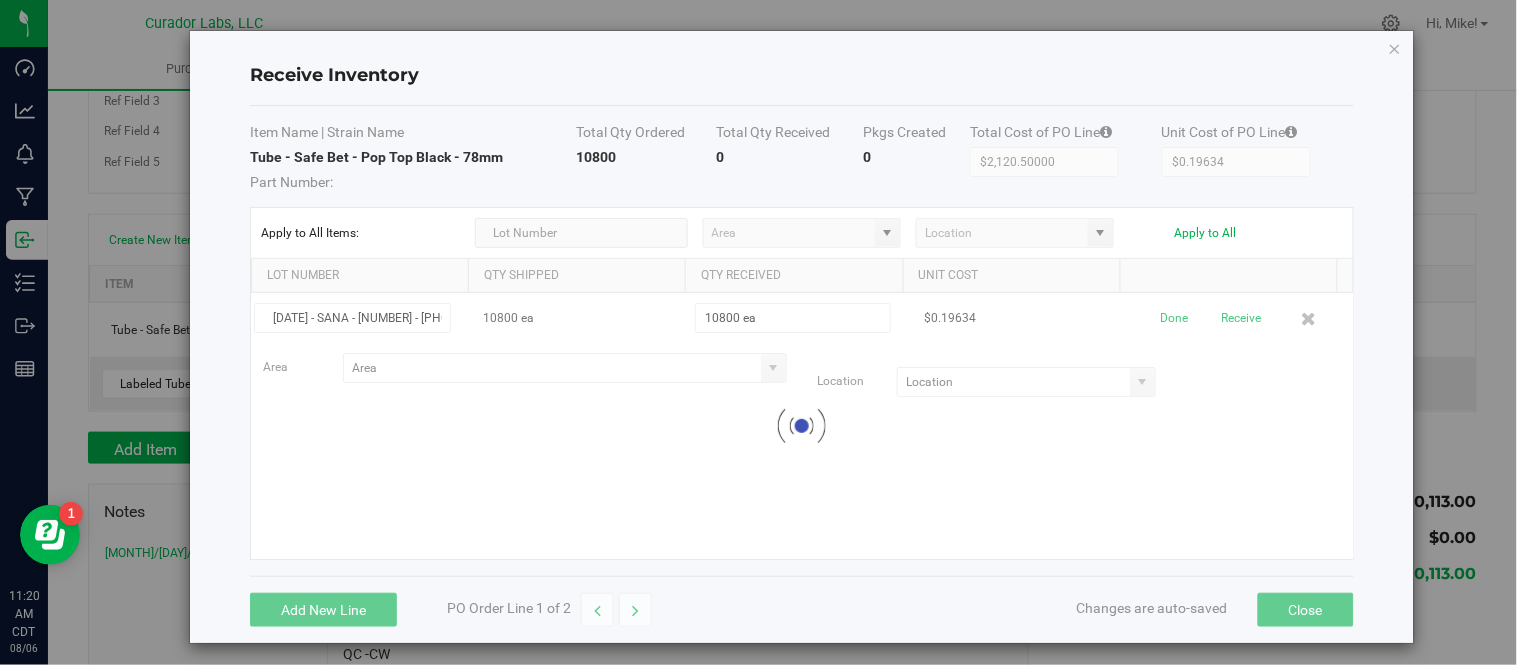 scroll, scrollTop: 0, scrollLeft: 11, axis: horizontal 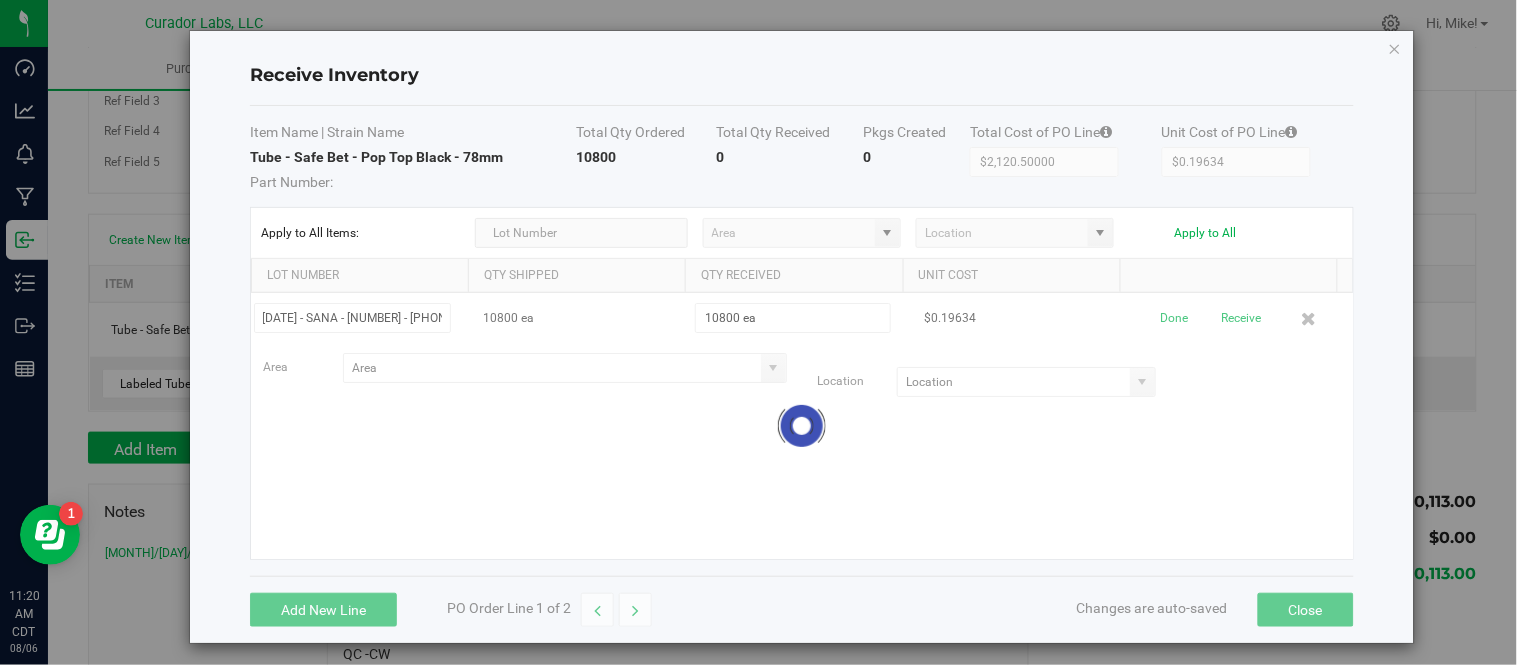 type on "Warehouse" 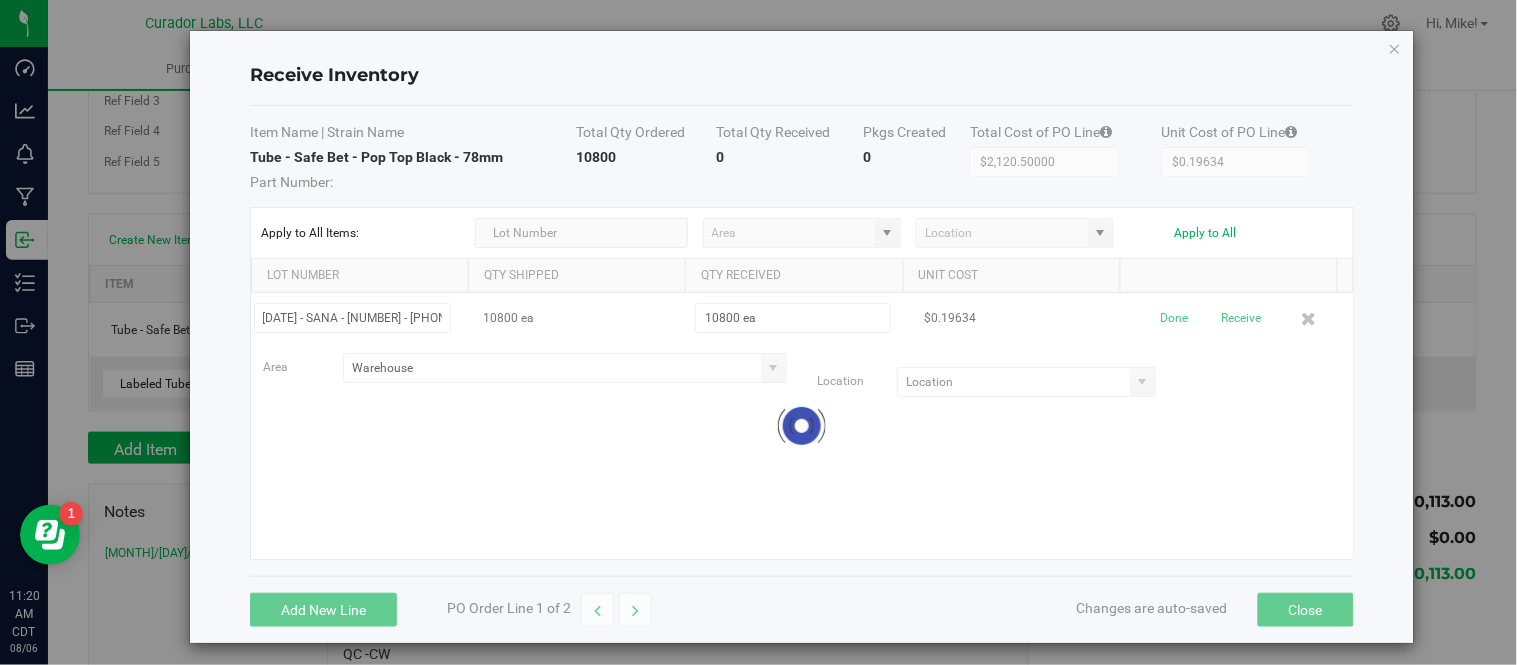 type on "B02-202" 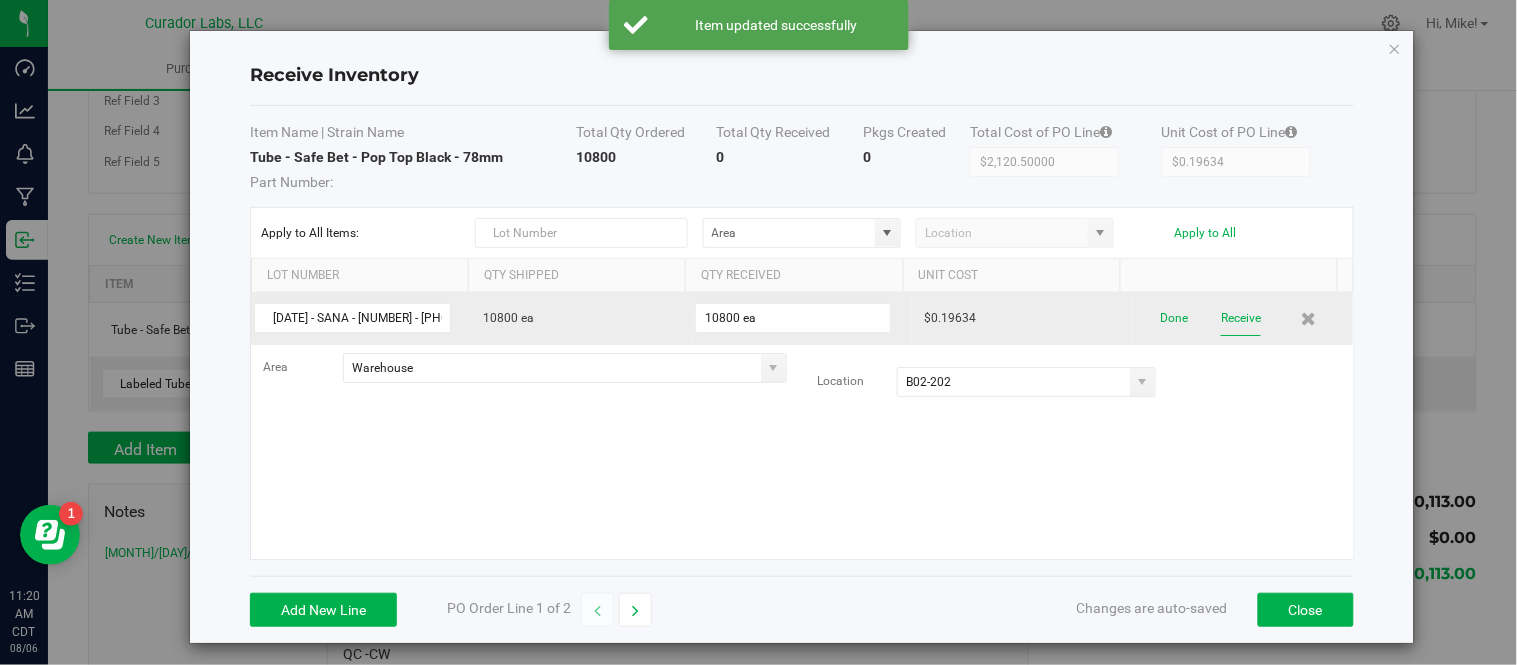 click on "Receive" at bounding box center [1241, 318] 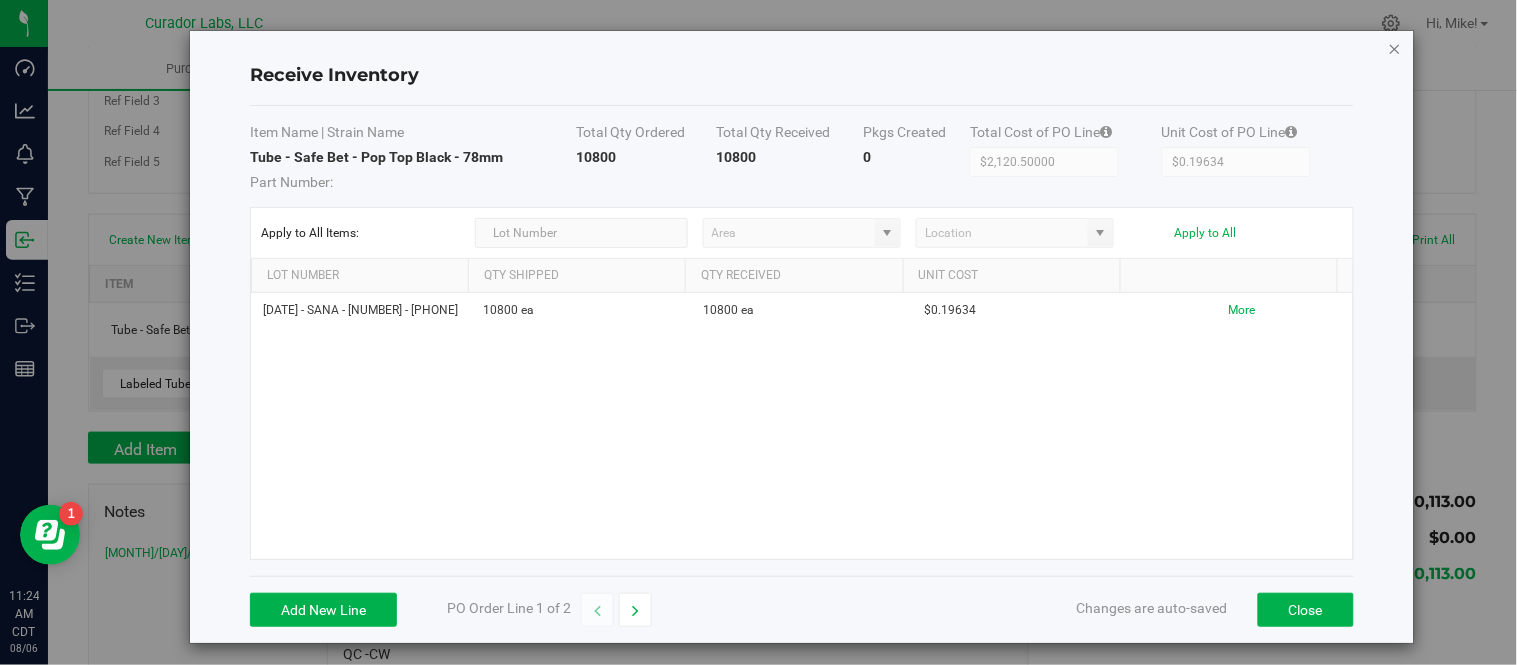 click at bounding box center (1395, 48) 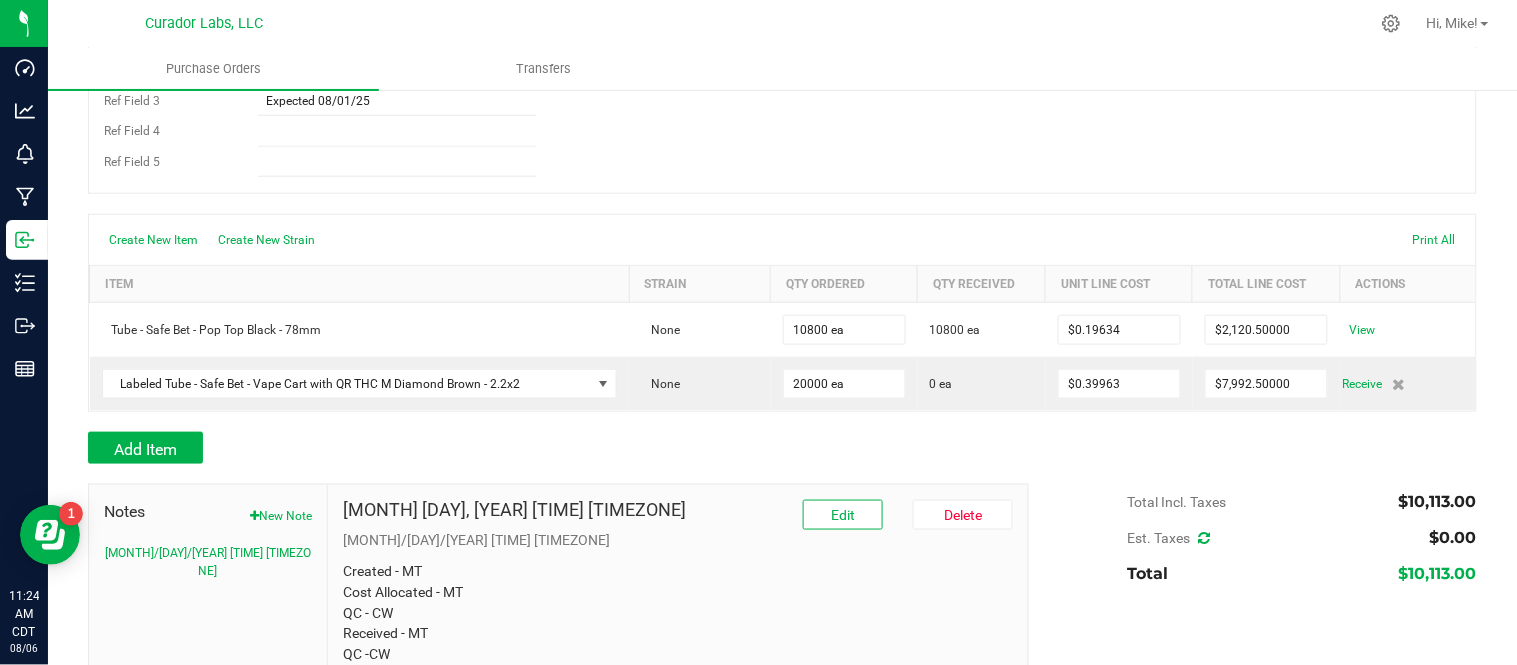 scroll, scrollTop: 291, scrollLeft: 0, axis: vertical 